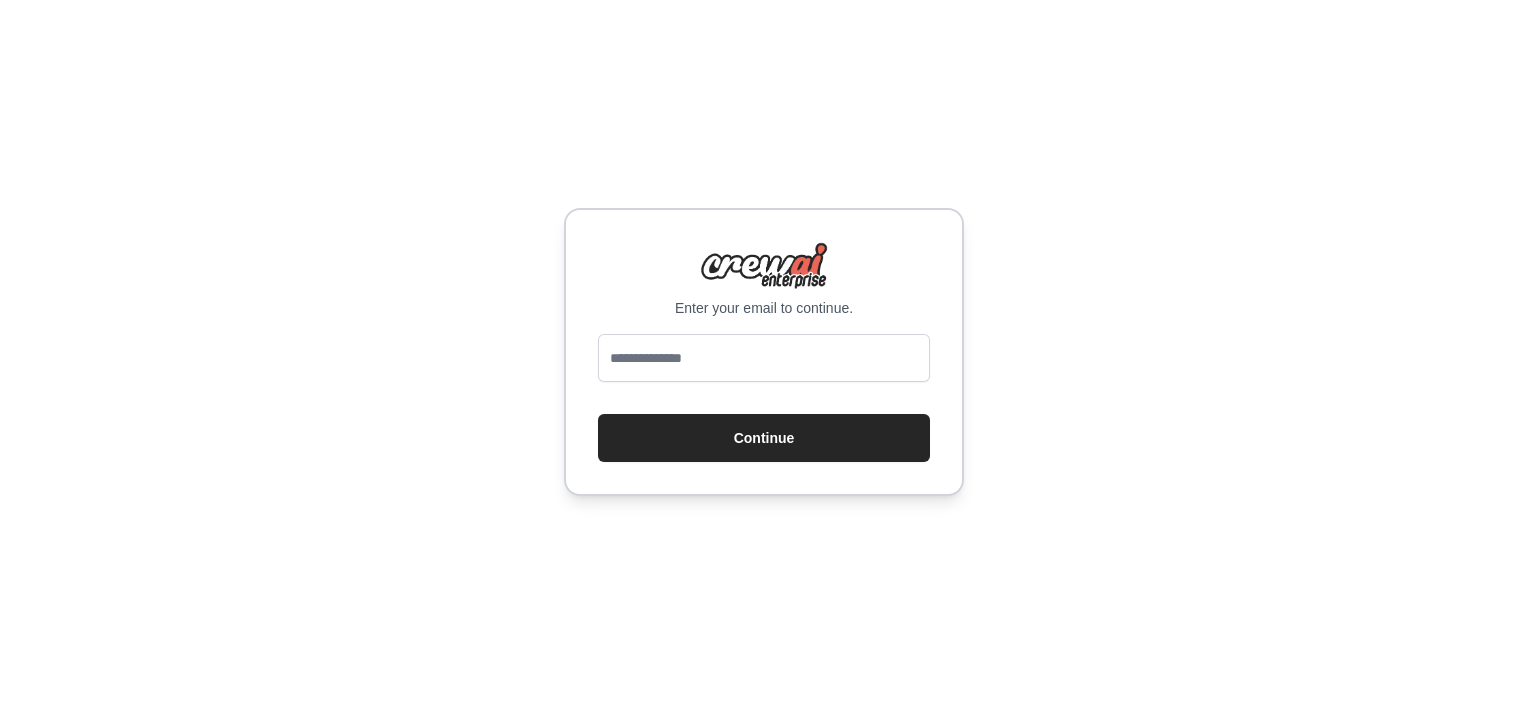 scroll, scrollTop: 0, scrollLeft: 0, axis: both 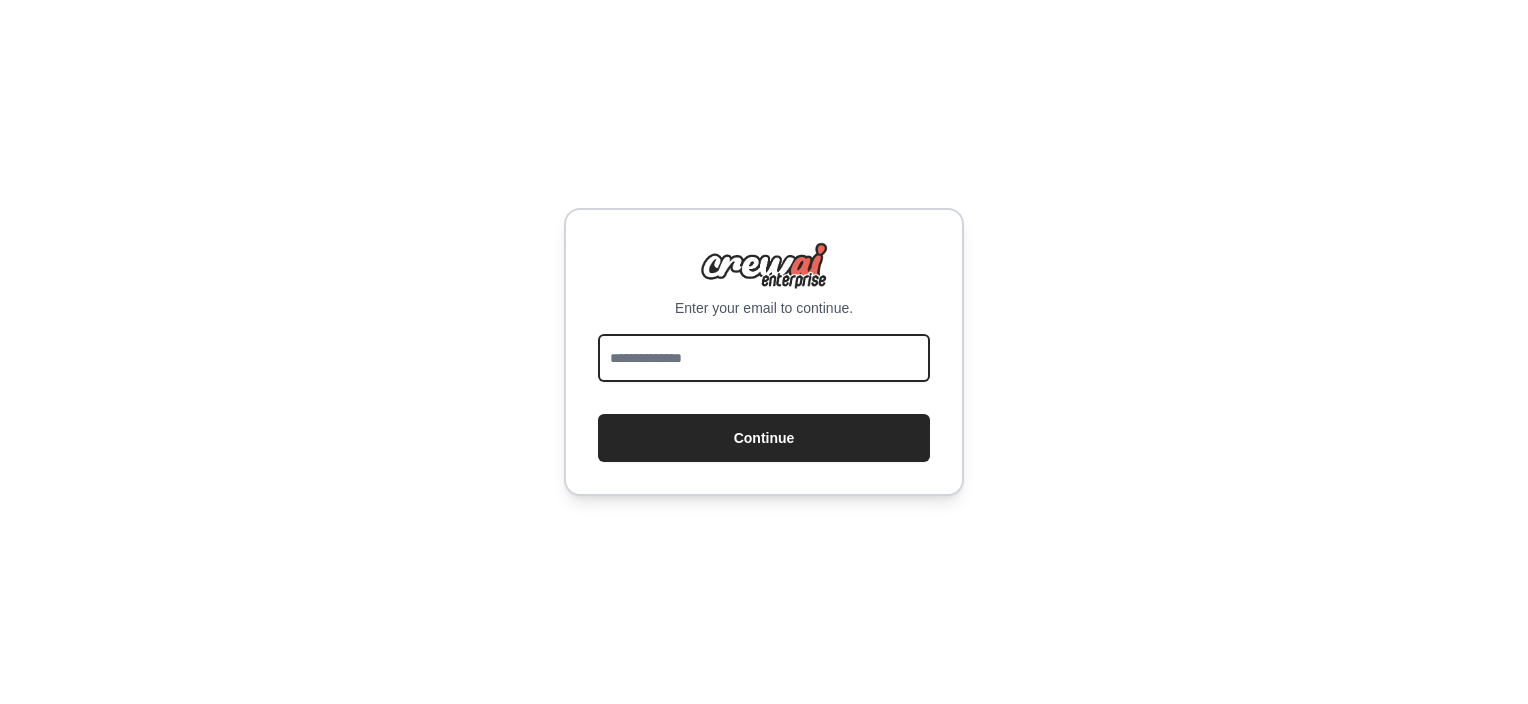 click at bounding box center [764, 358] 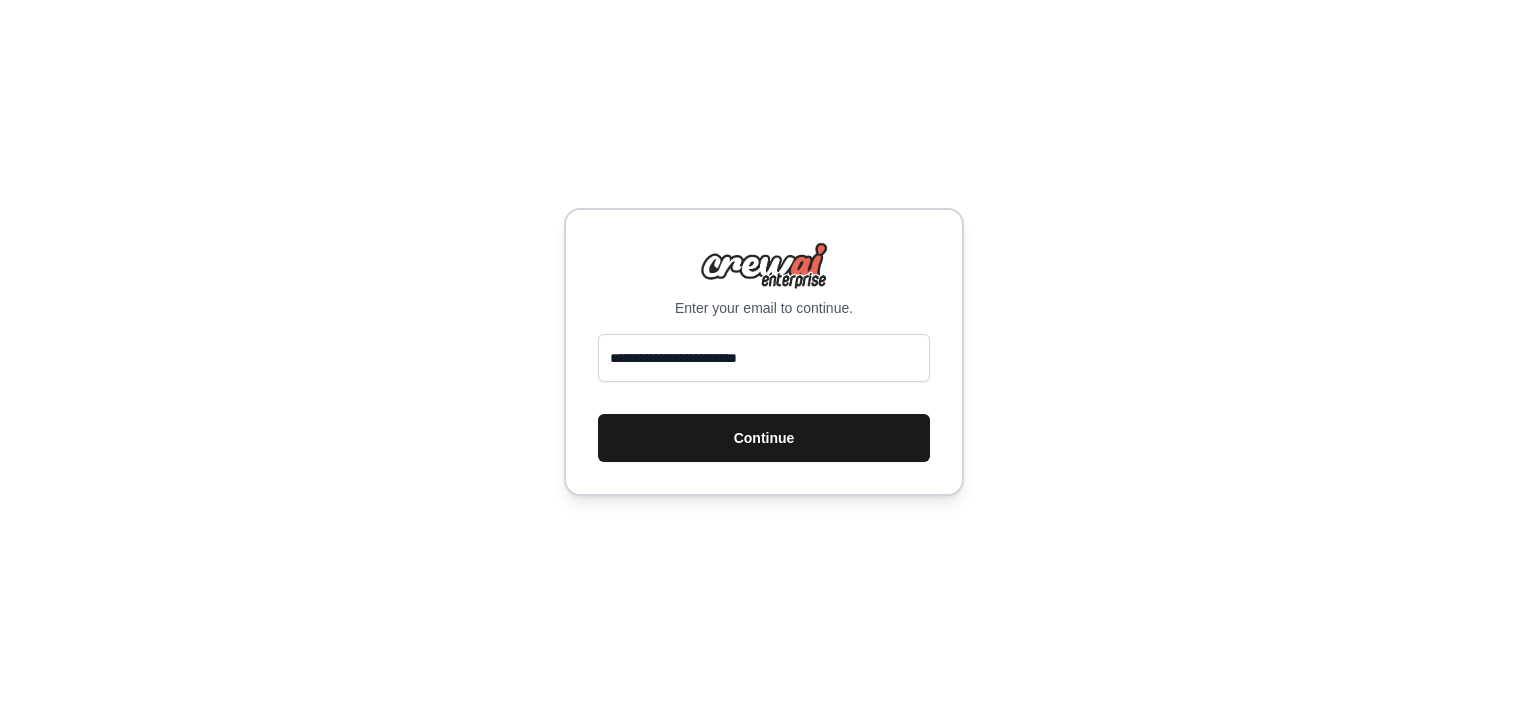 click on "Continue" at bounding box center [764, 438] 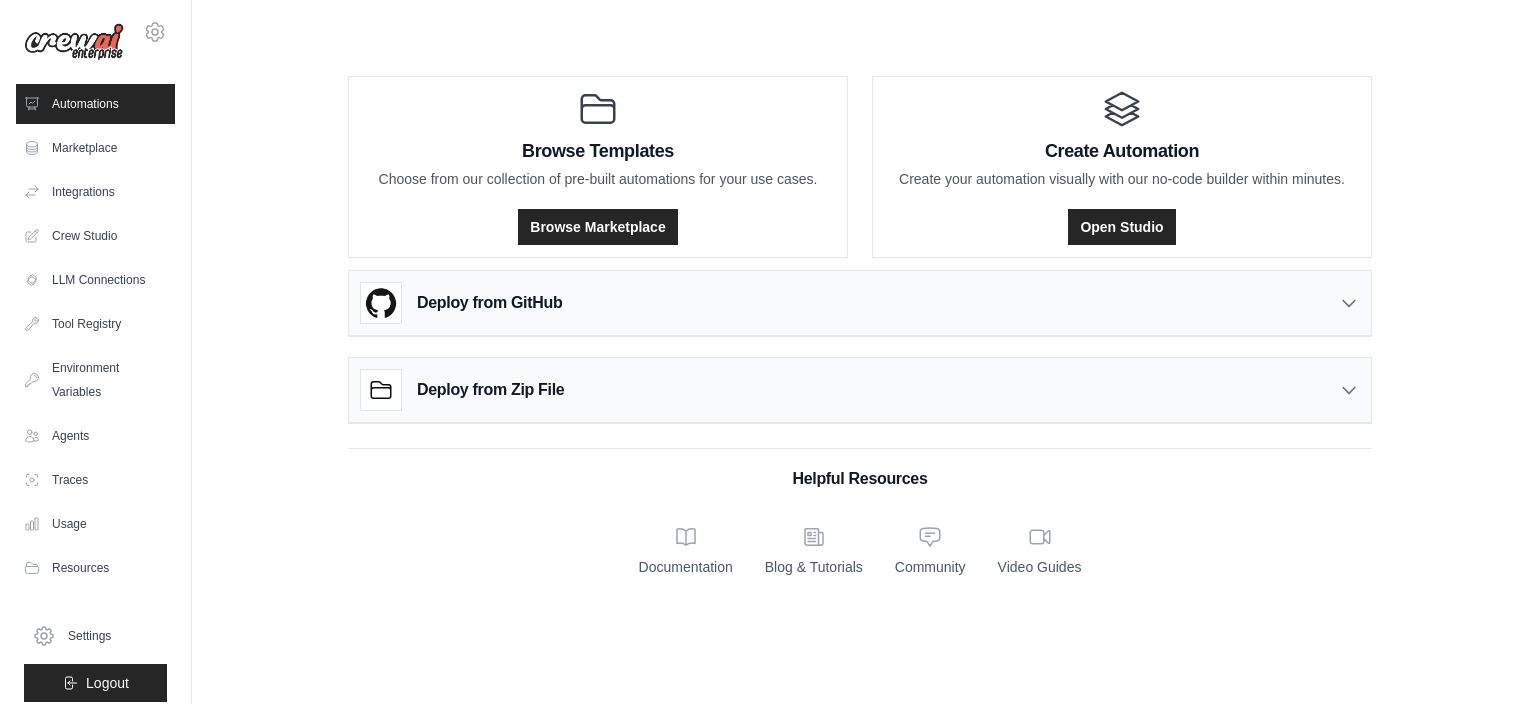scroll, scrollTop: 0, scrollLeft: 0, axis: both 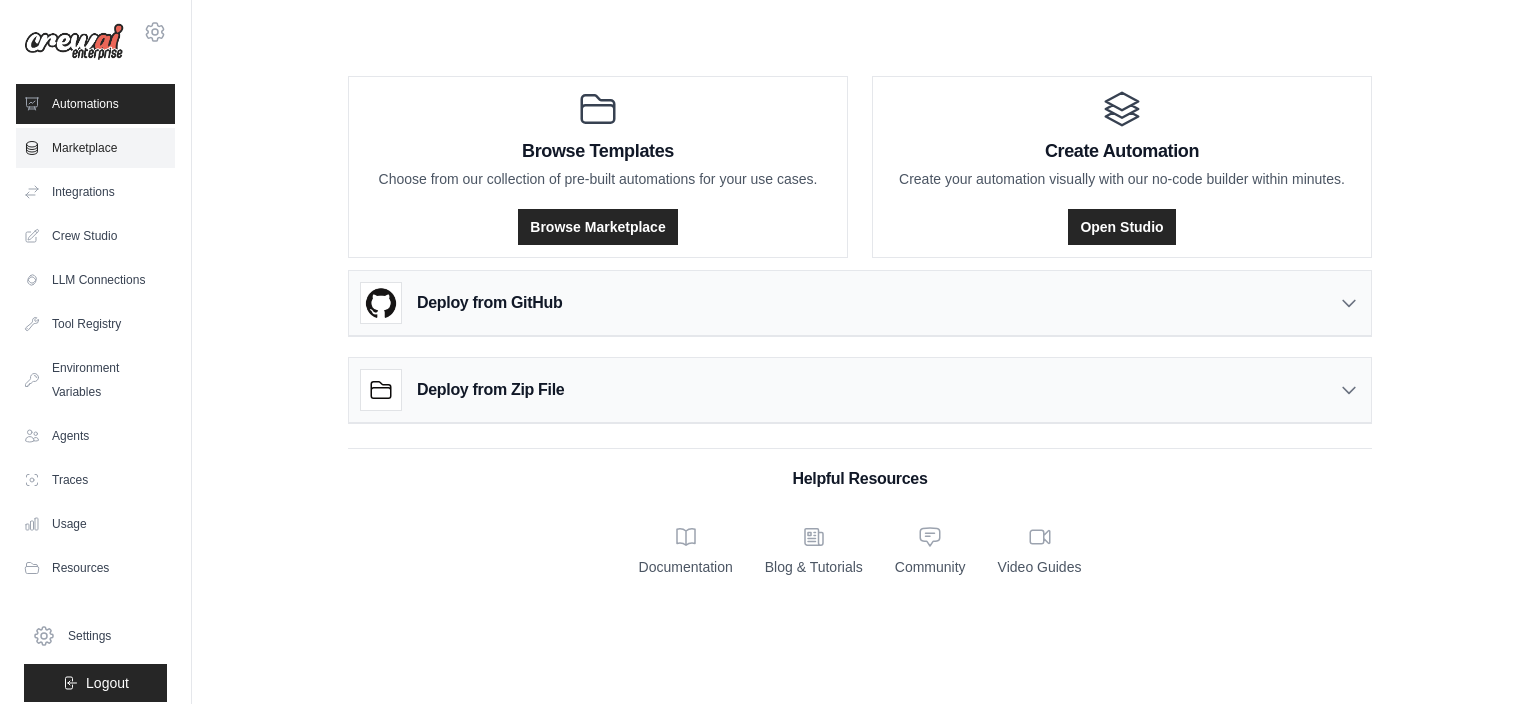 click on "Marketplace" at bounding box center (95, 148) 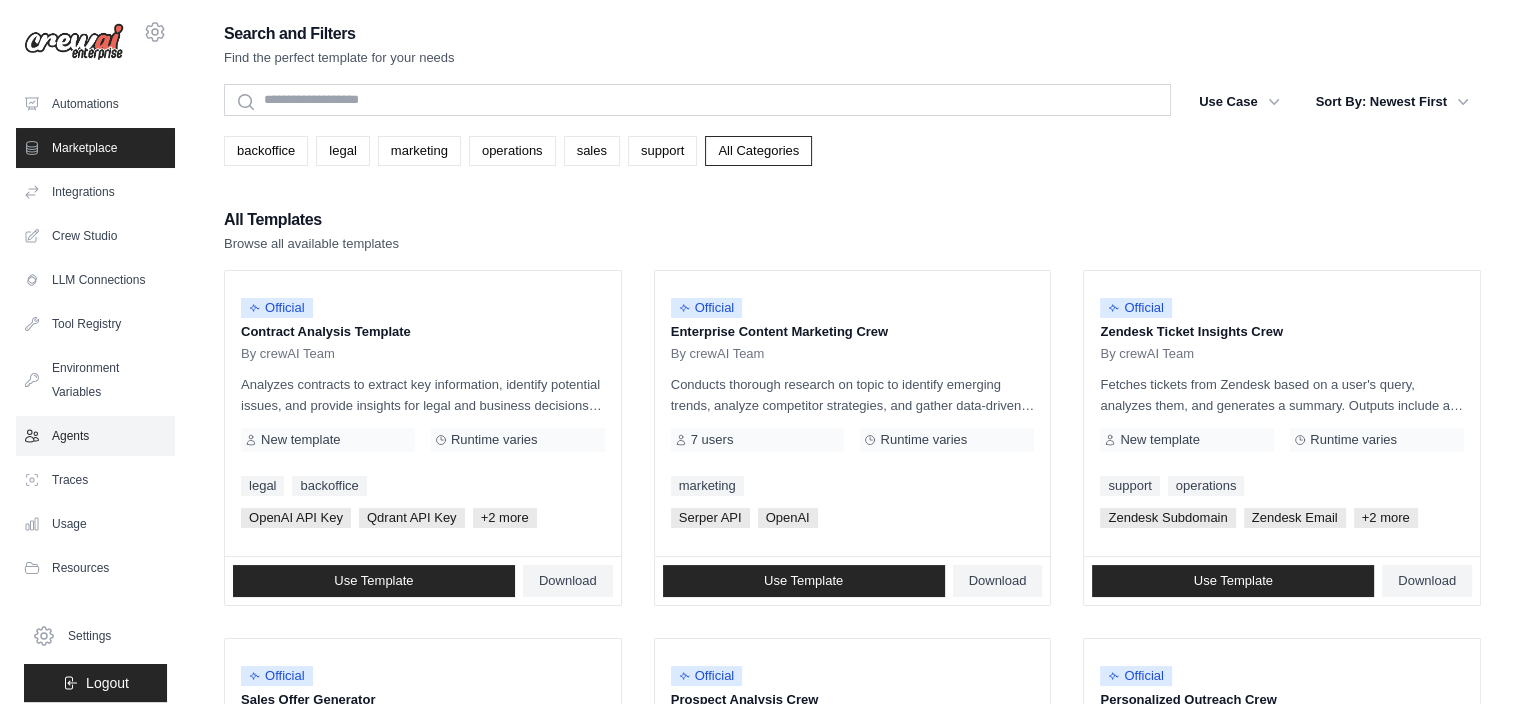 click on "Agents" at bounding box center [95, 436] 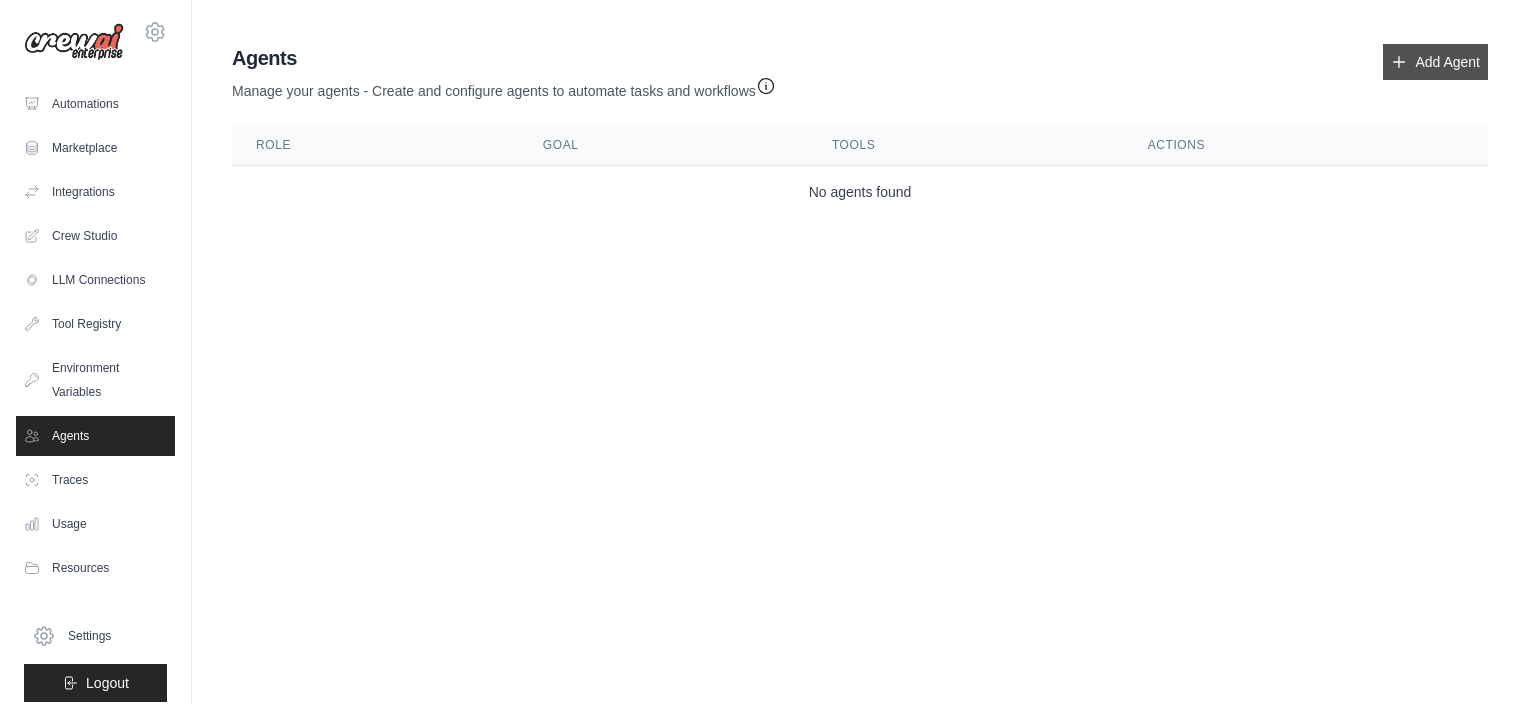 click on "Add Agent" at bounding box center [1435, 62] 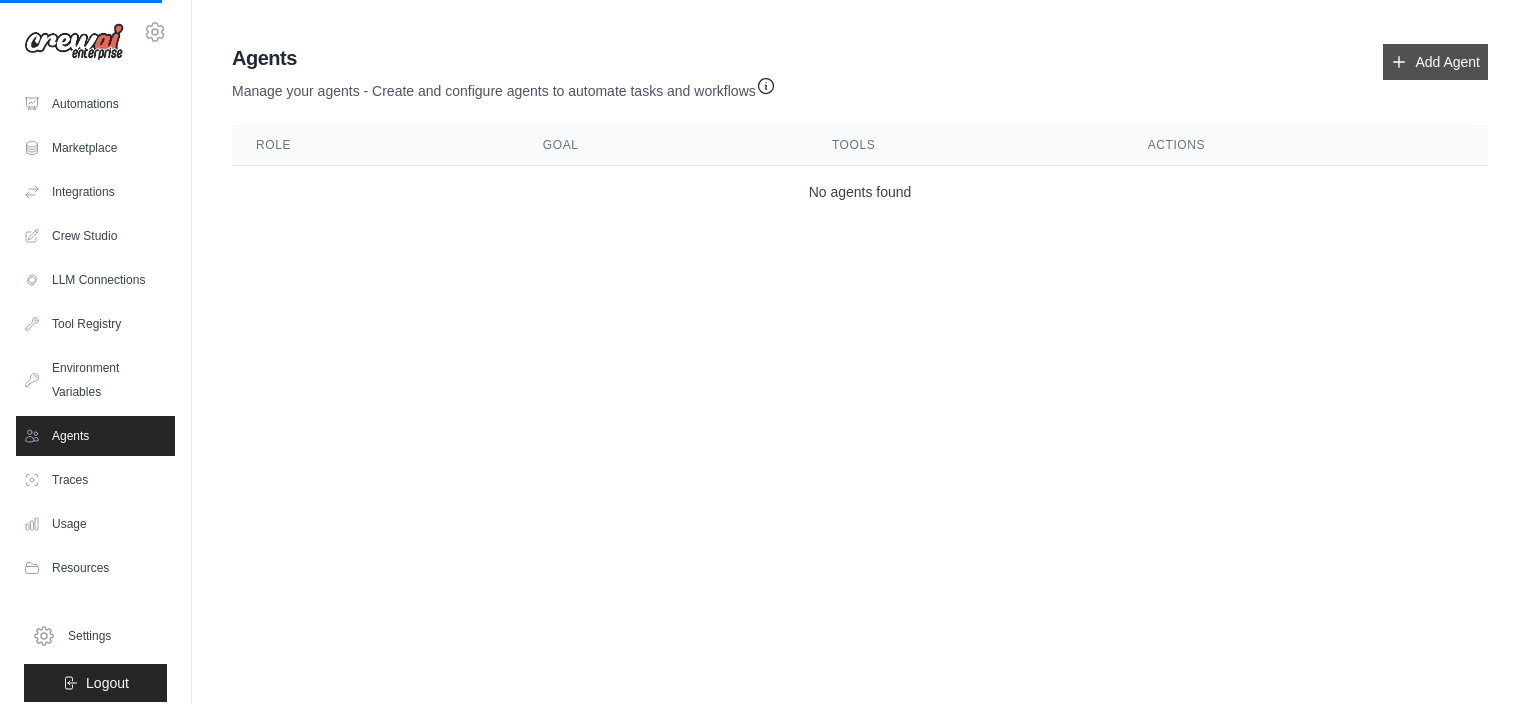 click 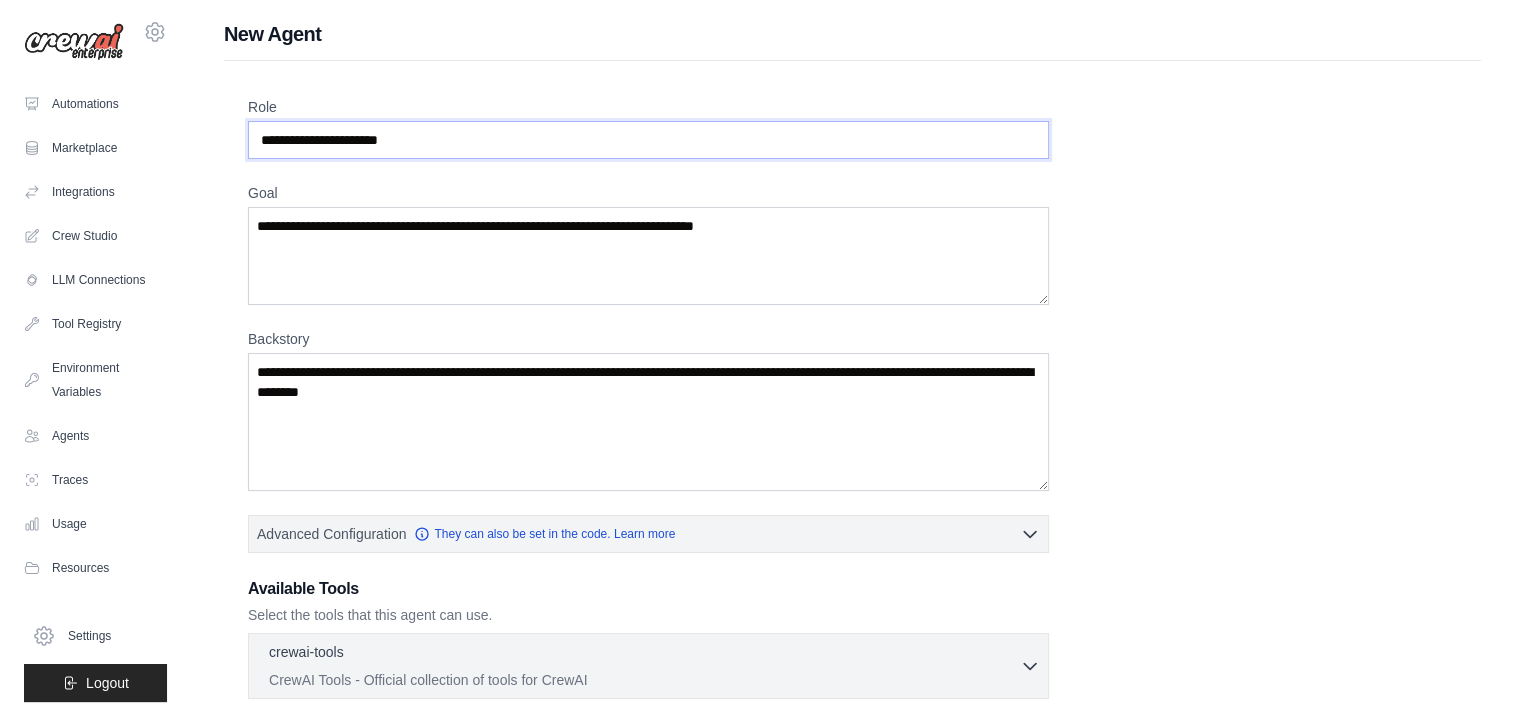 drag, startPoint x: 521, startPoint y: 144, endPoint x: 305, endPoint y: 124, distance: 216.92395 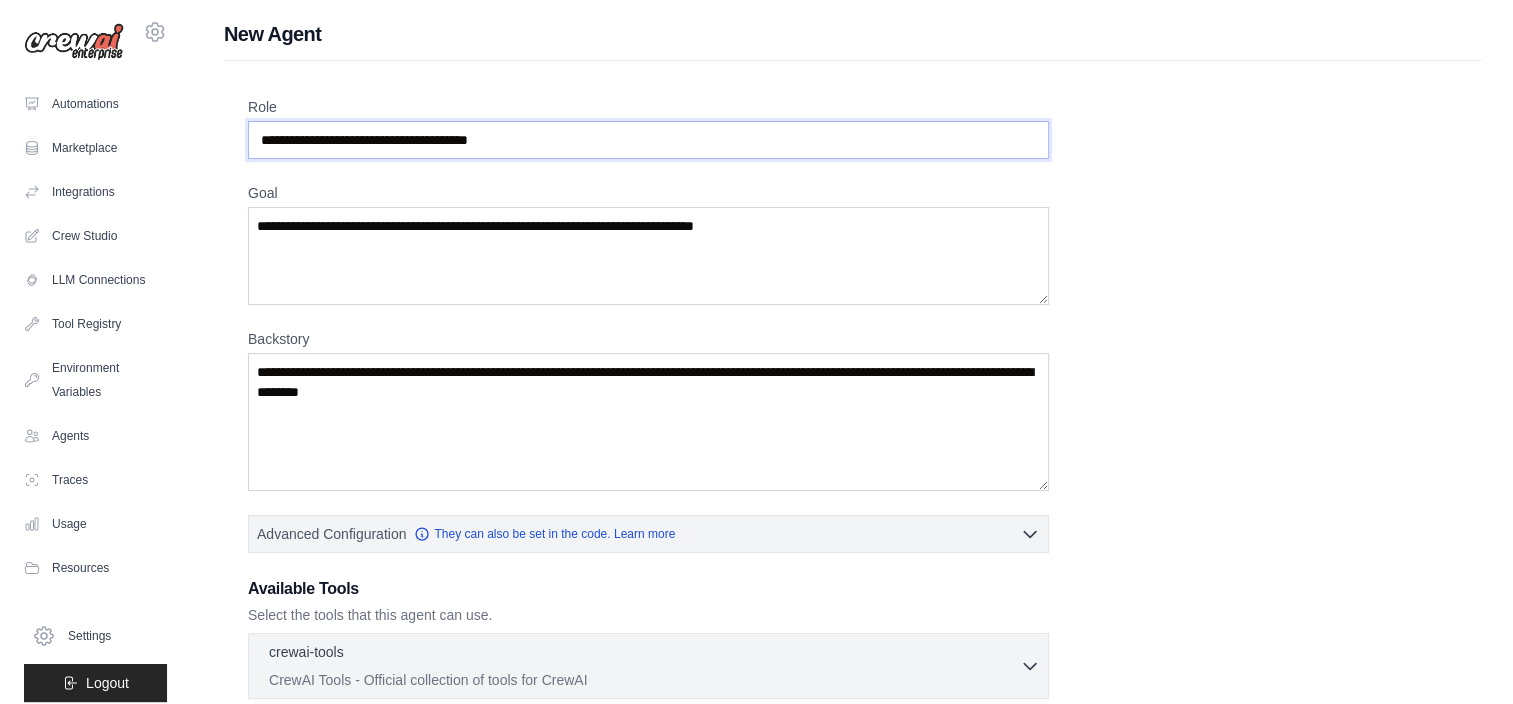 click on "**********" at bounding box center (648, 140) 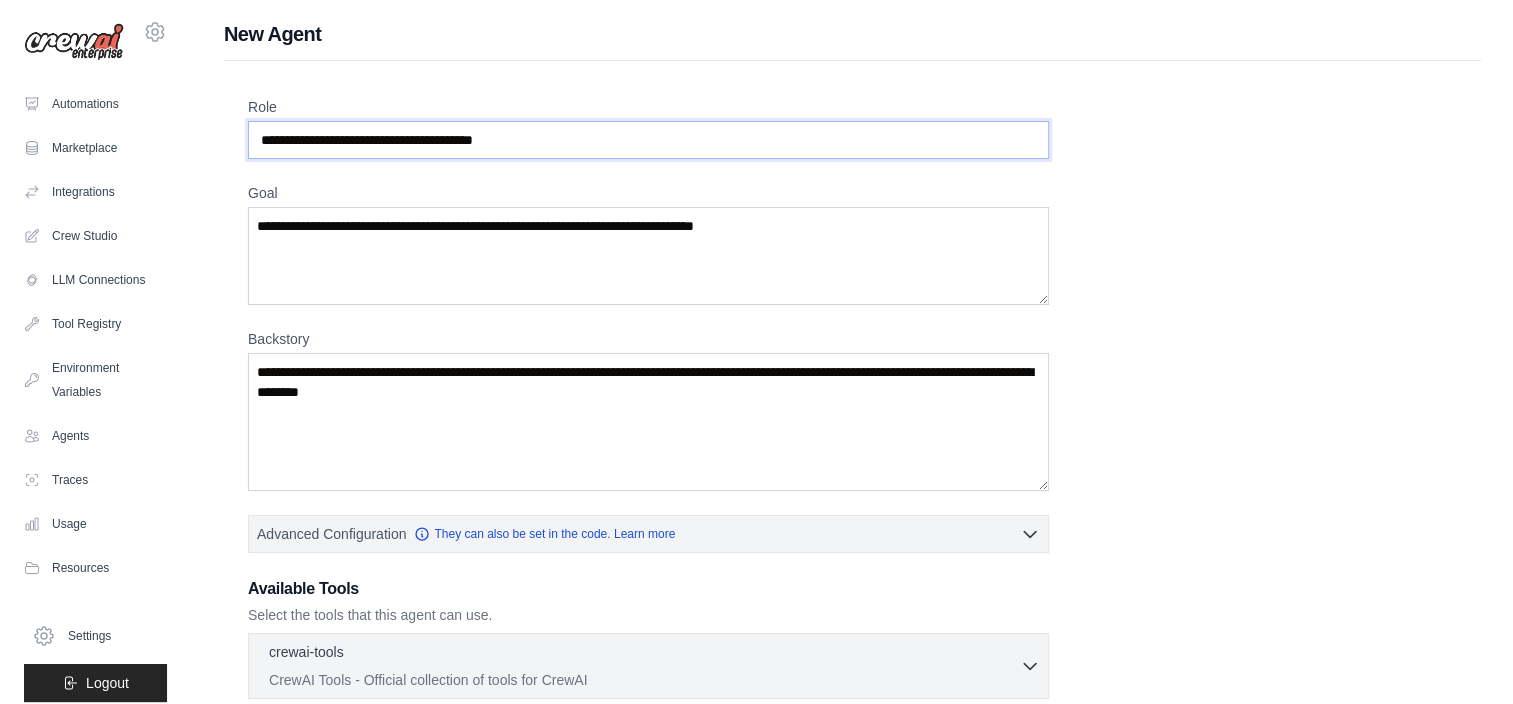 type on "**********" 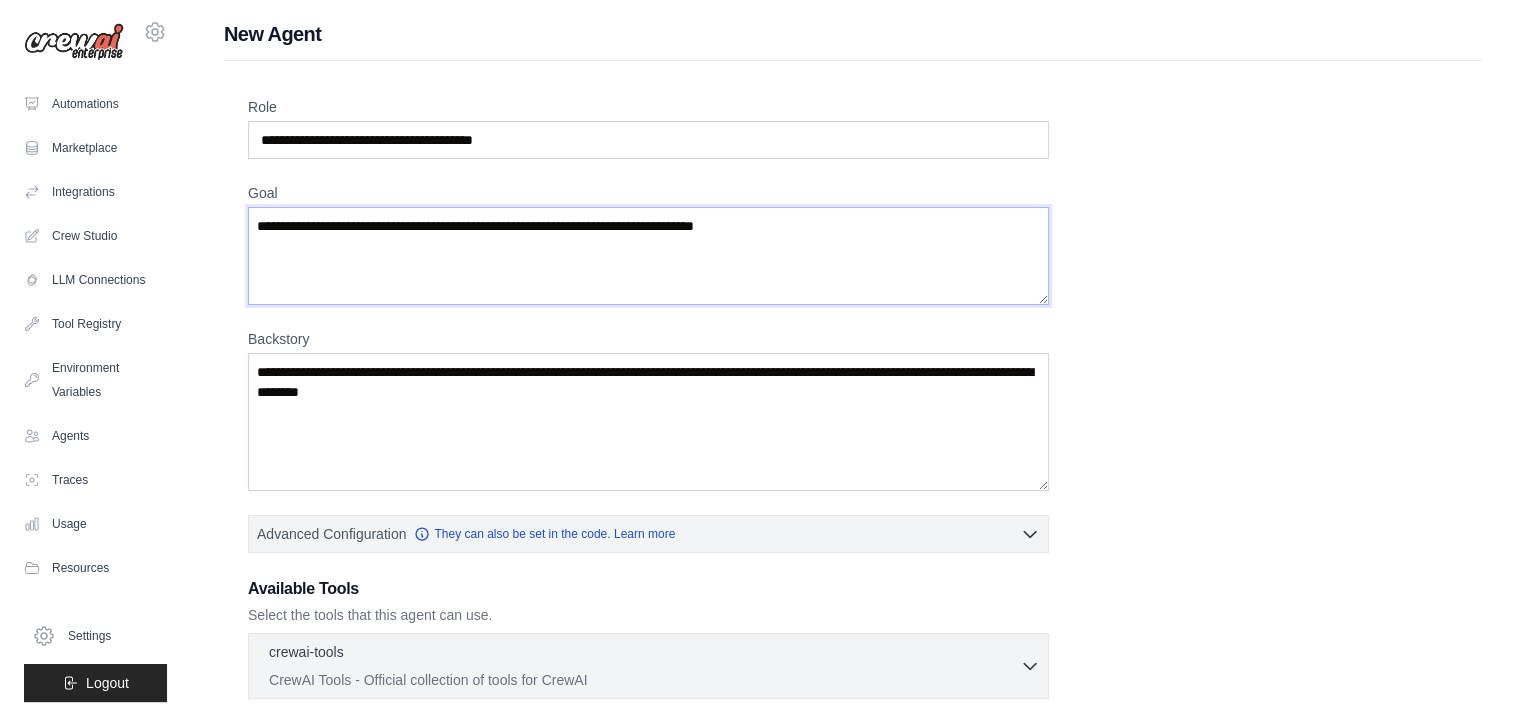 drag, startPoint x: 828, startPoint y: 244, endPoint x: 584, endPoint y: 179, distance: 252.5094 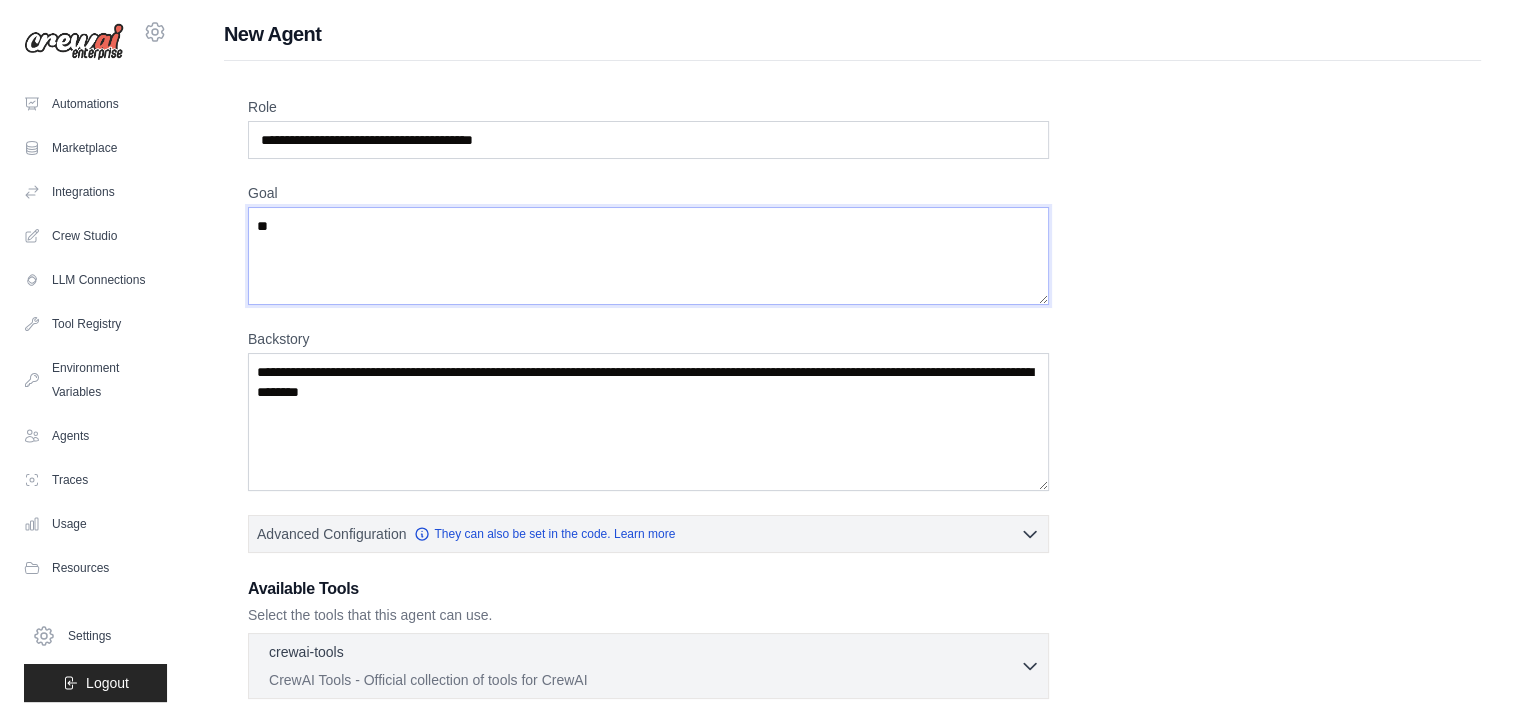 drag, startPoint x: 459, startPoint y: 242, endPoint x: 243, endPoint y: 236, distance: 216.08331 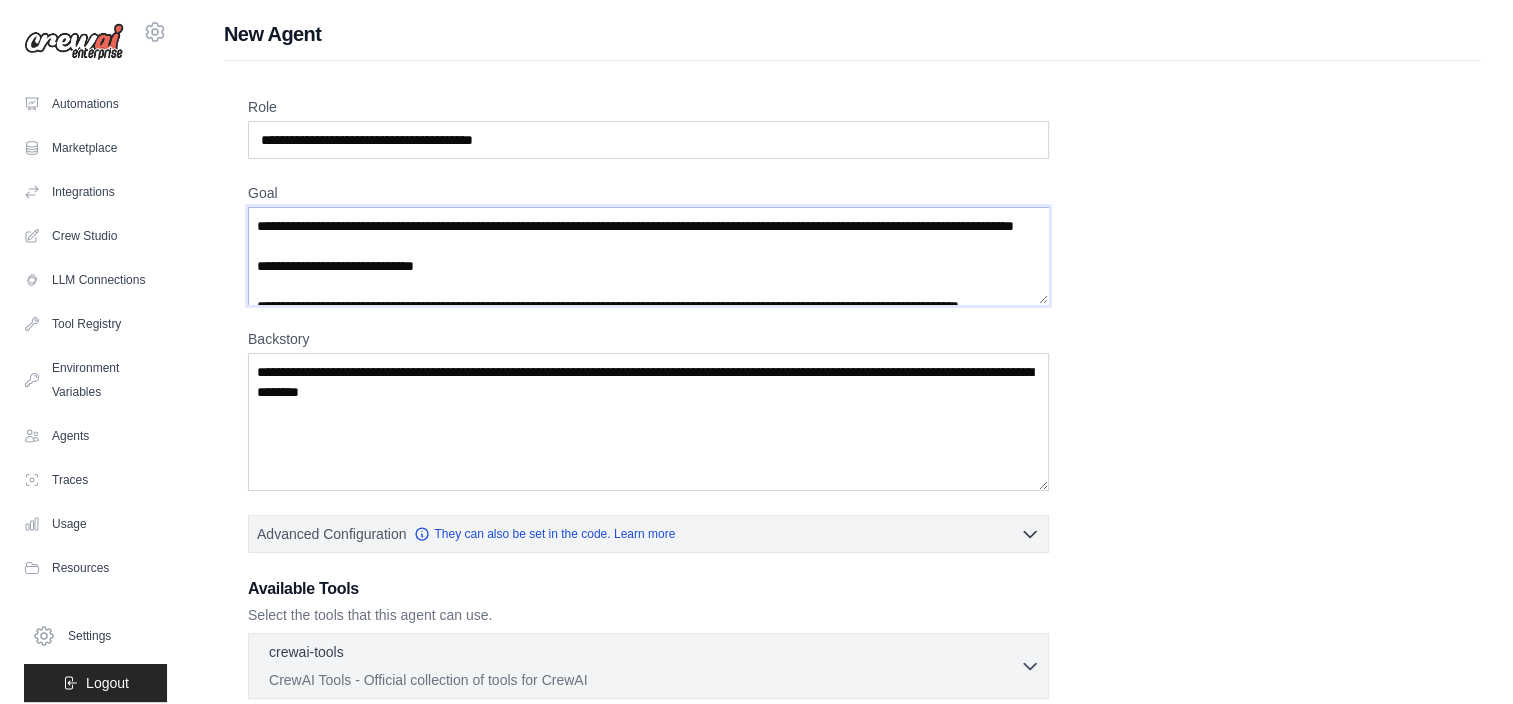scroll, scrollTop: 369, scrollLeft: 0, axis: vertical 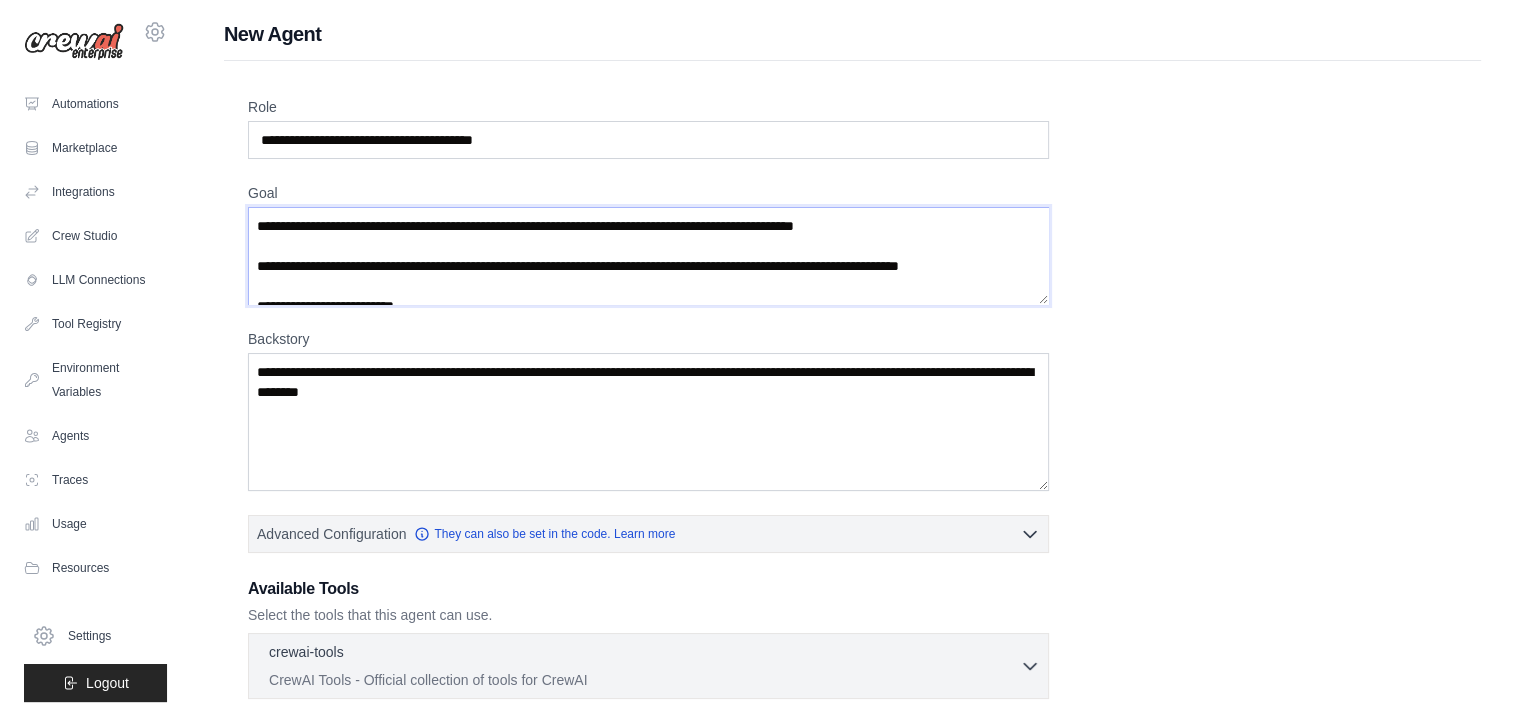 click on "**********" at bounding box center [648, 256] 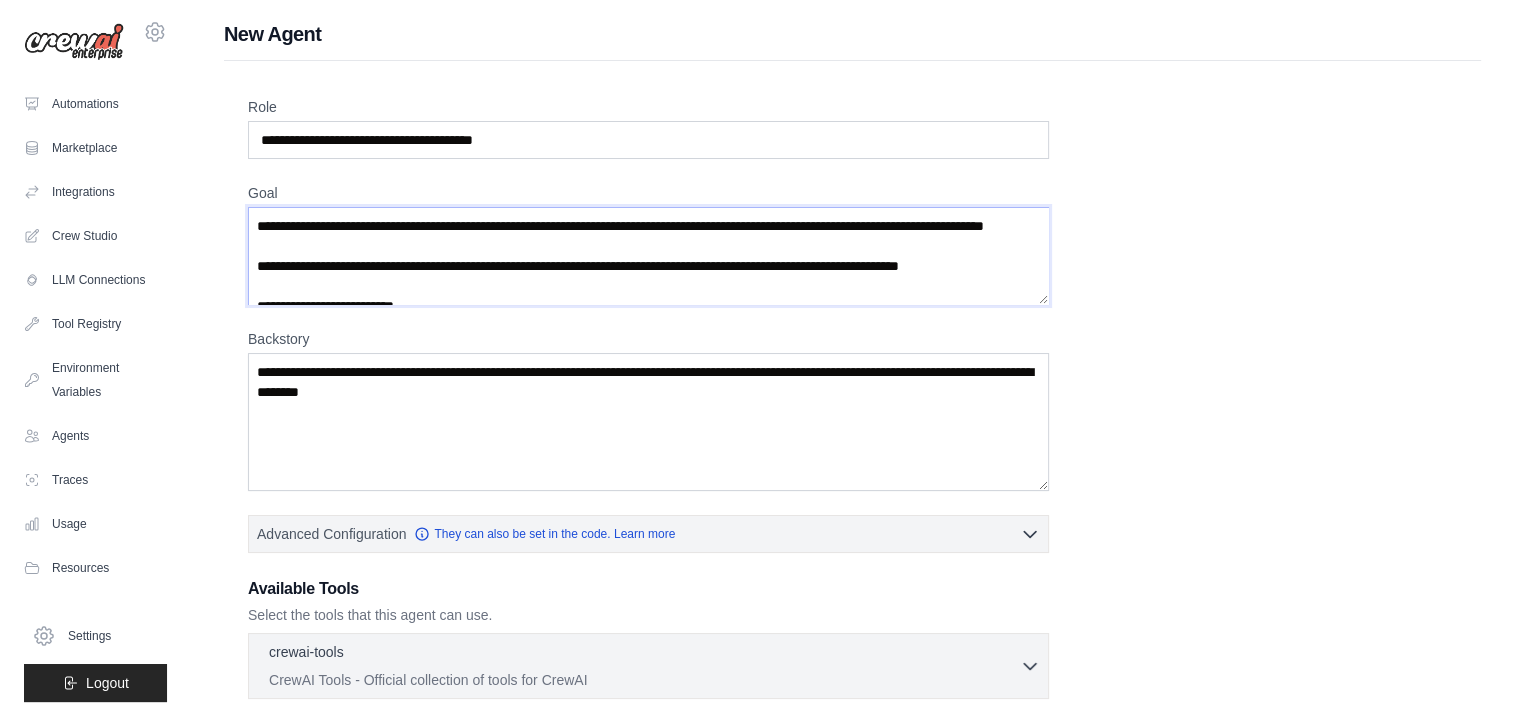 type on "**********" 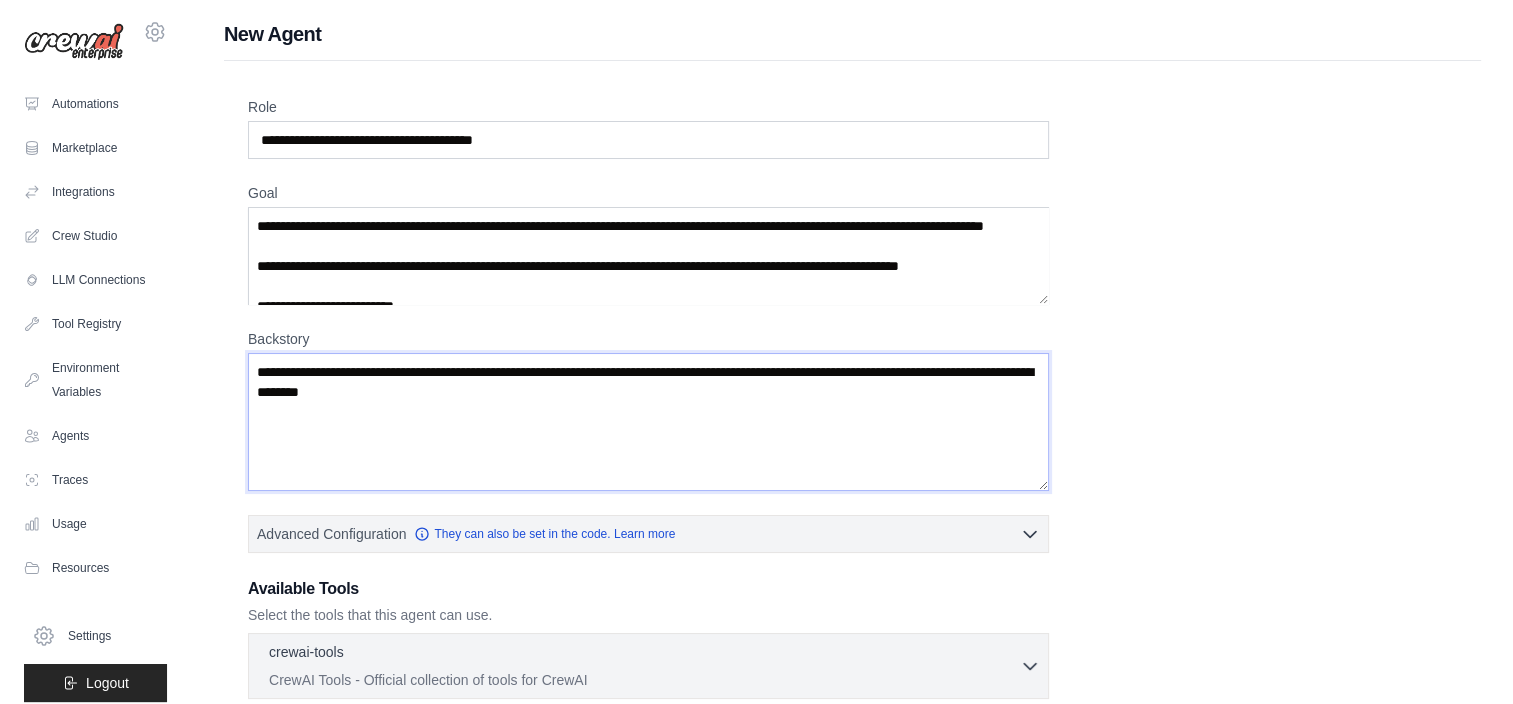 drag, startPoint x: 566, startPoint y: 464, endPoint x: 312, endPoint y: 324, distance: 290.0276 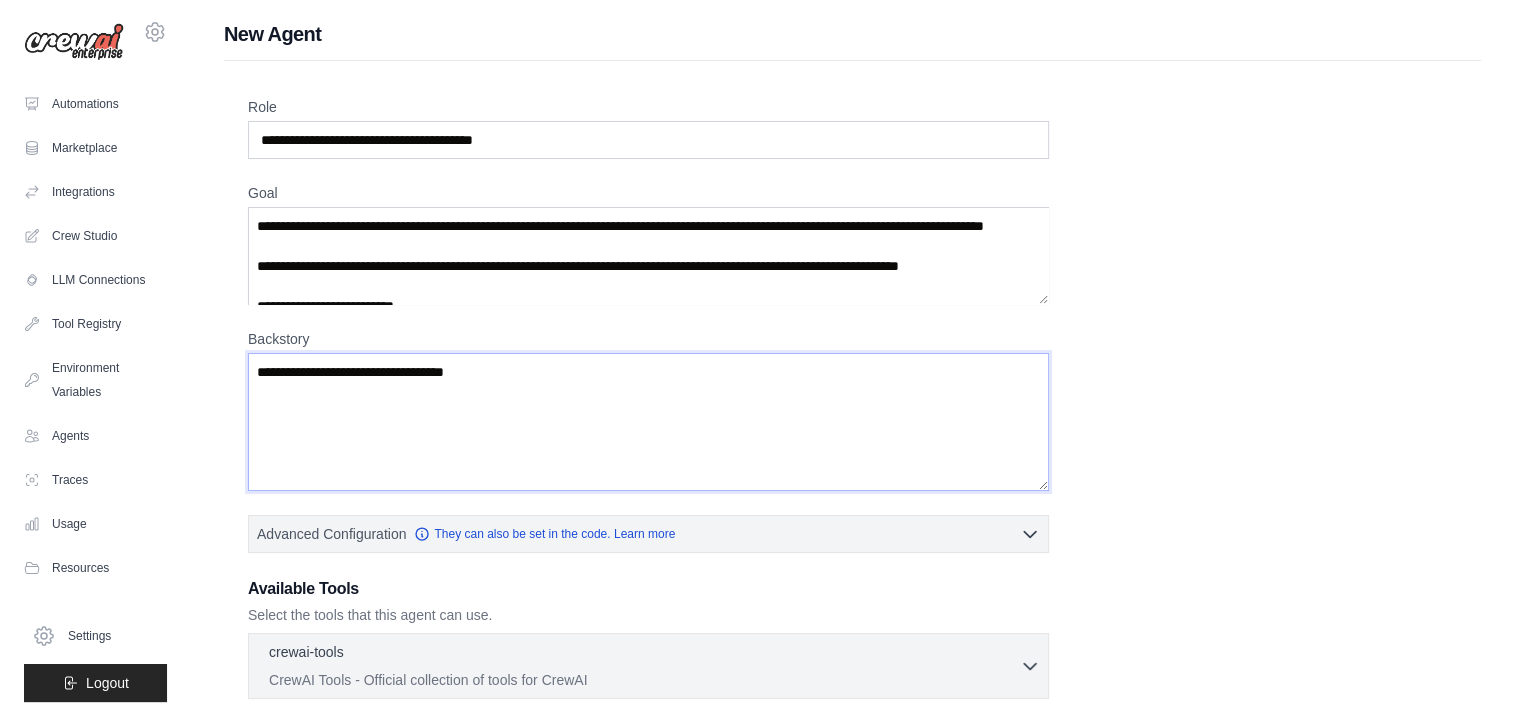 paste on "**********" 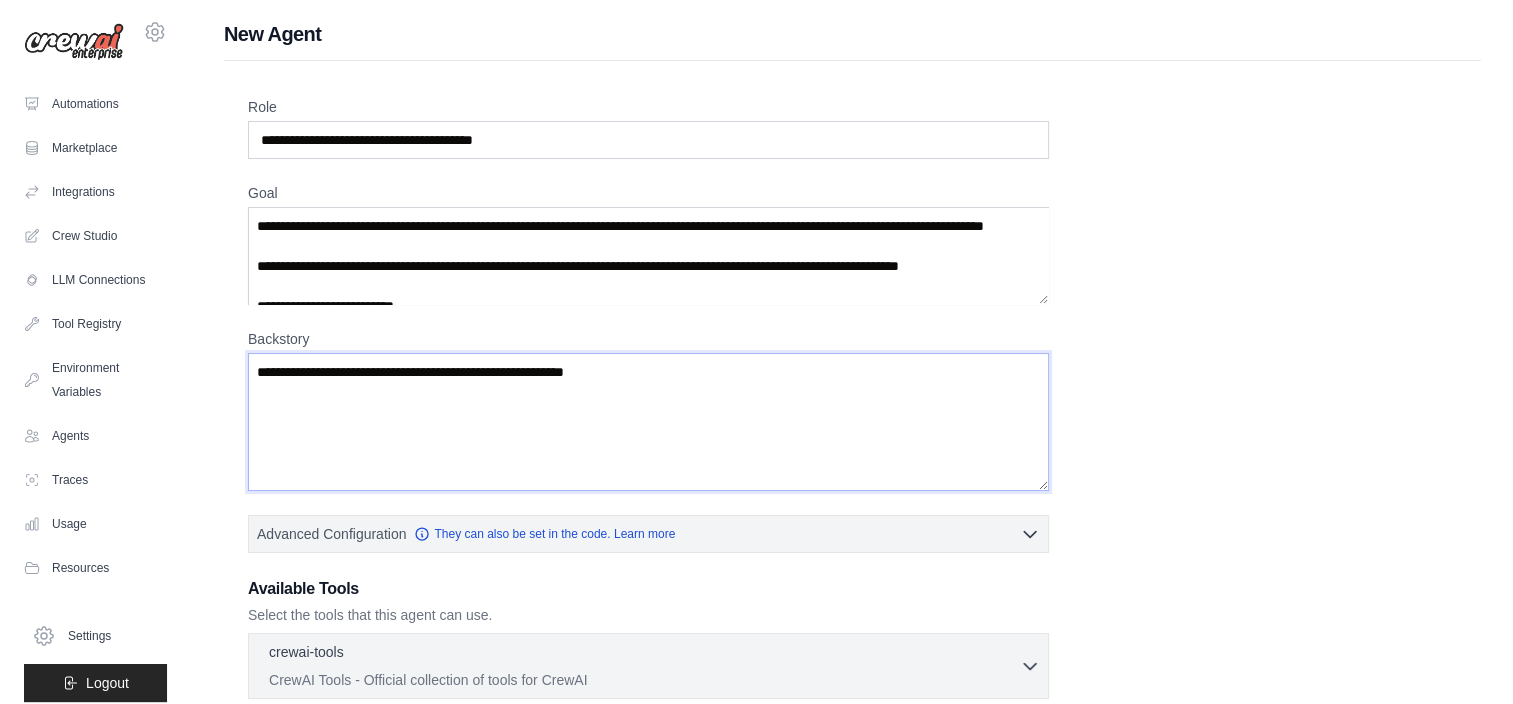 click on "**********" at bounding box center (648, 422) 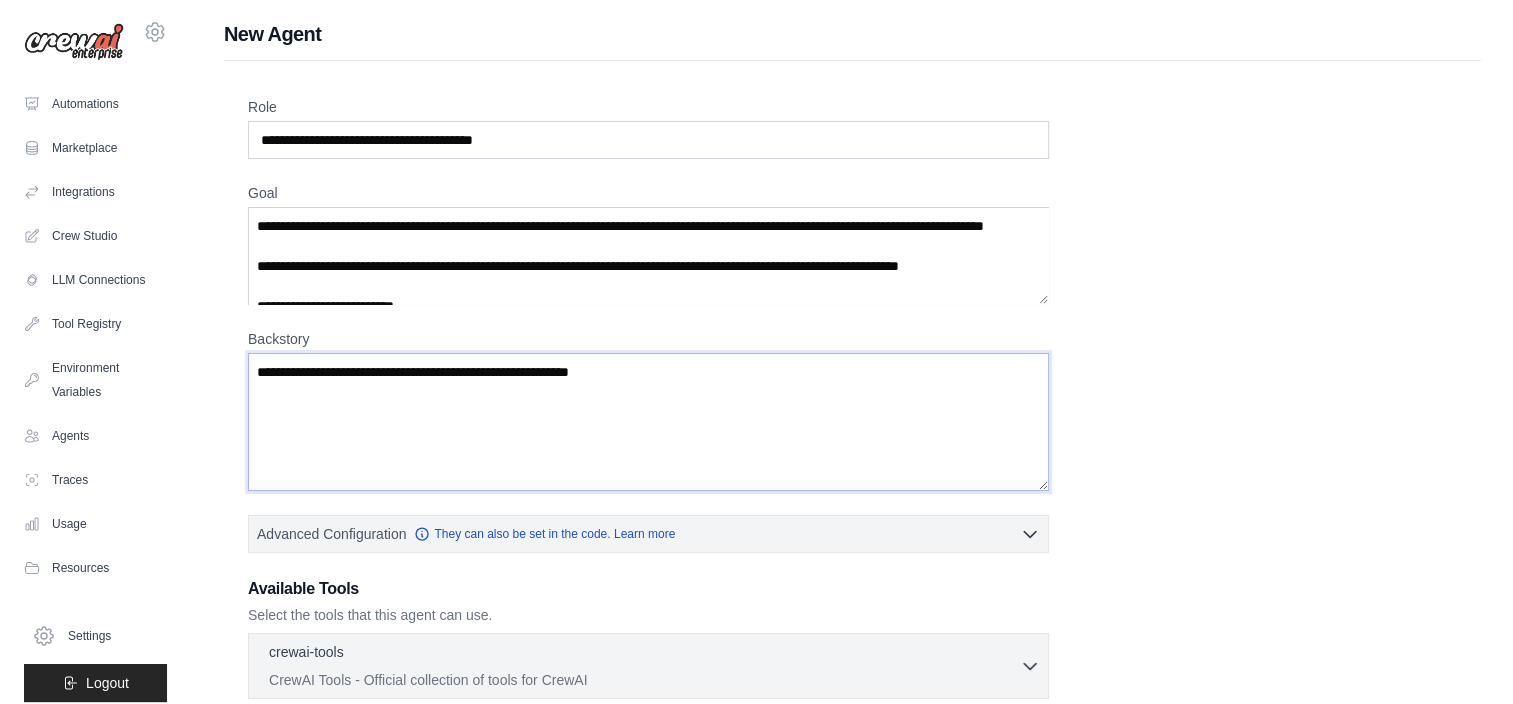 click on "**********" at bounding box center (648, 422) 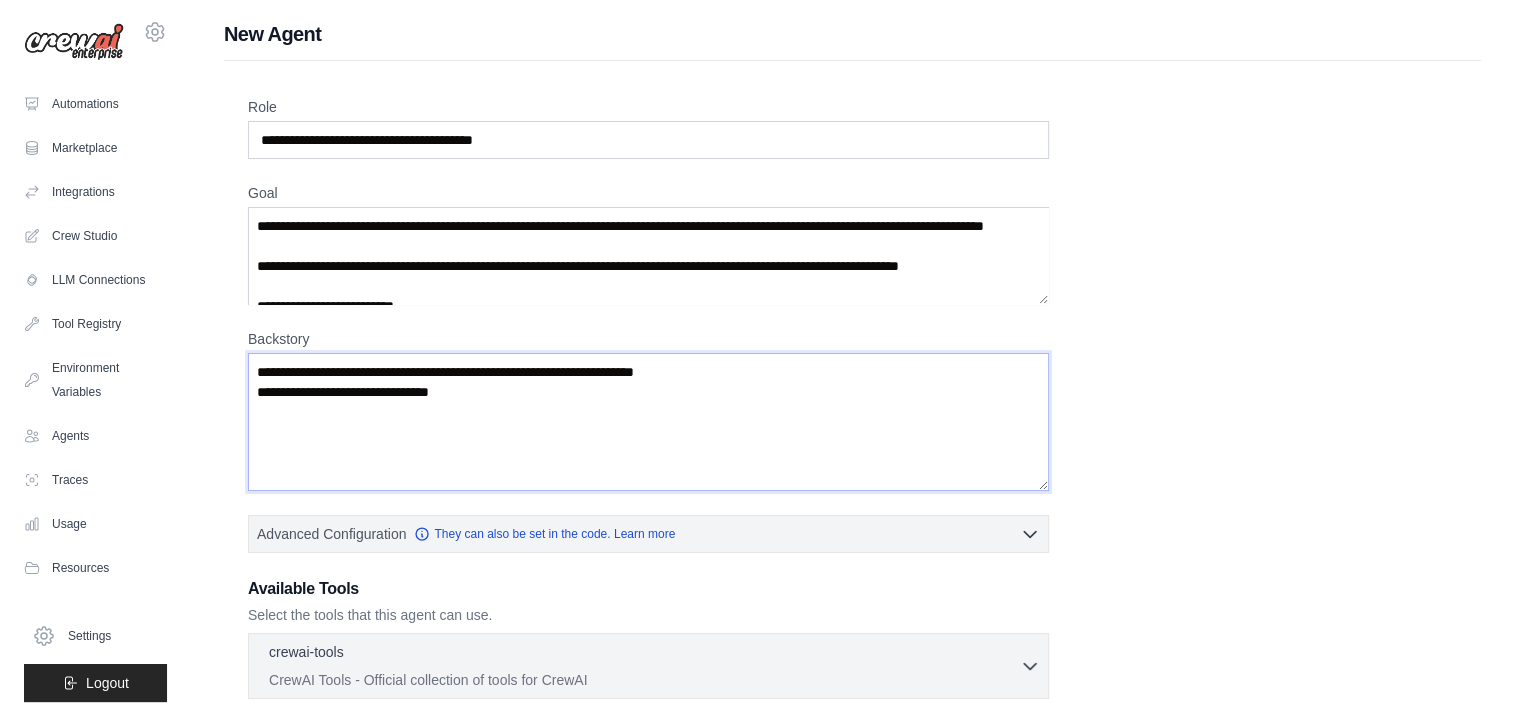 click on "**********" at bounding box center [648, 422] 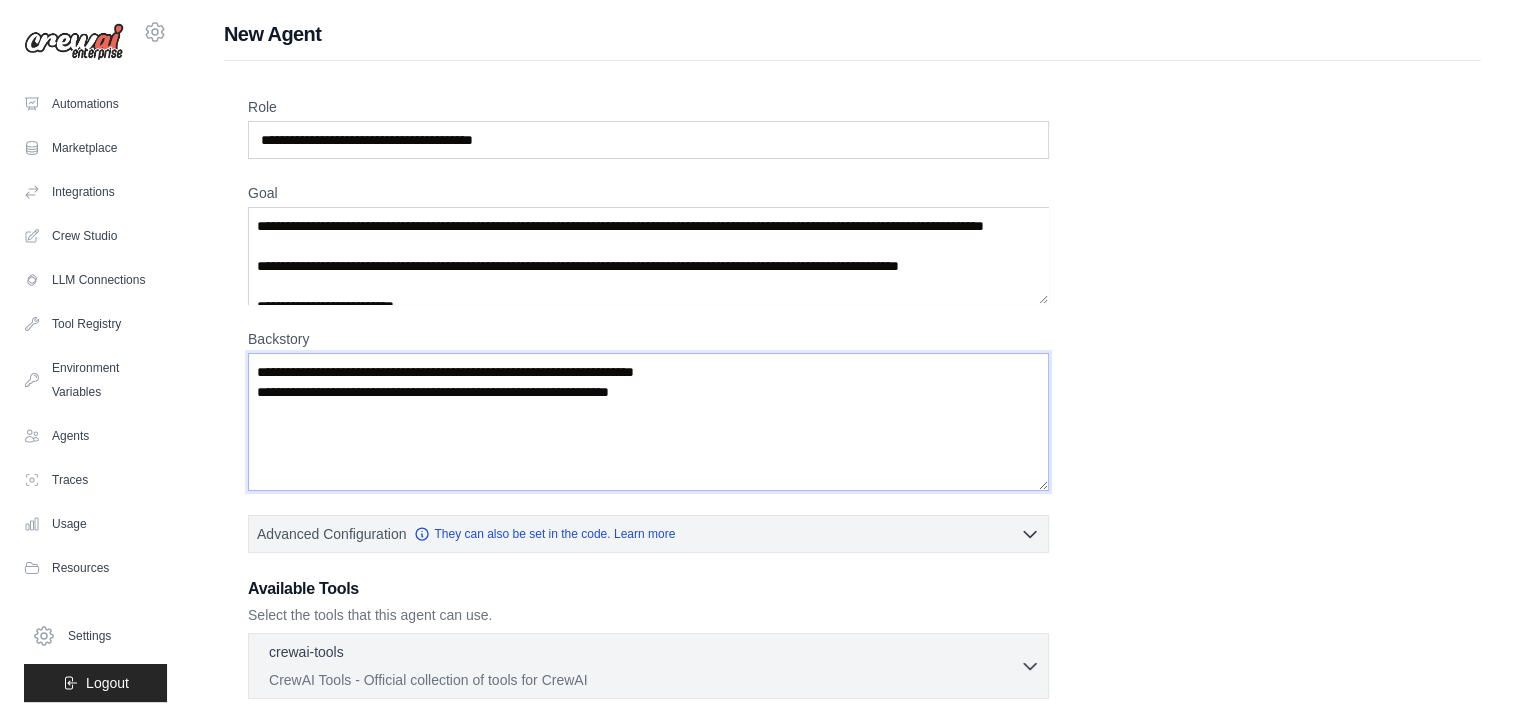 click on "**********" at bounding box center (648, 422) 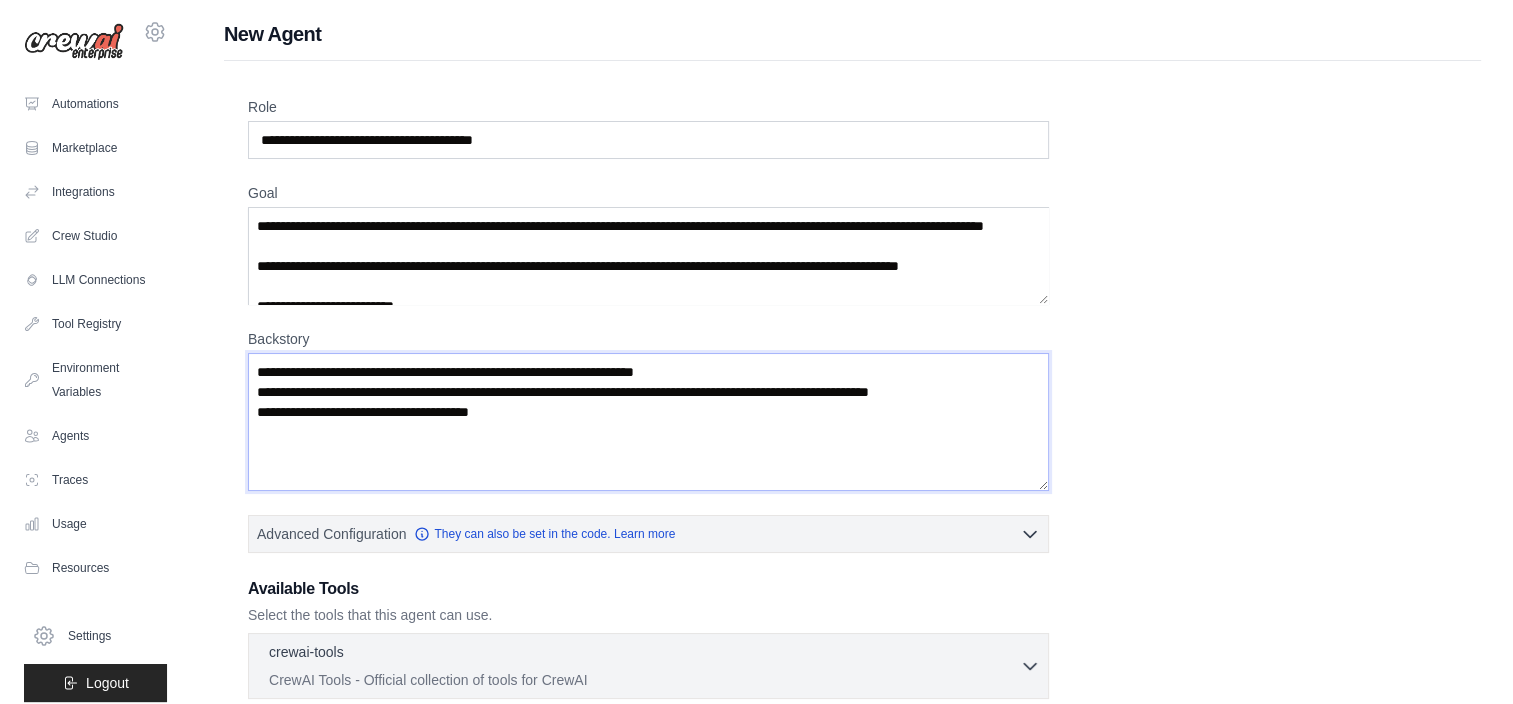 paste on "**********" 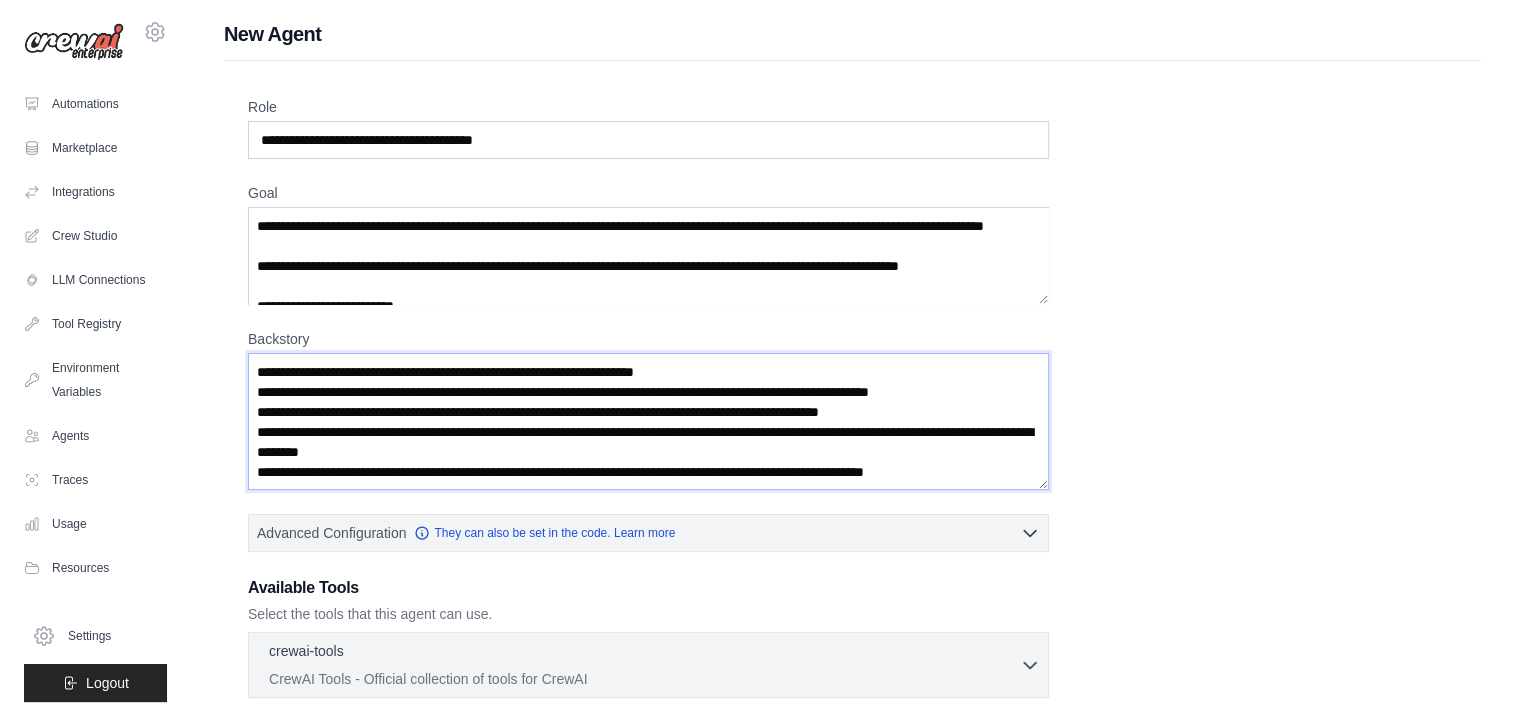scroll, scrollTop: 49, scrollLeft: 0, axis: vertical 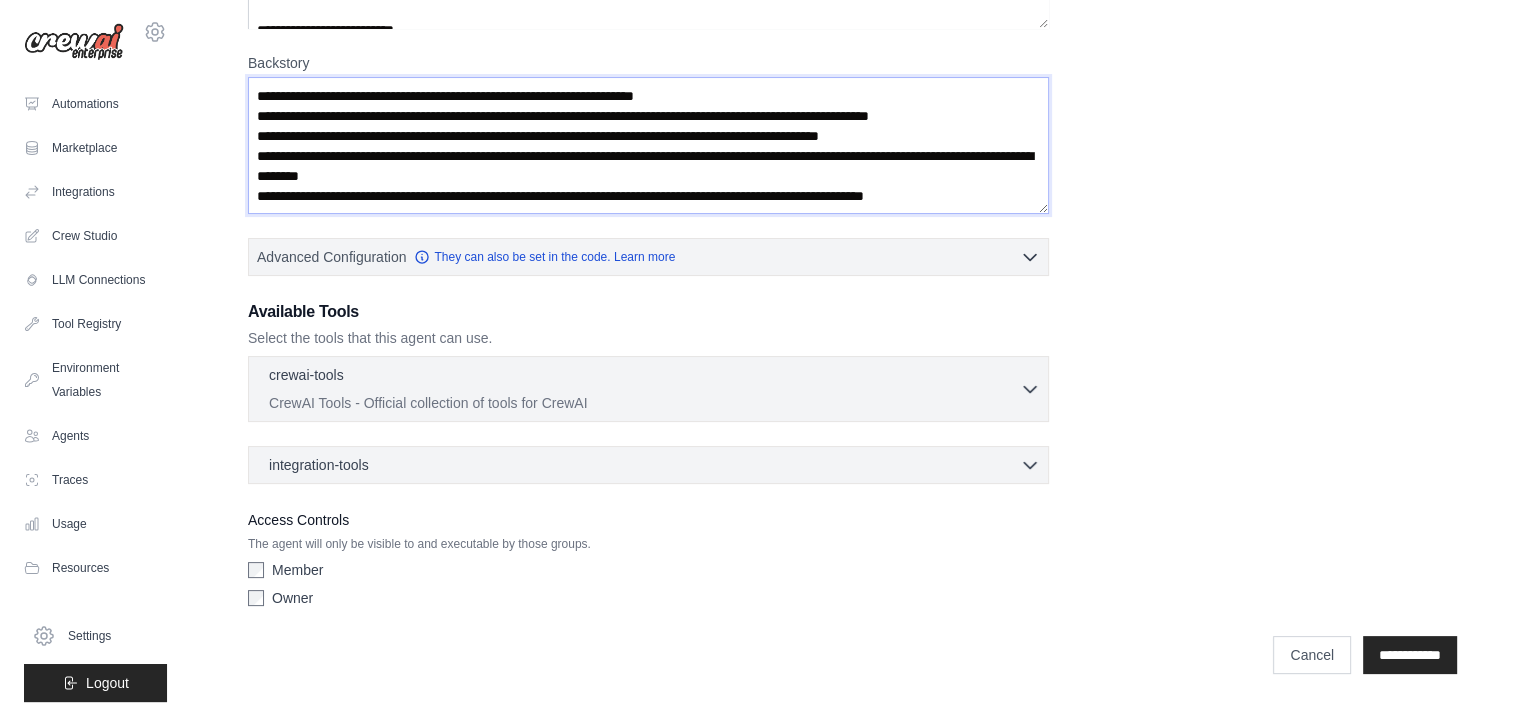 type on "**********" 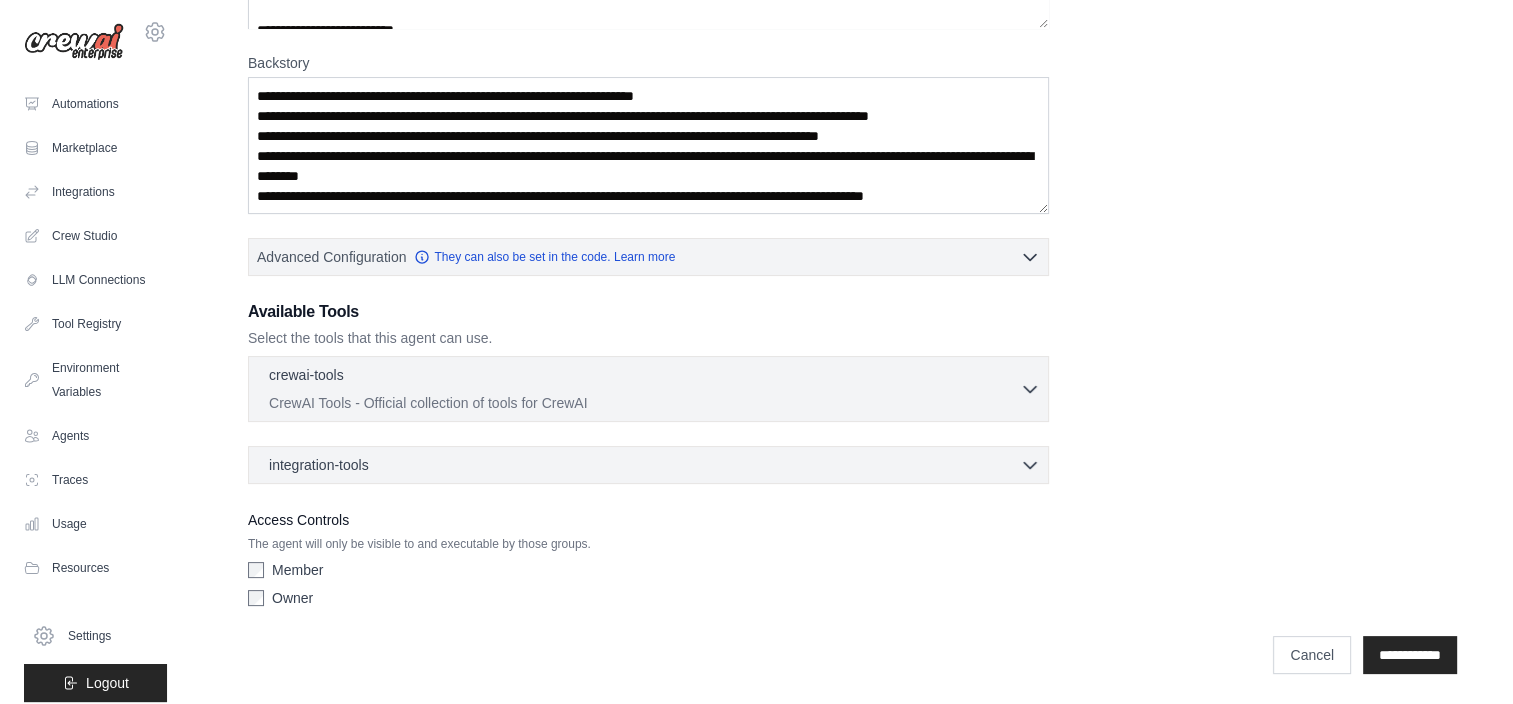 click on "Member
Owner" at bounding box center [648, 588] 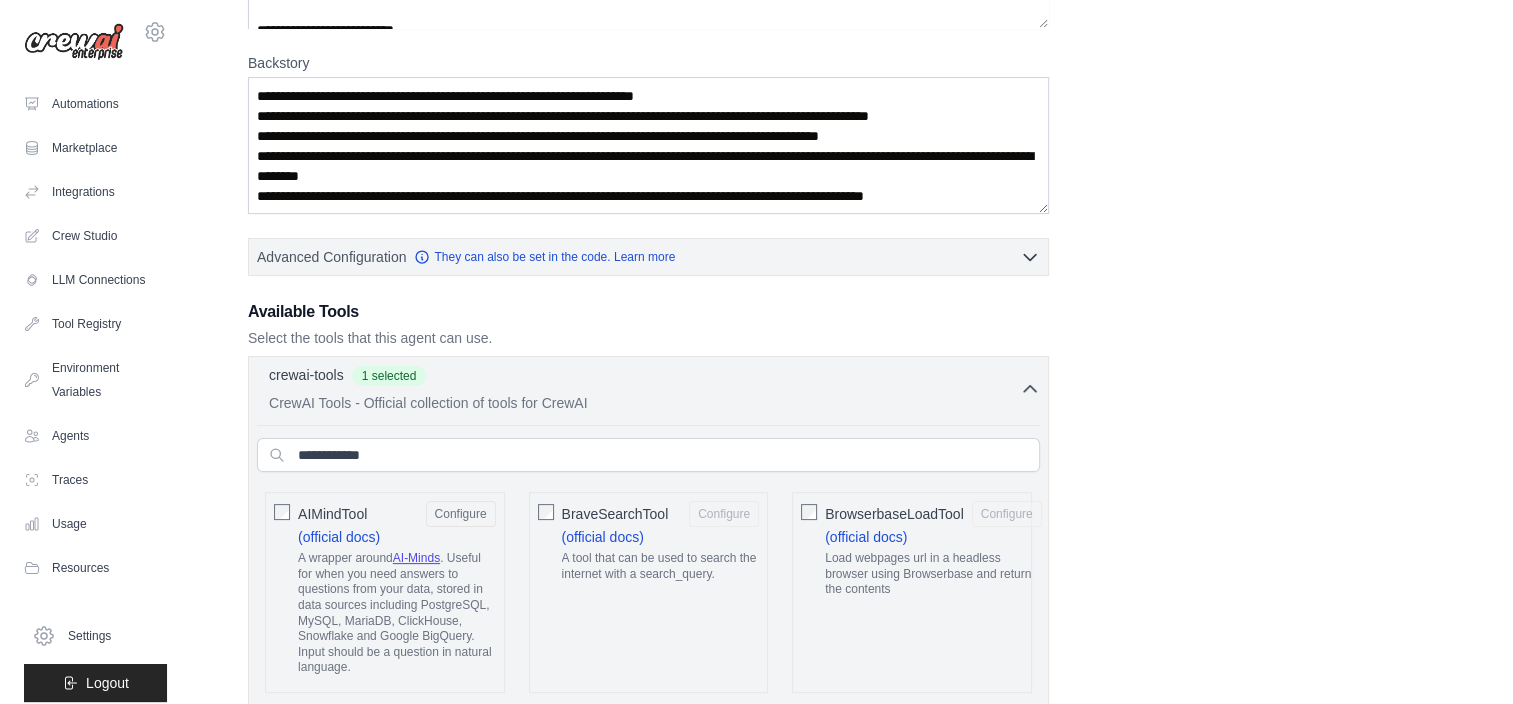 click on "BraveSearchTool
Configure
(official docs)
A tool that can be used to search the internet with a search_query." at bounding box center (649, 592) 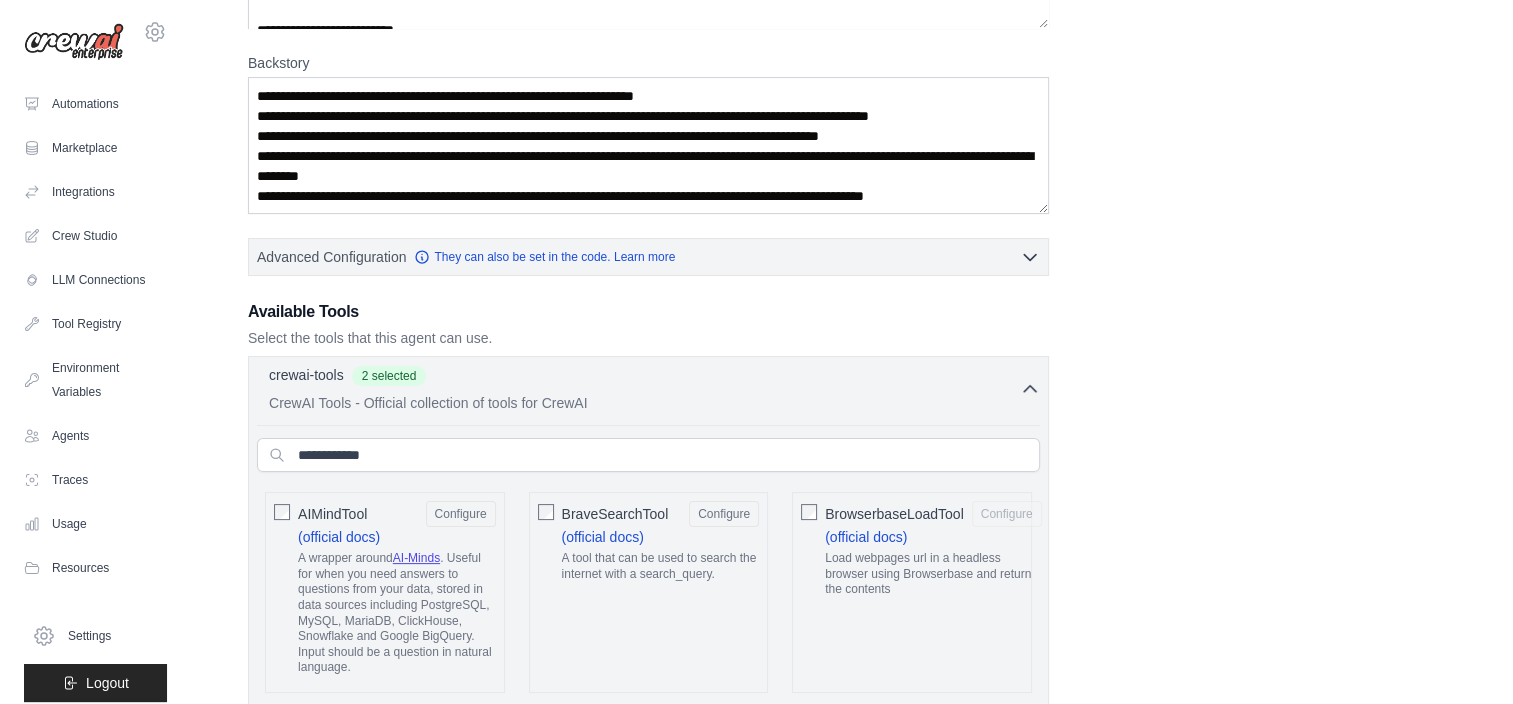 click on "BrowserbaseLoadTool
Configure
(official docs)
Load webpages url in a headless browser using Browserbase and return the contents" at bounding box center (912, 592) 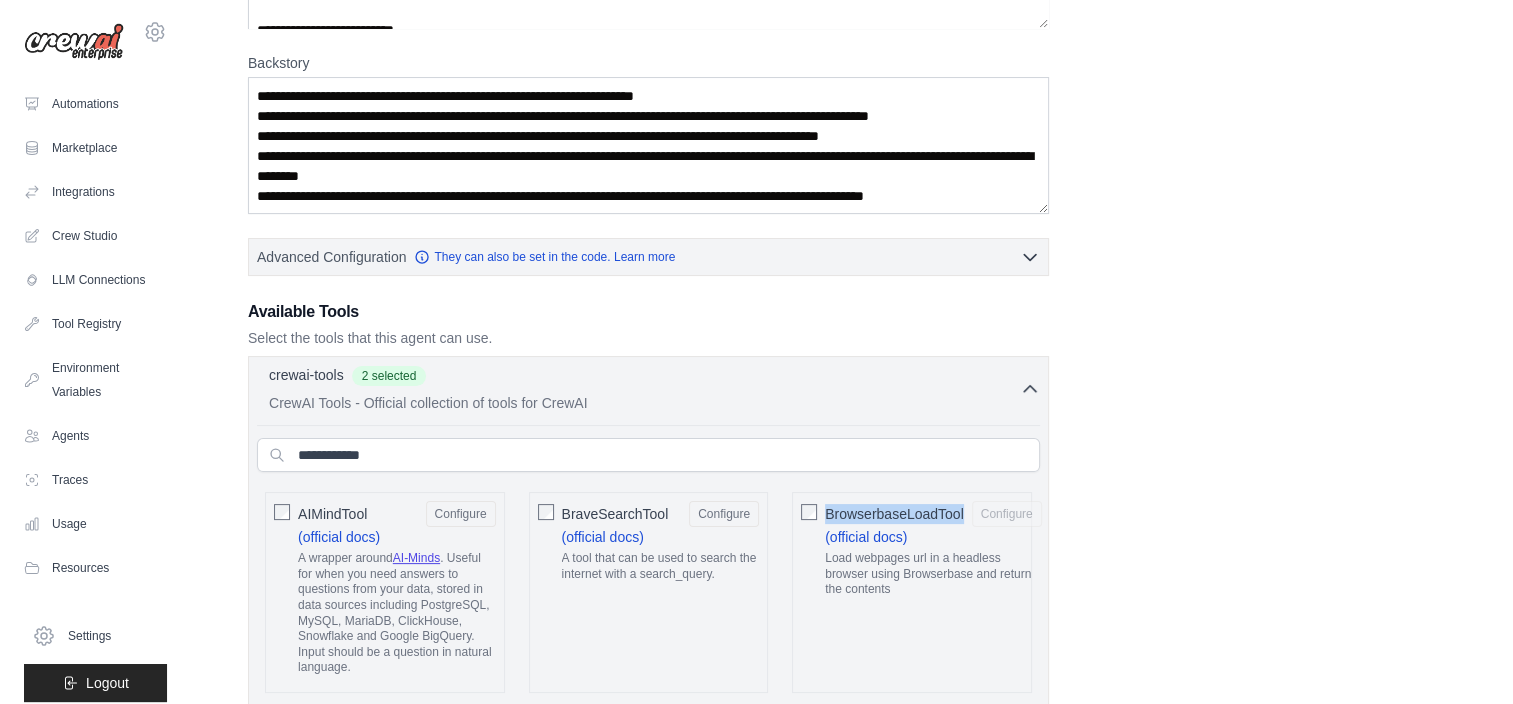 click on "BrowserbaseLoadTool
Configure
(official docs)
Load webpages url in a headless browser using Browserbase and return the contents" at bounding box center [912, 592] 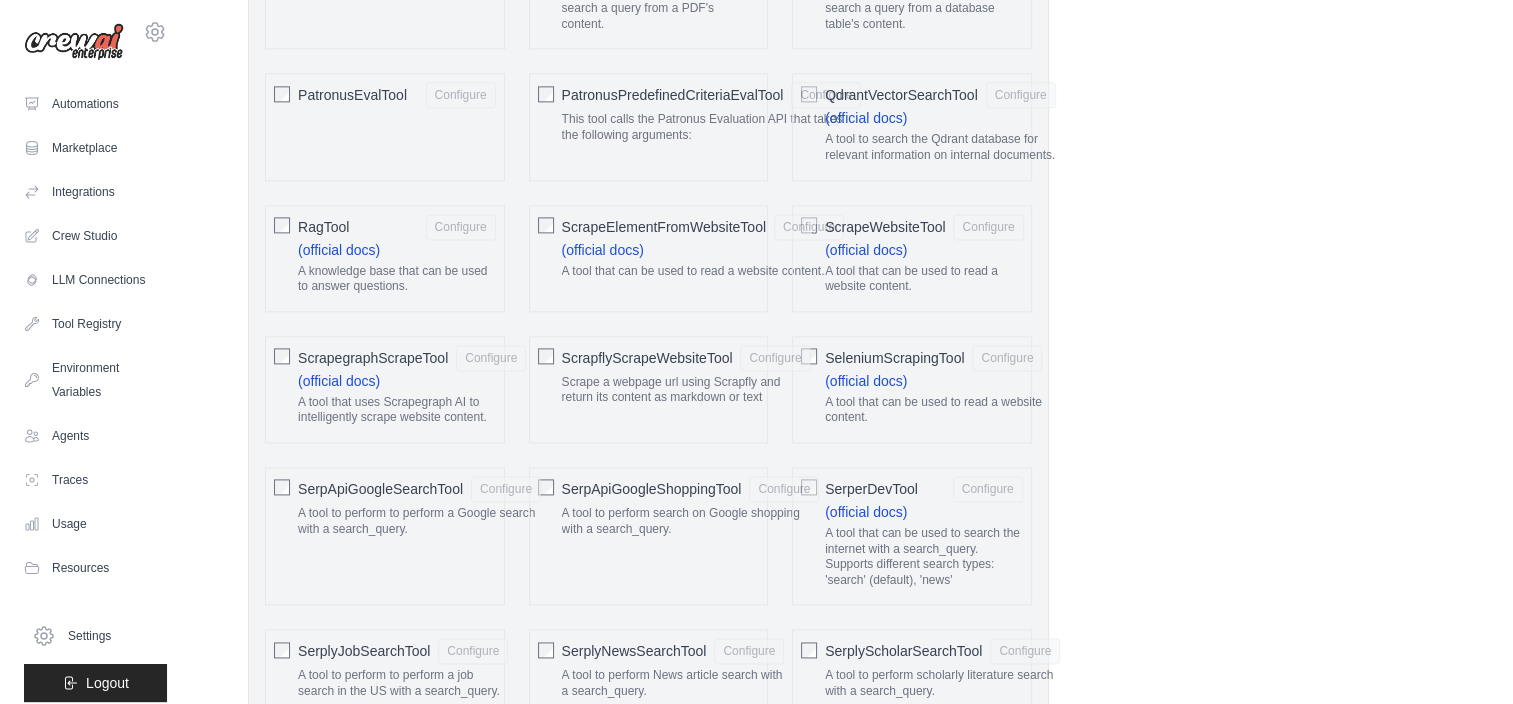scroll, scrollTop: 2656, scrollLeft: 0, axis: vertical 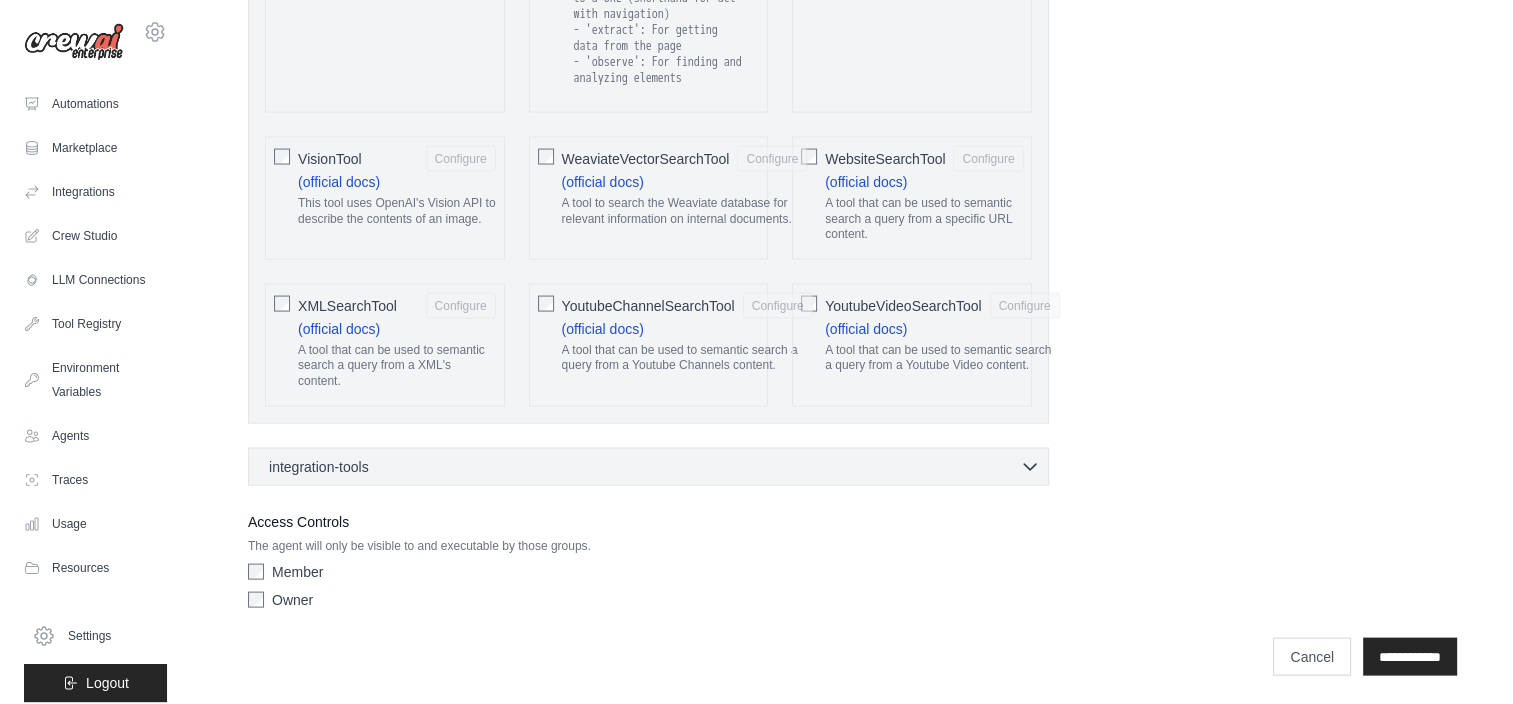 click 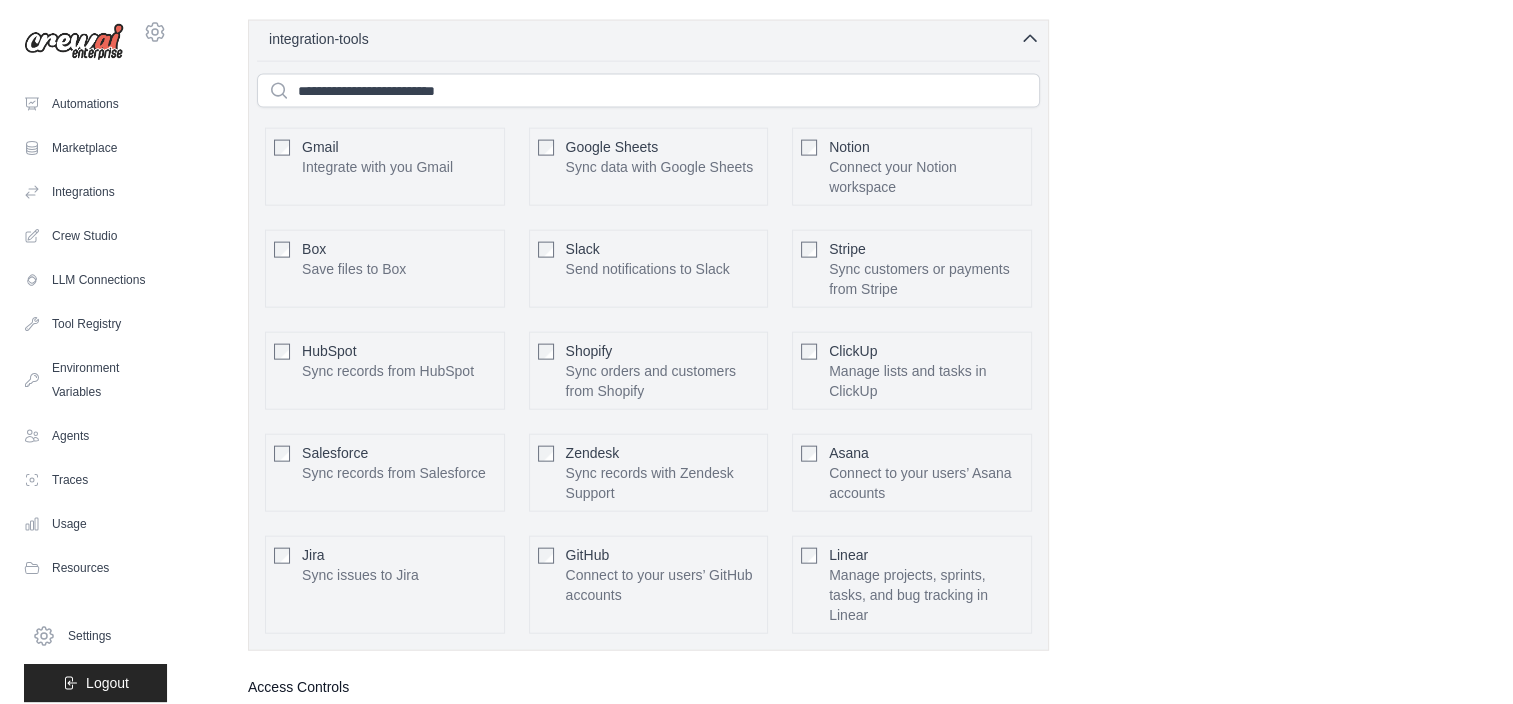 scroll, scrollTop: 4624, scrollLeft: 0, axis: vertical 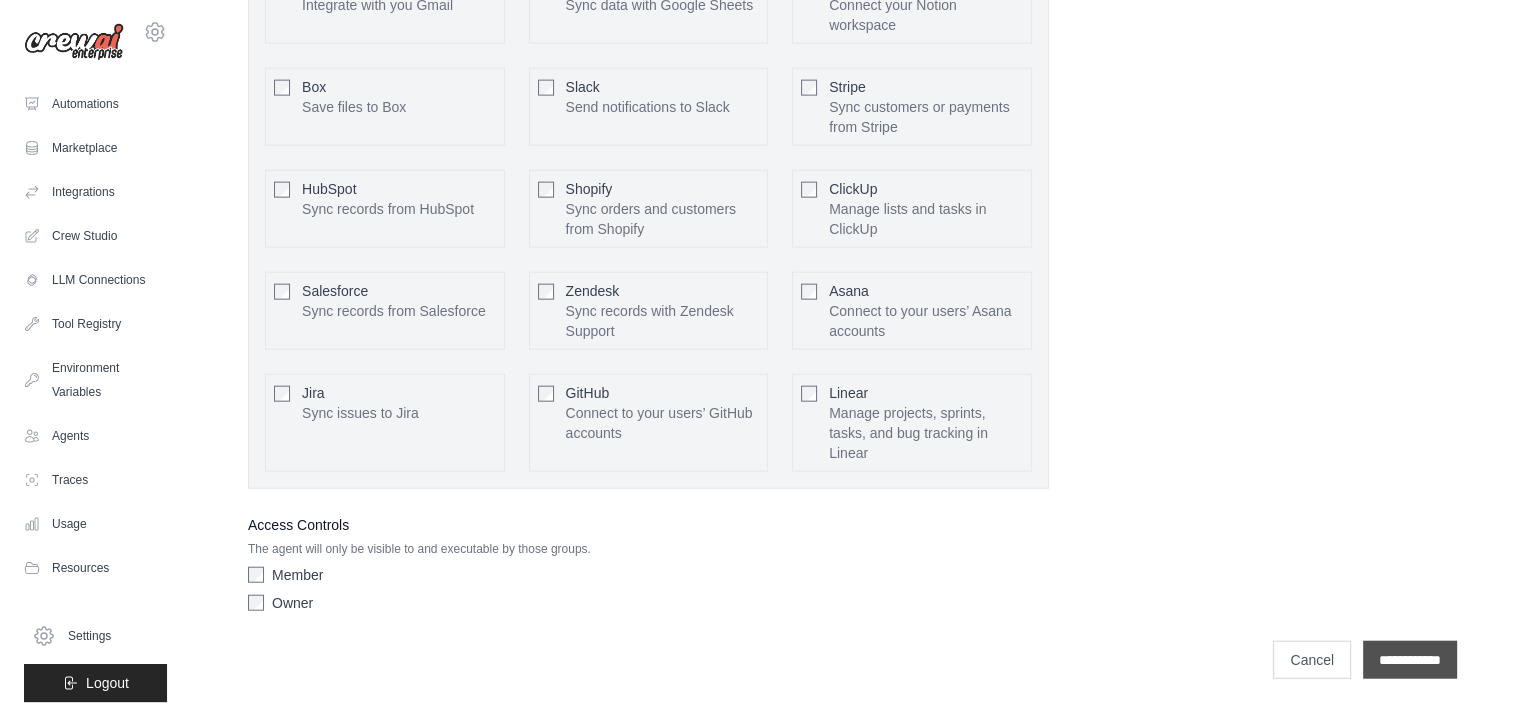 click on "**********" at bounding box center [1410, 660] 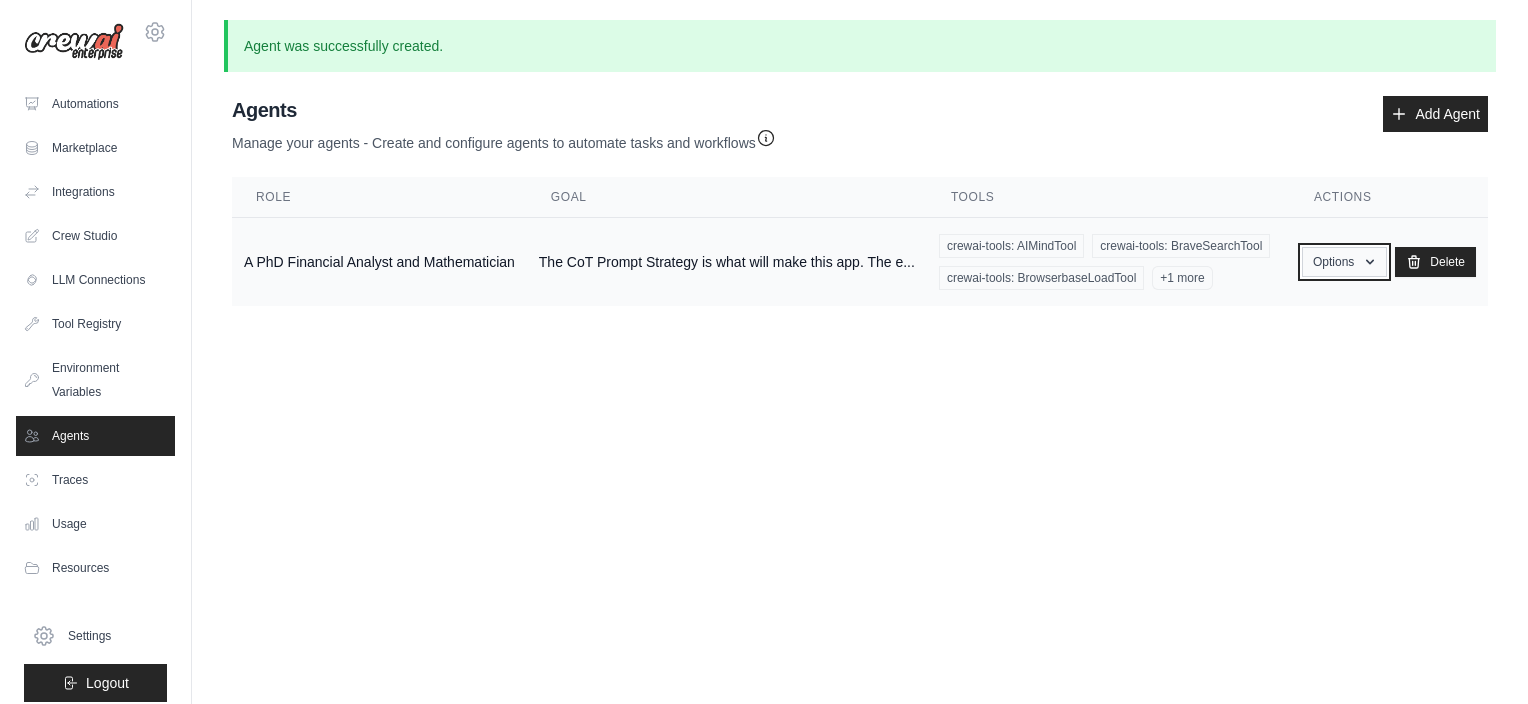 click on "Options" at bounding box center [1344, 262] 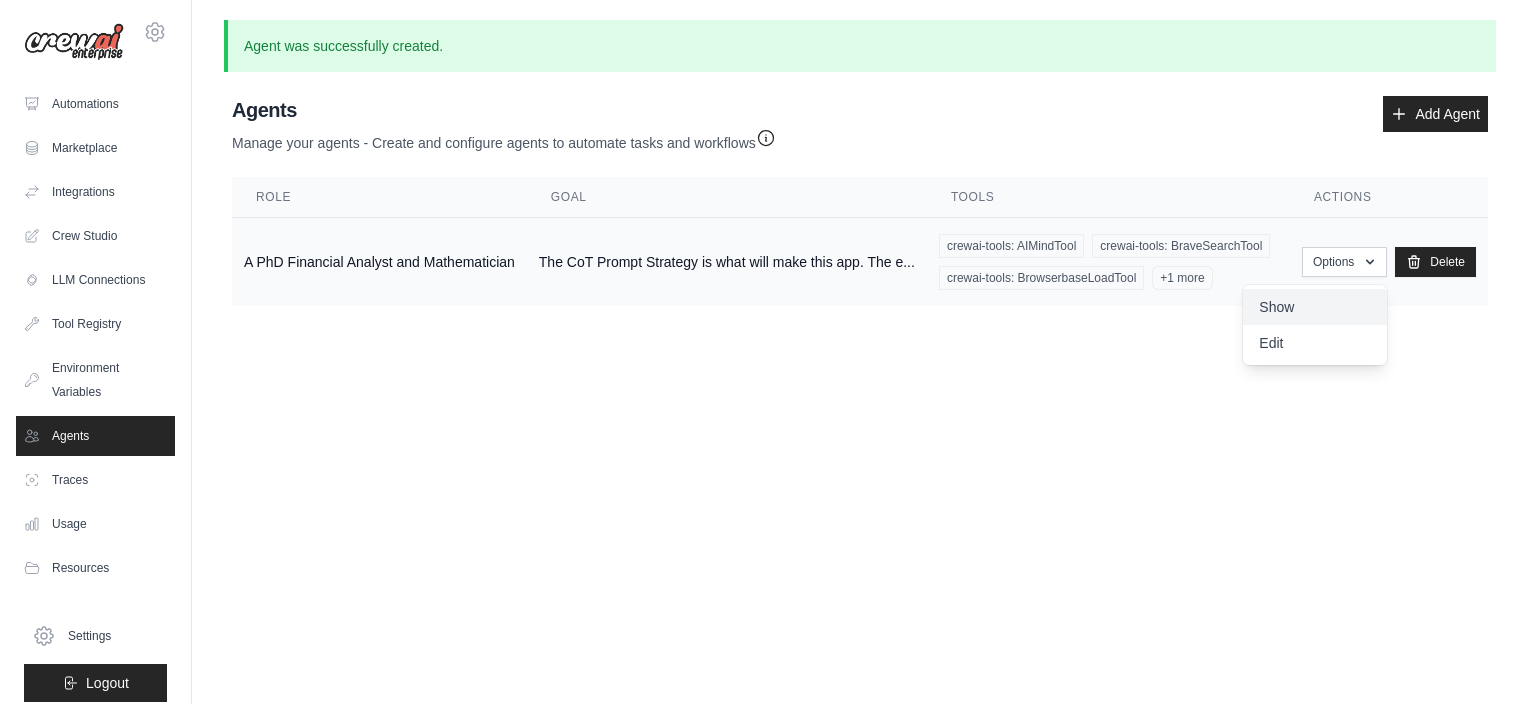 click on "Show" at bounding box center [1315, 307] 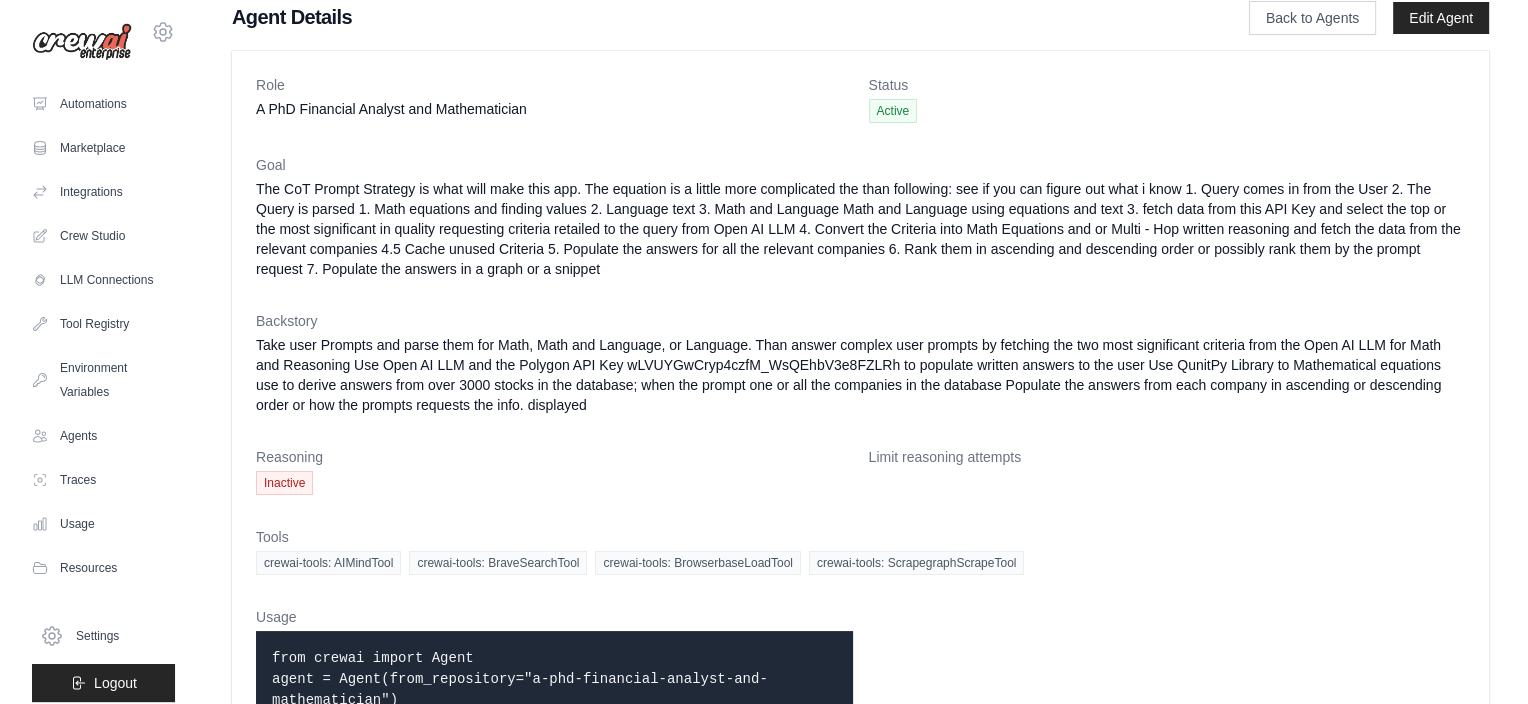 scroll, scrollTop: 0, scrollLeft: 0, axis: both 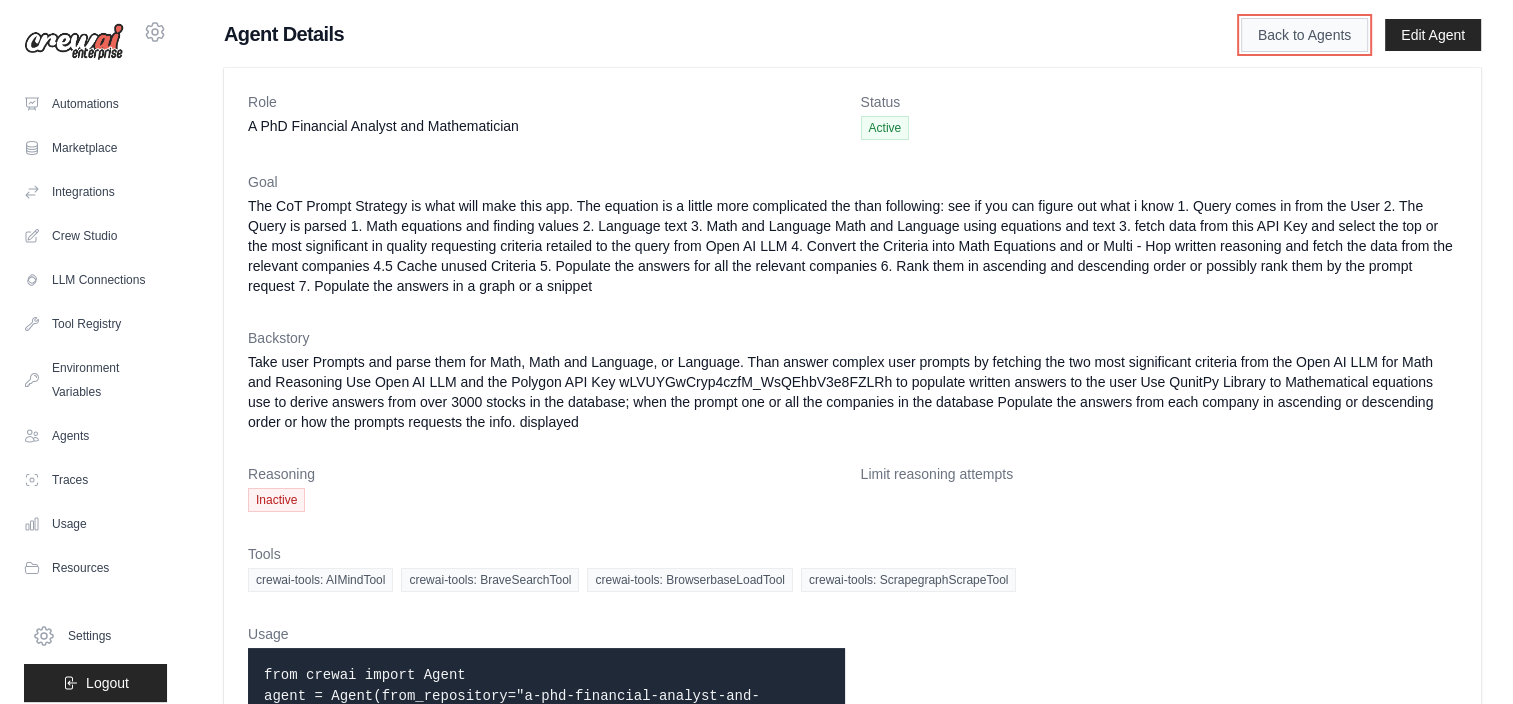click on "Back to Agents" at bounding box center [1304, 35] 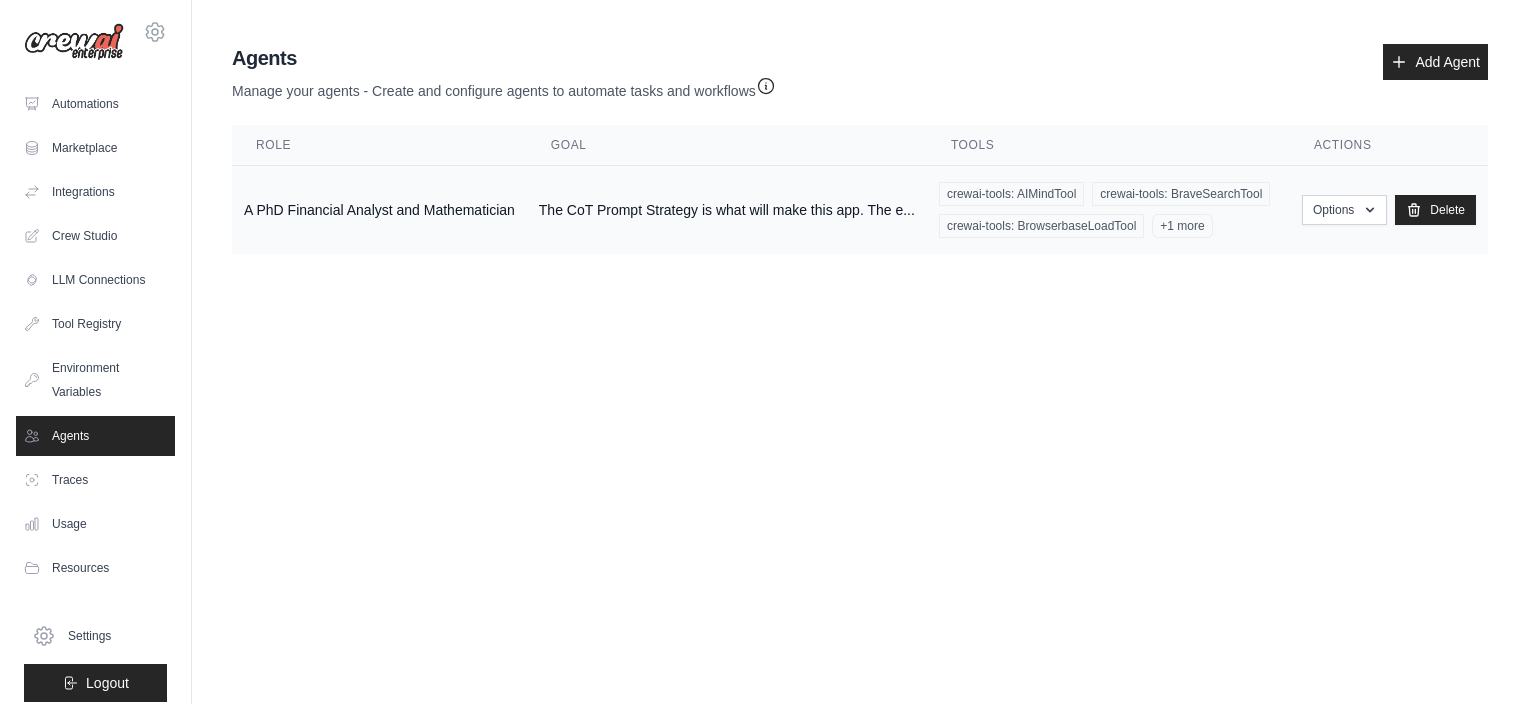 click on "A PhD Financial Analyst and Mathematician" at bounding box center (379, 210) 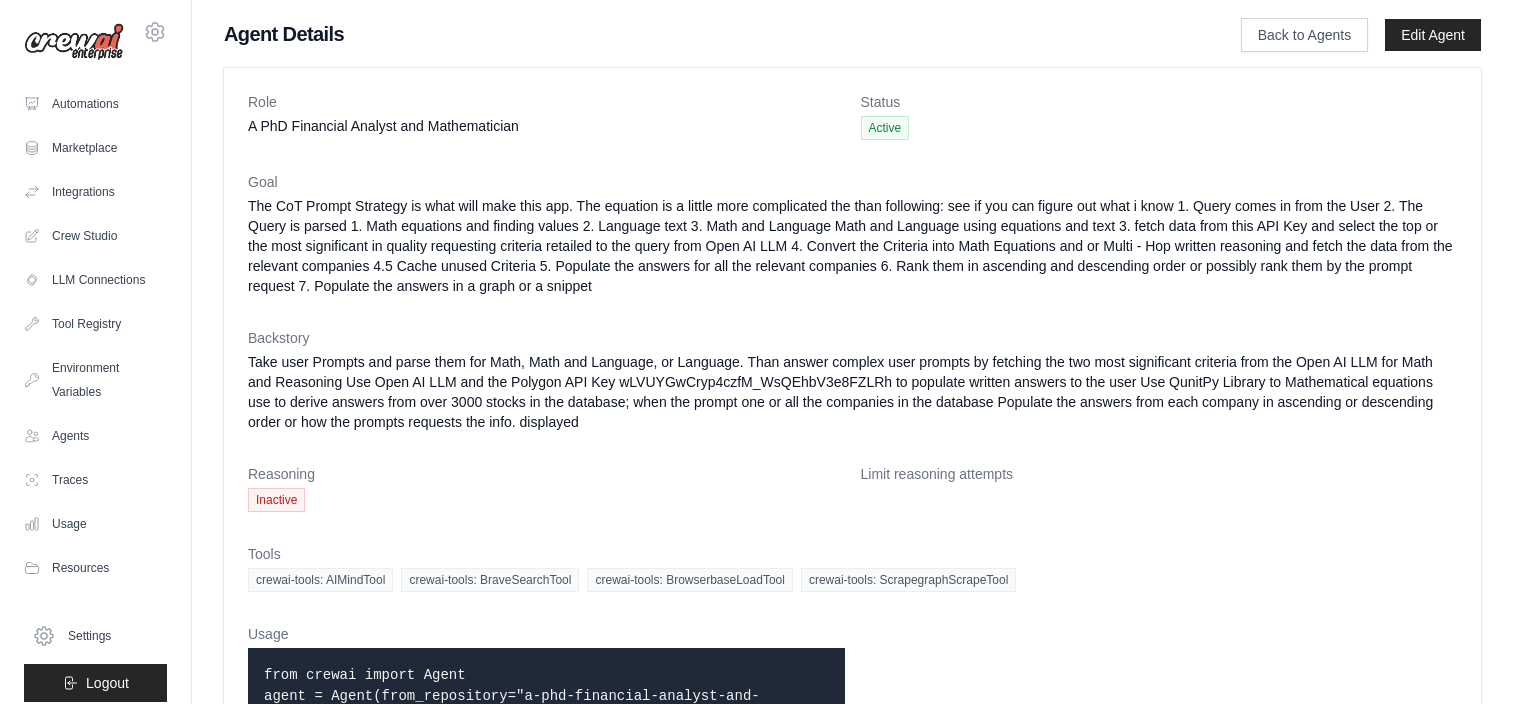 scroll, scrollTop: 0, scrollLeft: 0, axis: both 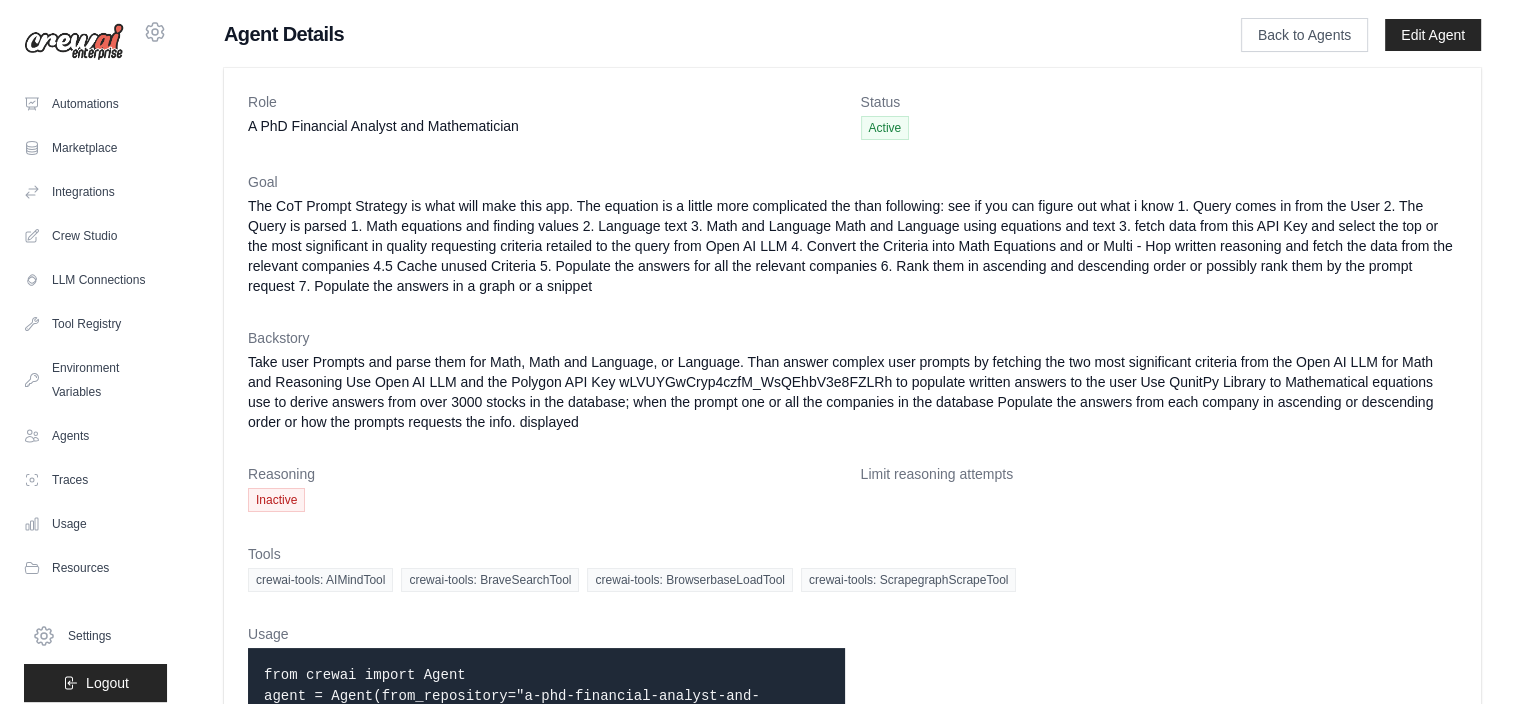 click on "Reasoning
Inactive" at bounding box center [546, 488] 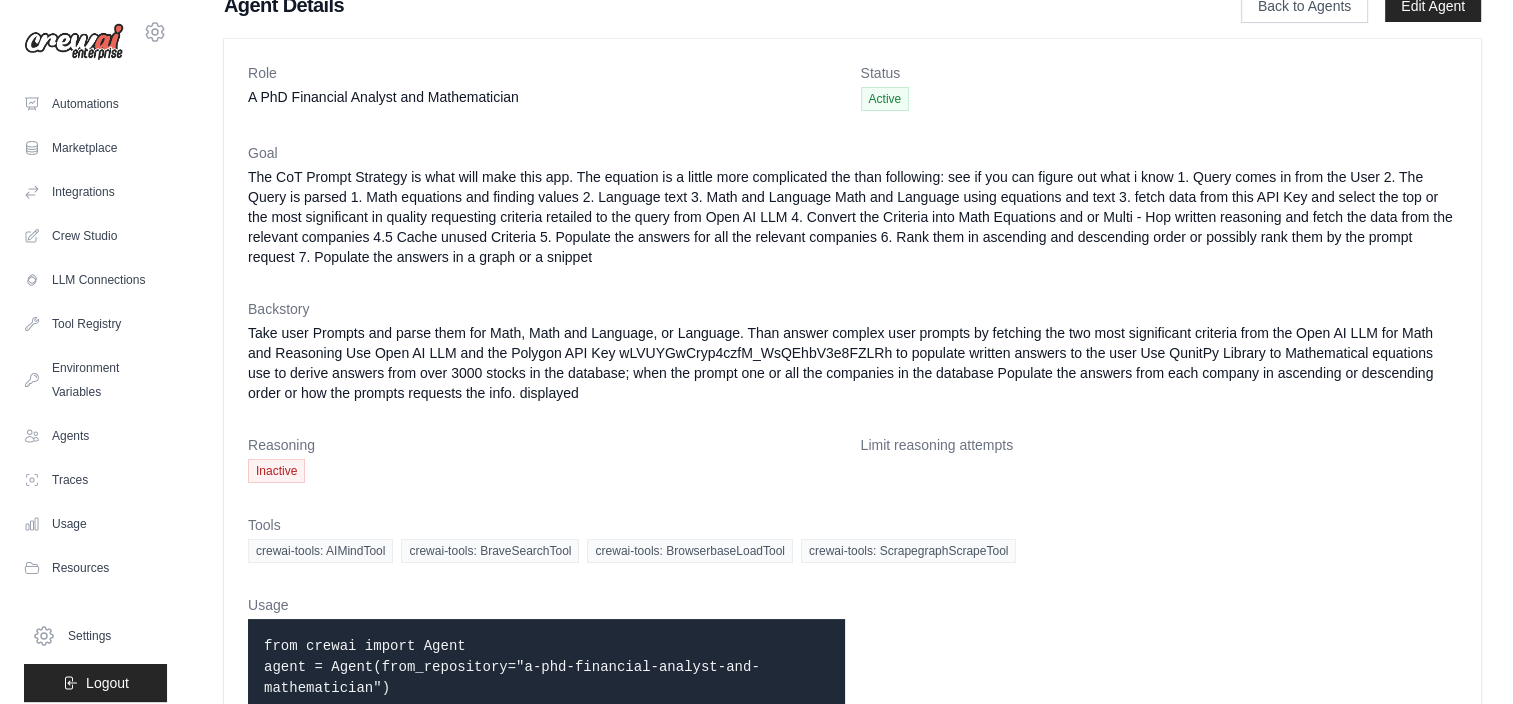 scroll, scrollTop: 96, scrollLeft: 0, axis: vertical 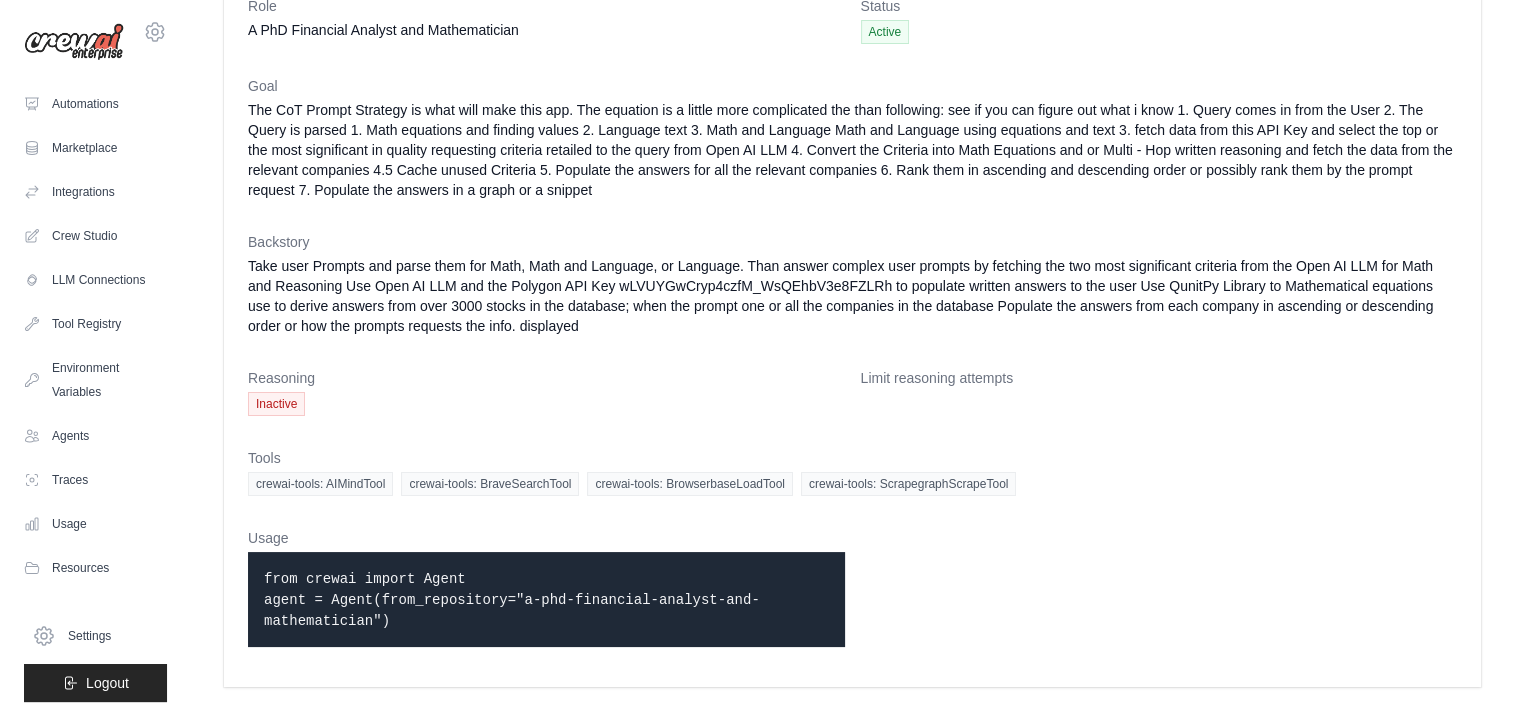 drag, startPoint x: 336, startPoint y: 666, endPoint x: 326, endPoint y: 683, distance: 19.723083 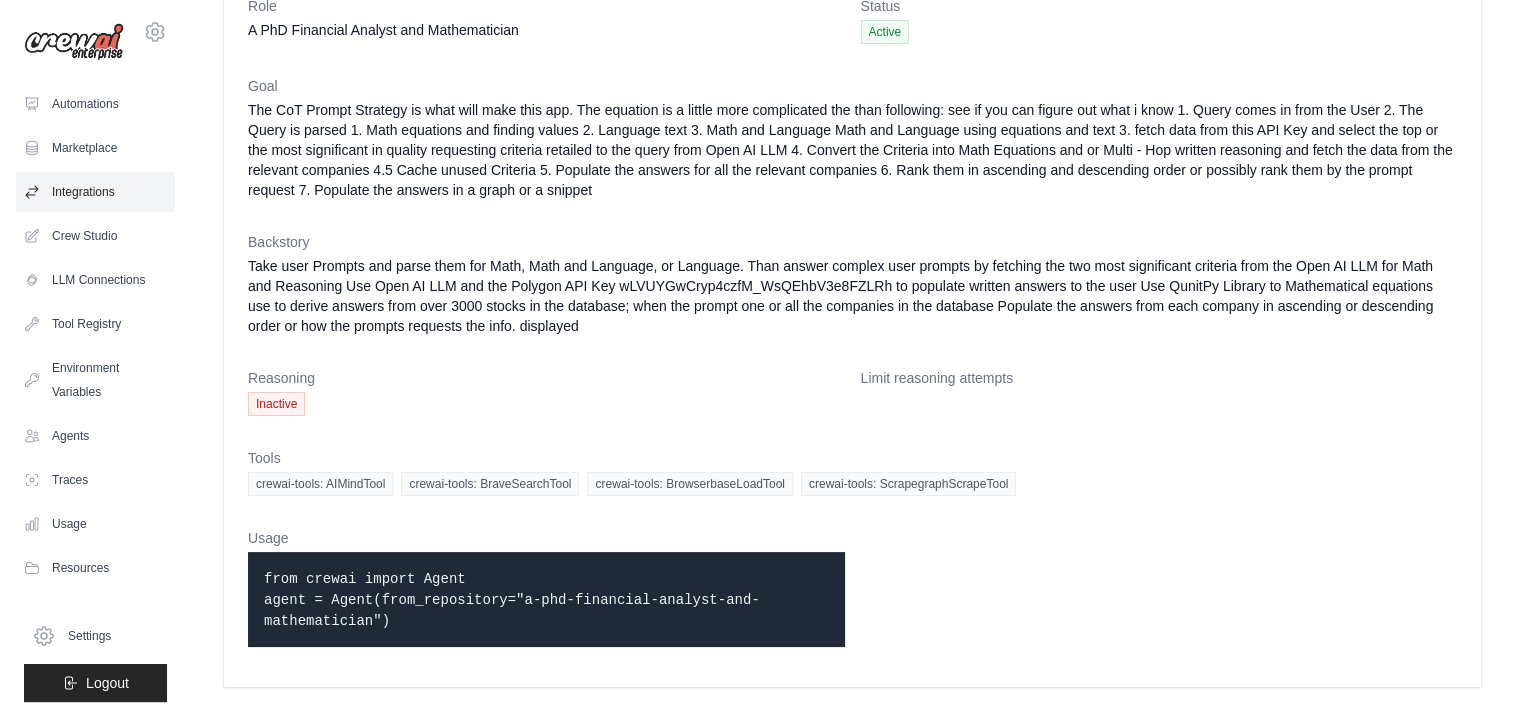 click on "Integrations" at bounding box center [95, 192] 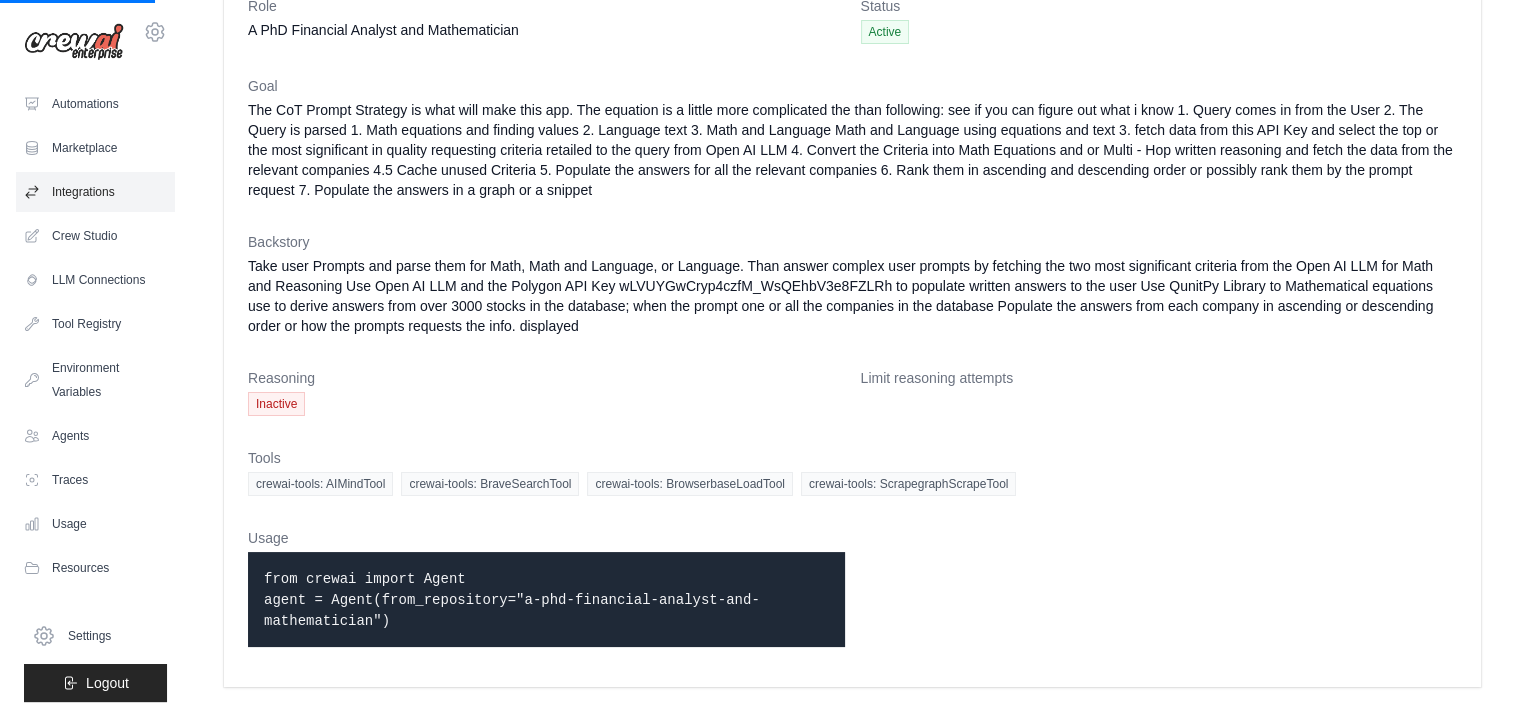 scroll, scrollTop: 0, scrollLeft: 0, axis: both 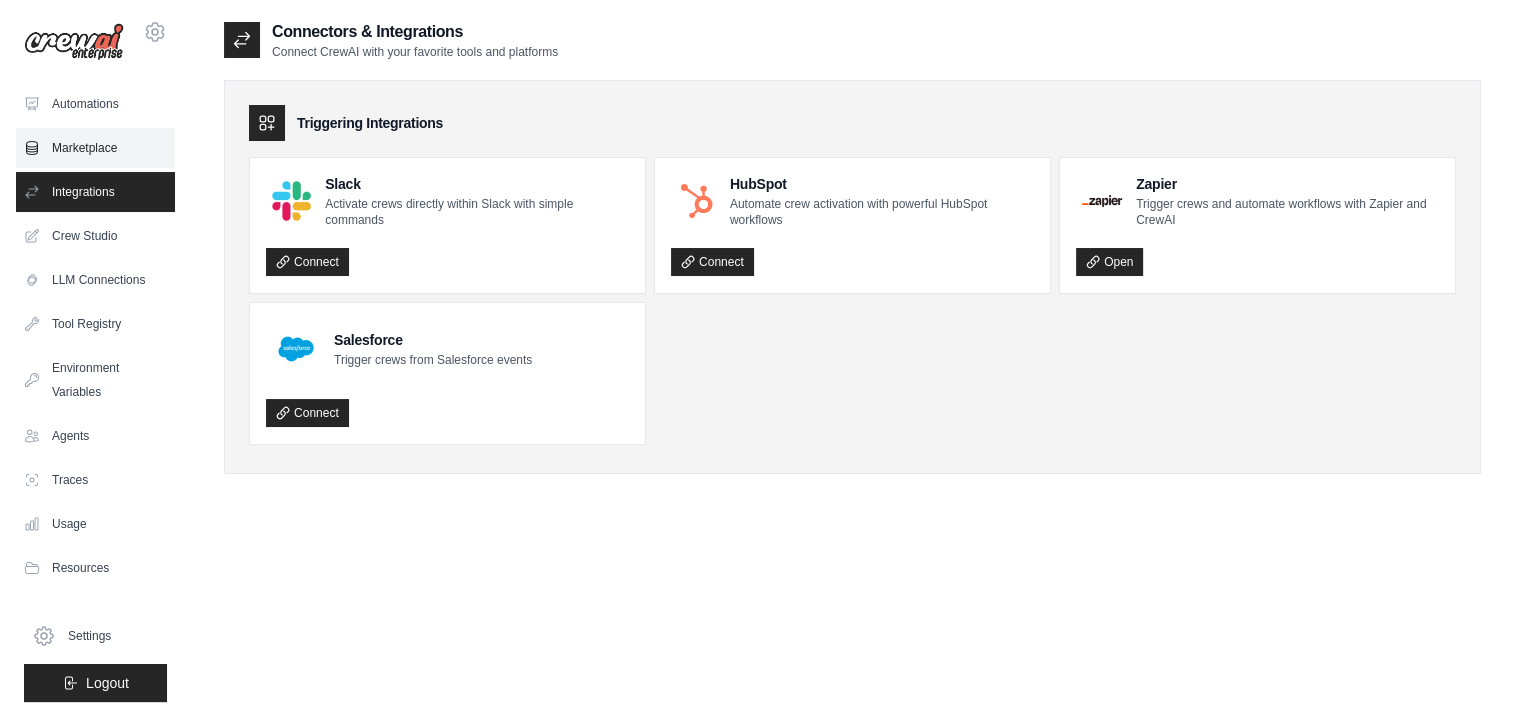 click on "Marketplace" at bounding box center [95, 148] 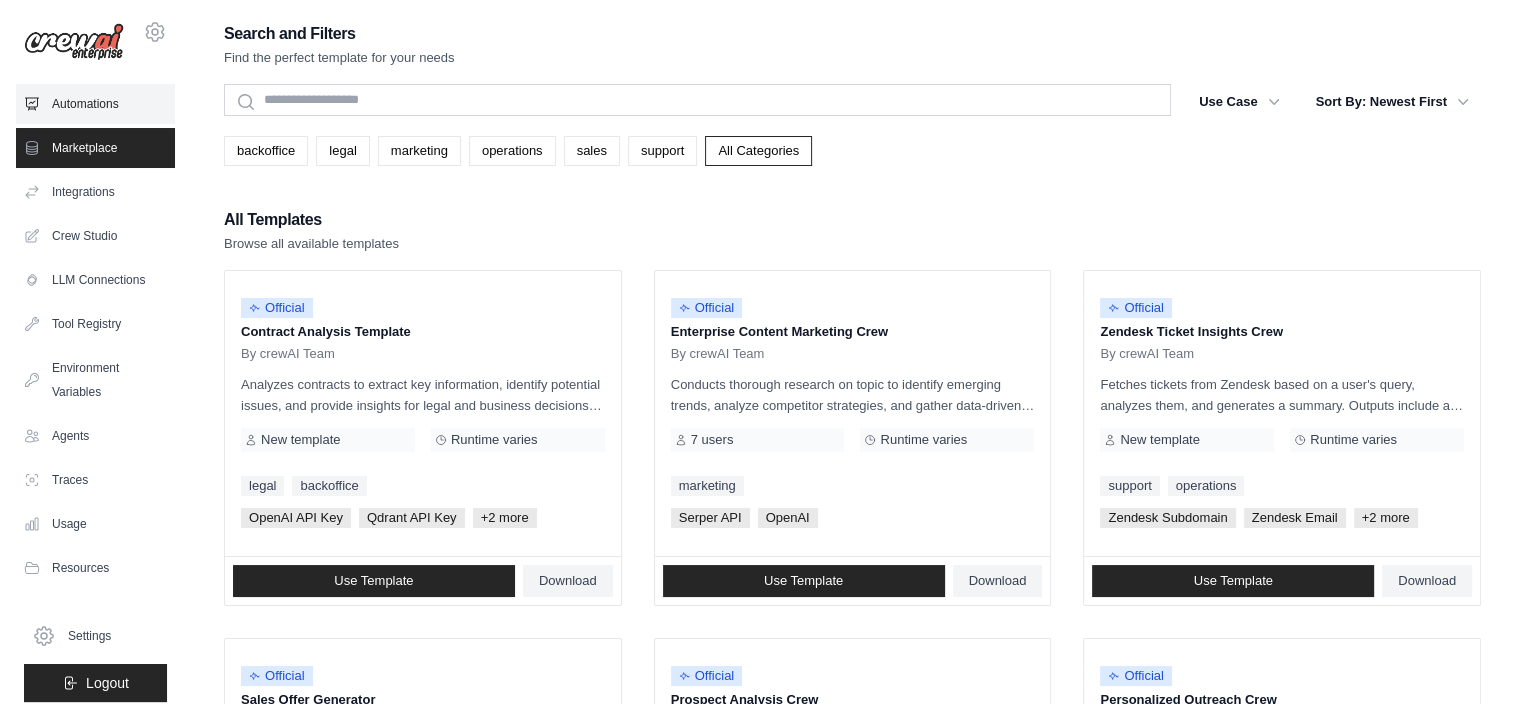 click on "Automations" at bounding box center [95, 104] 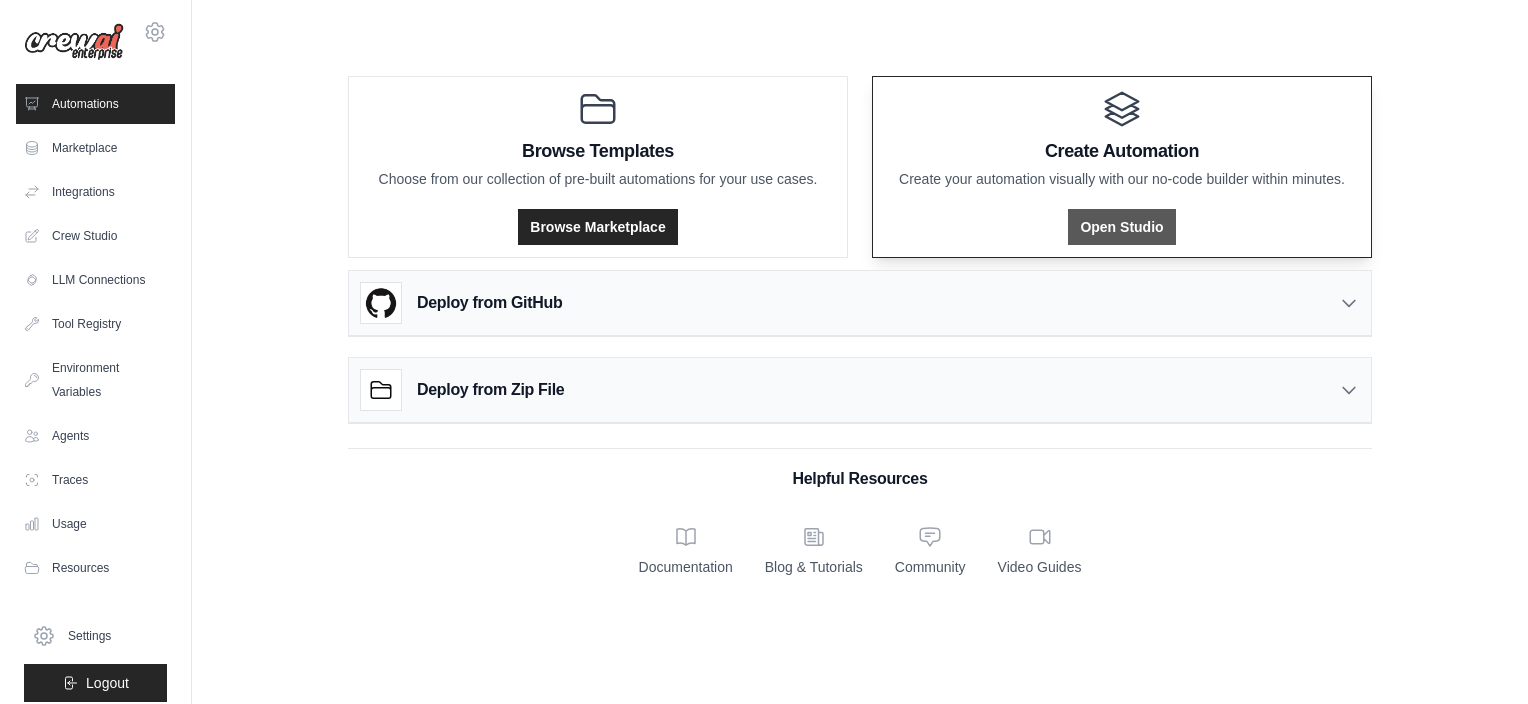 click on "Open Studio" at bounding box center (1121, 227) 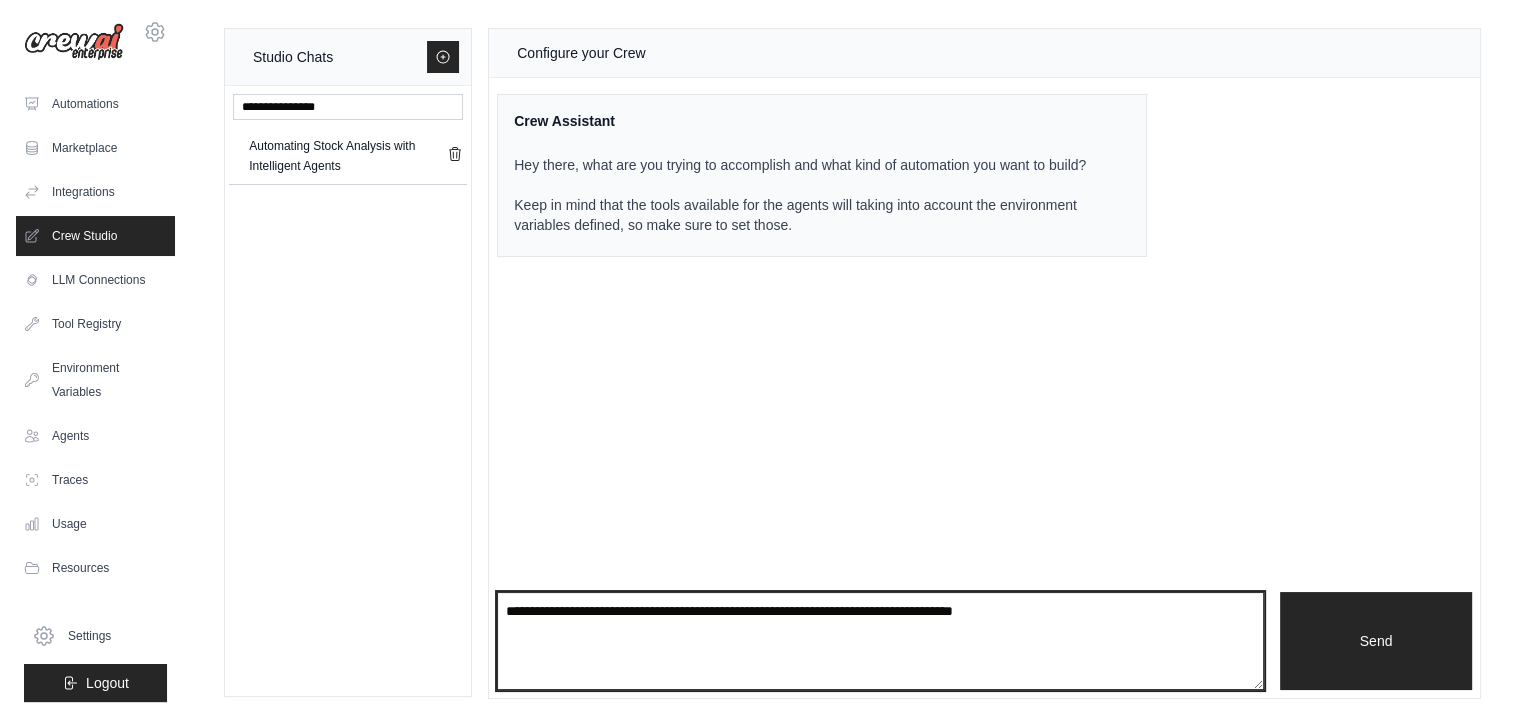 drag, startPoint x: 1098, startPoint y: 651, endPoint x: 875, endPoint y: 560, distance: 240.85265 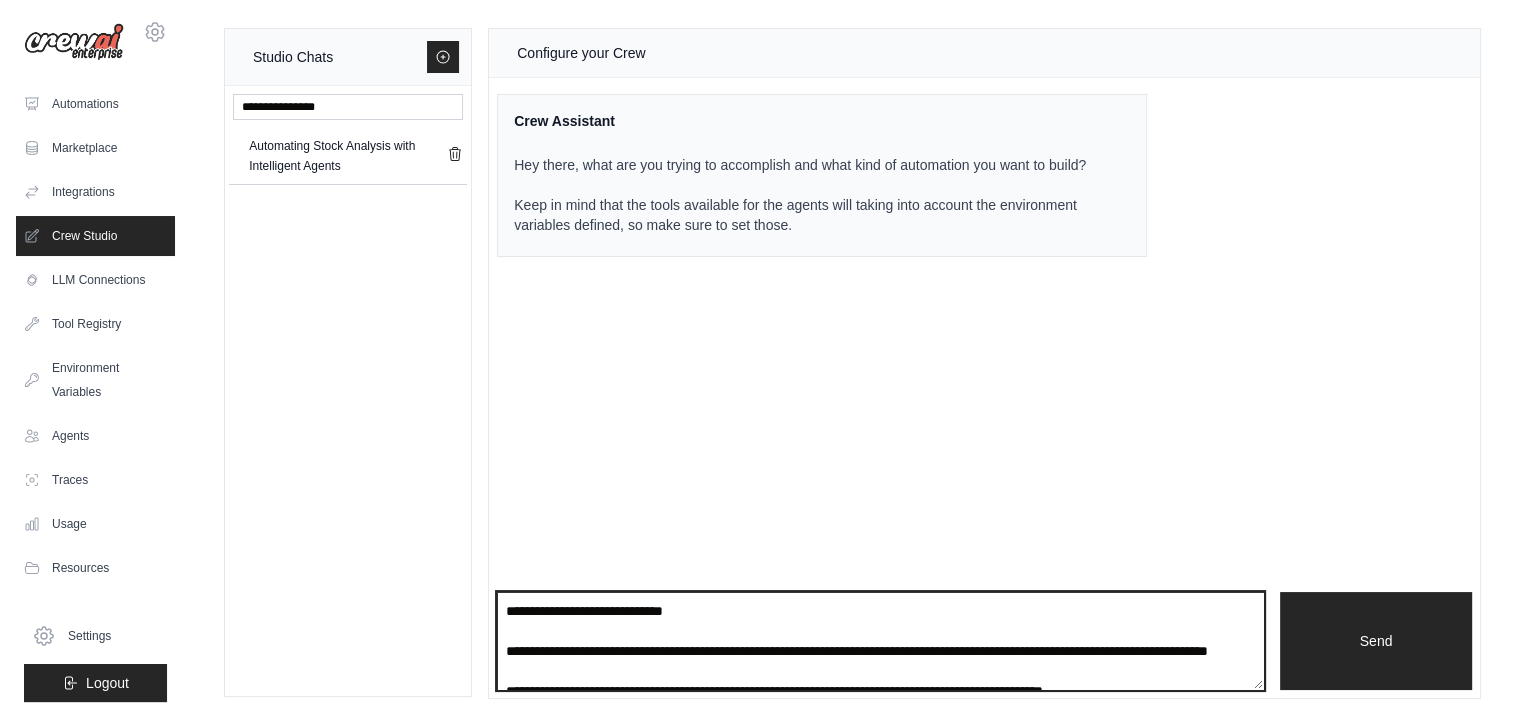 scroll, scrollTop: 309, scrollLeft: 0, axis: vertical 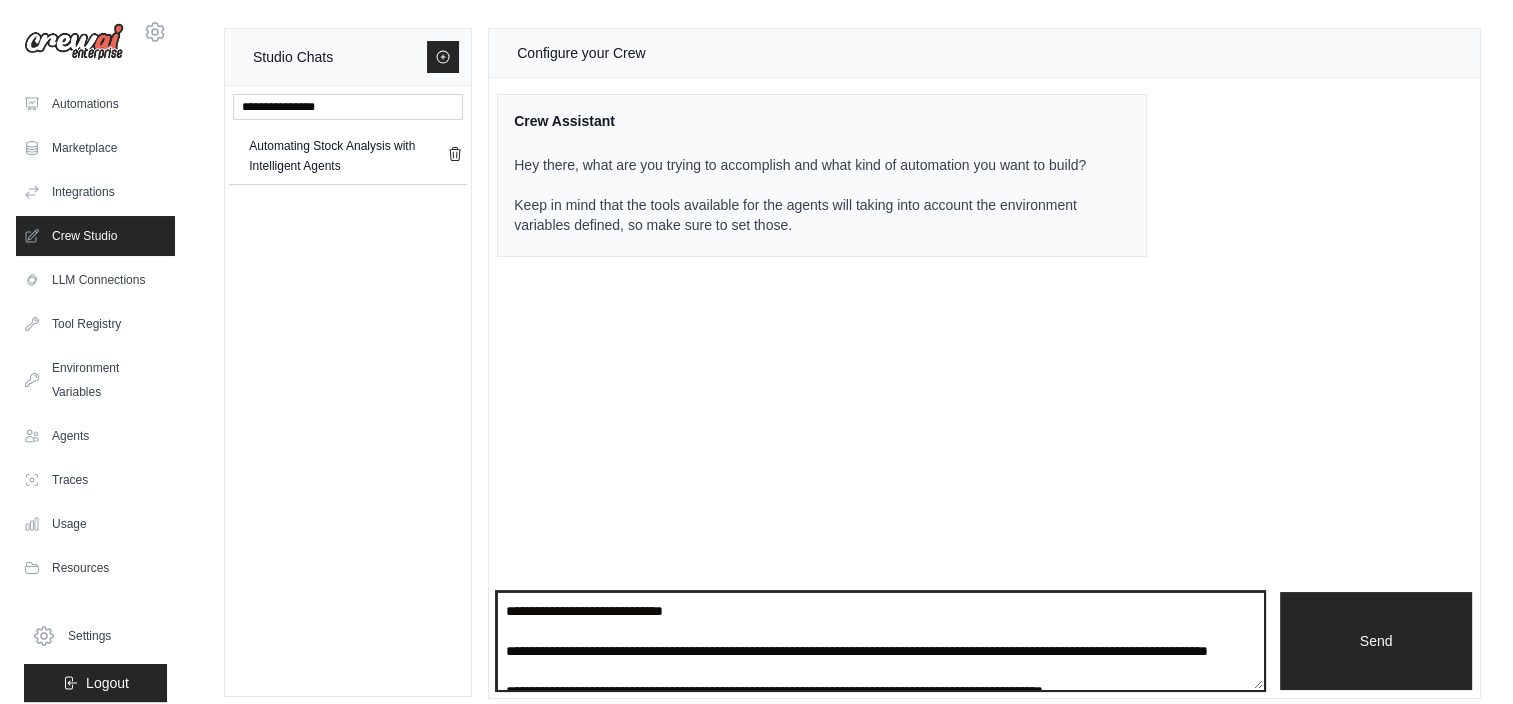 click on "**********" at bounding box center (880, 641) 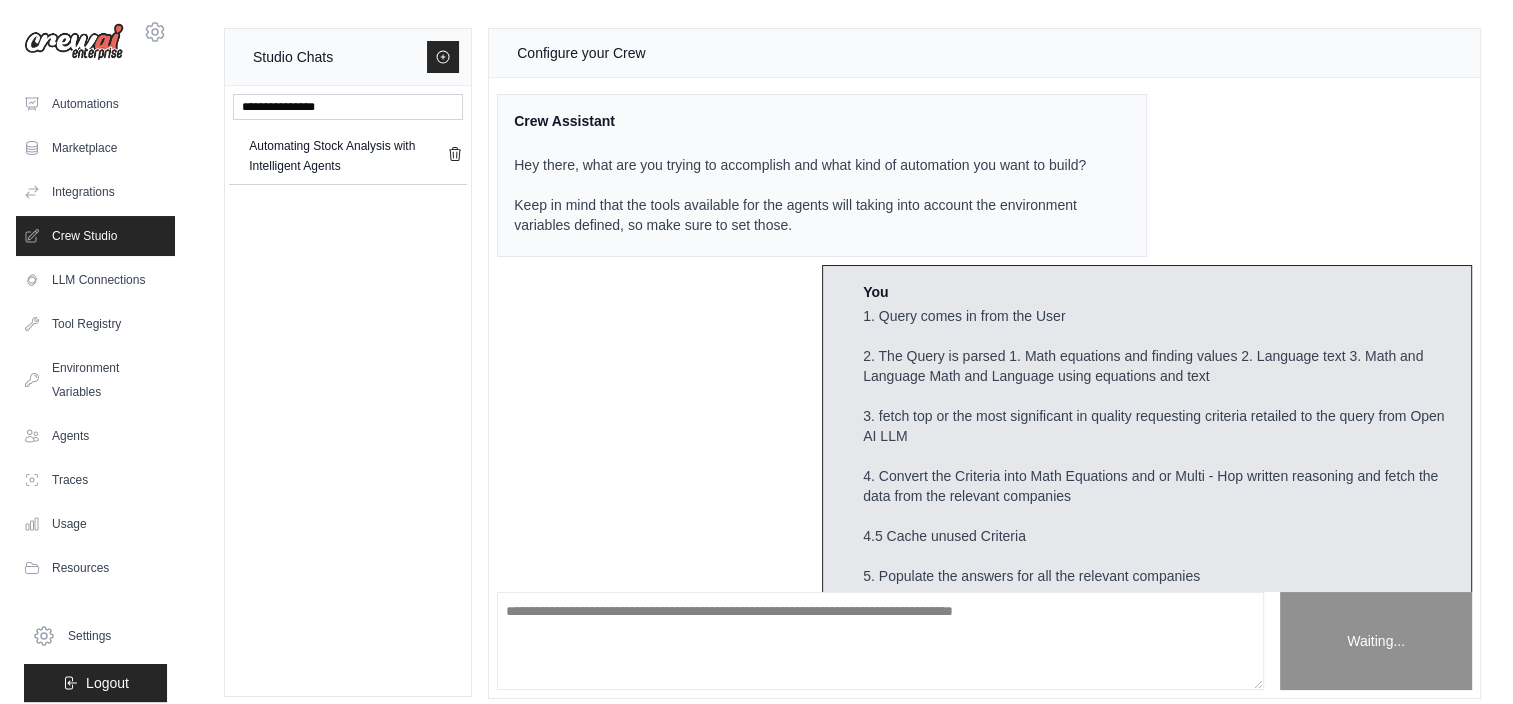 scroll, scrollTop: 149, scrollLeft: 0, axis: vertical 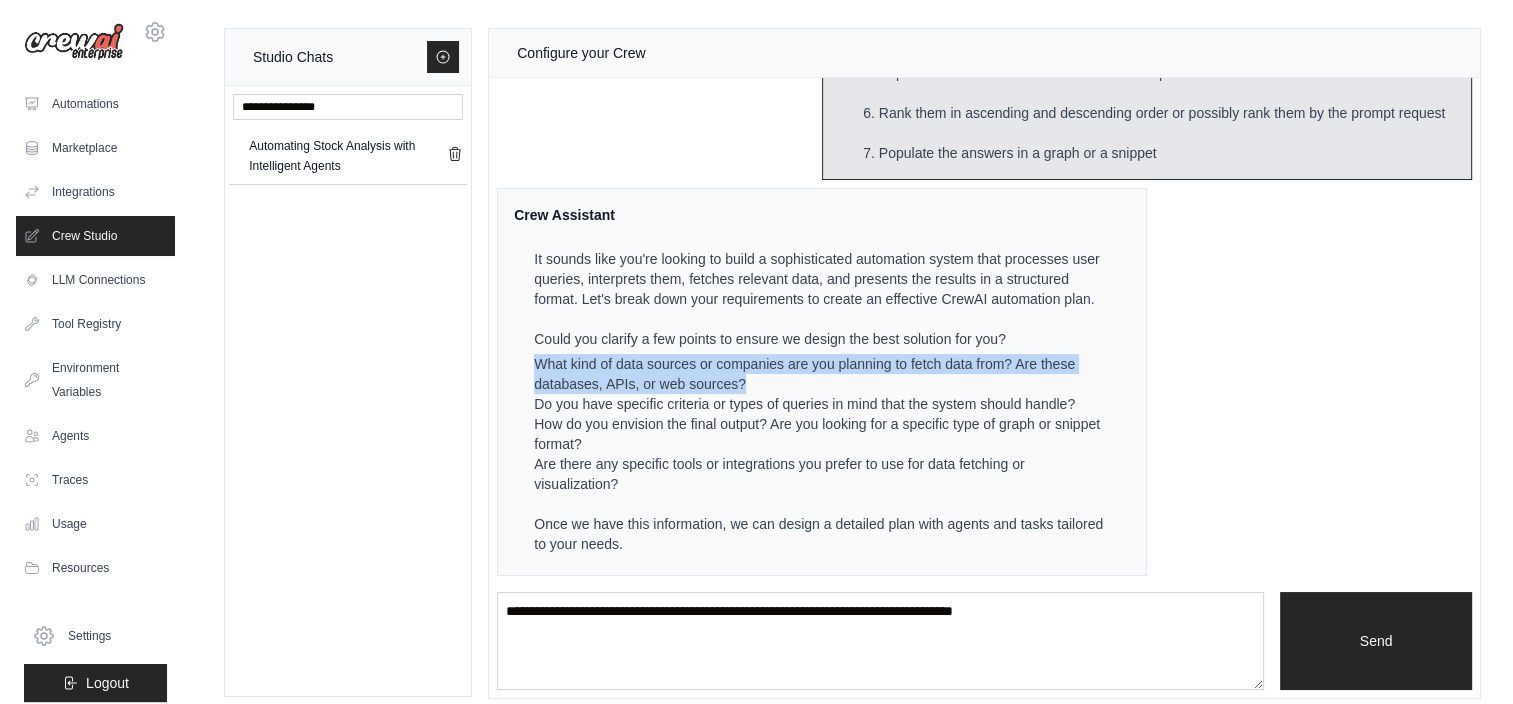drag, startPoint x: 753, startPoint y: 385, endPoint x: 522, endPoint y: 362, distance: 232.1422 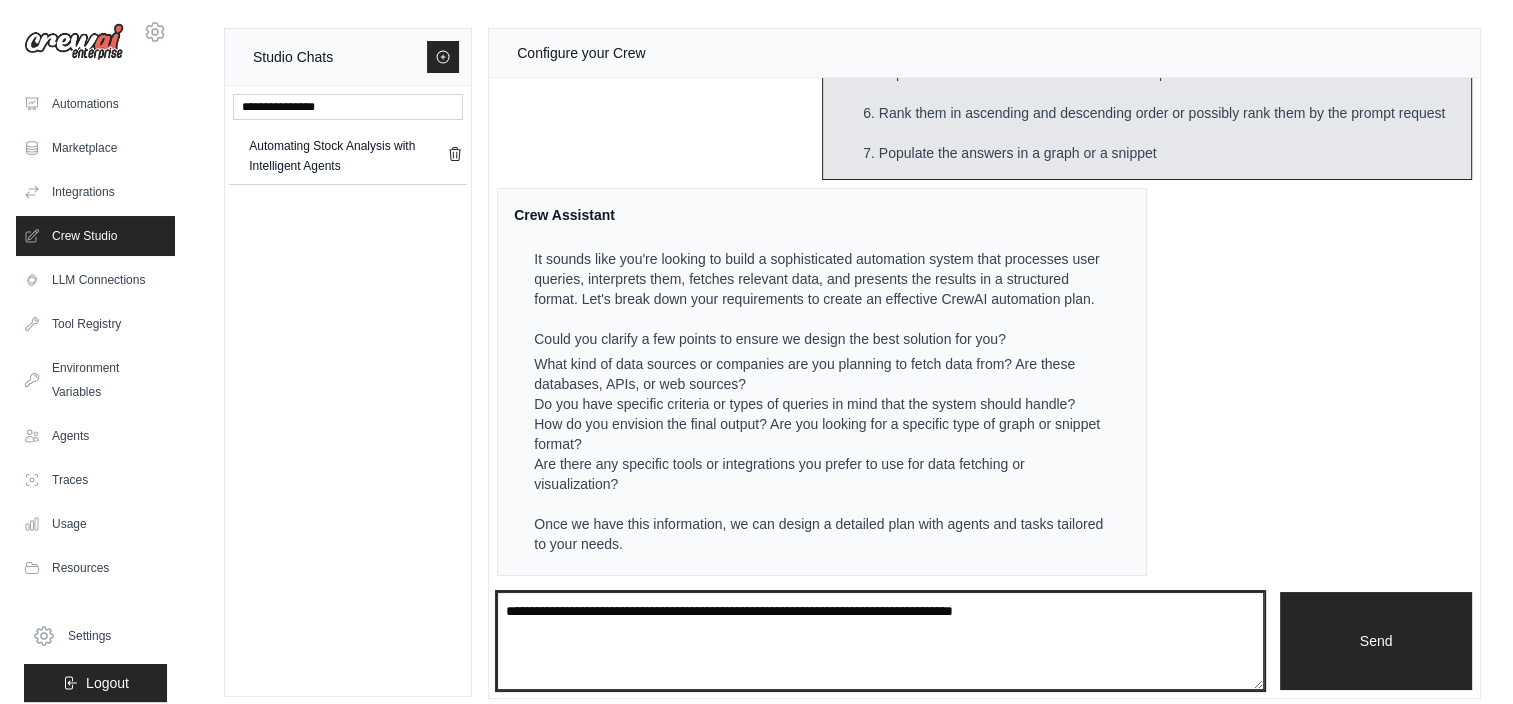 click at bounding box center (880, 641) 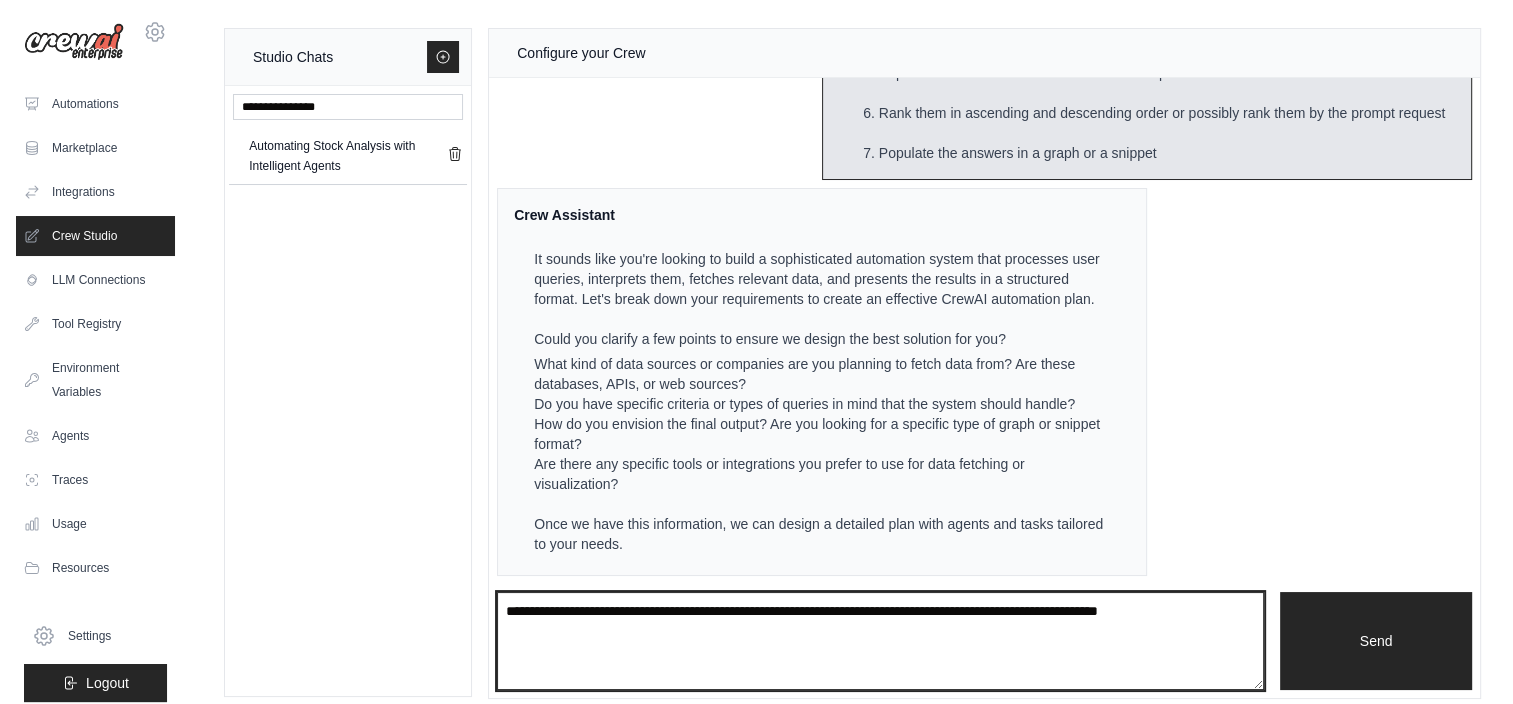type on "**********" 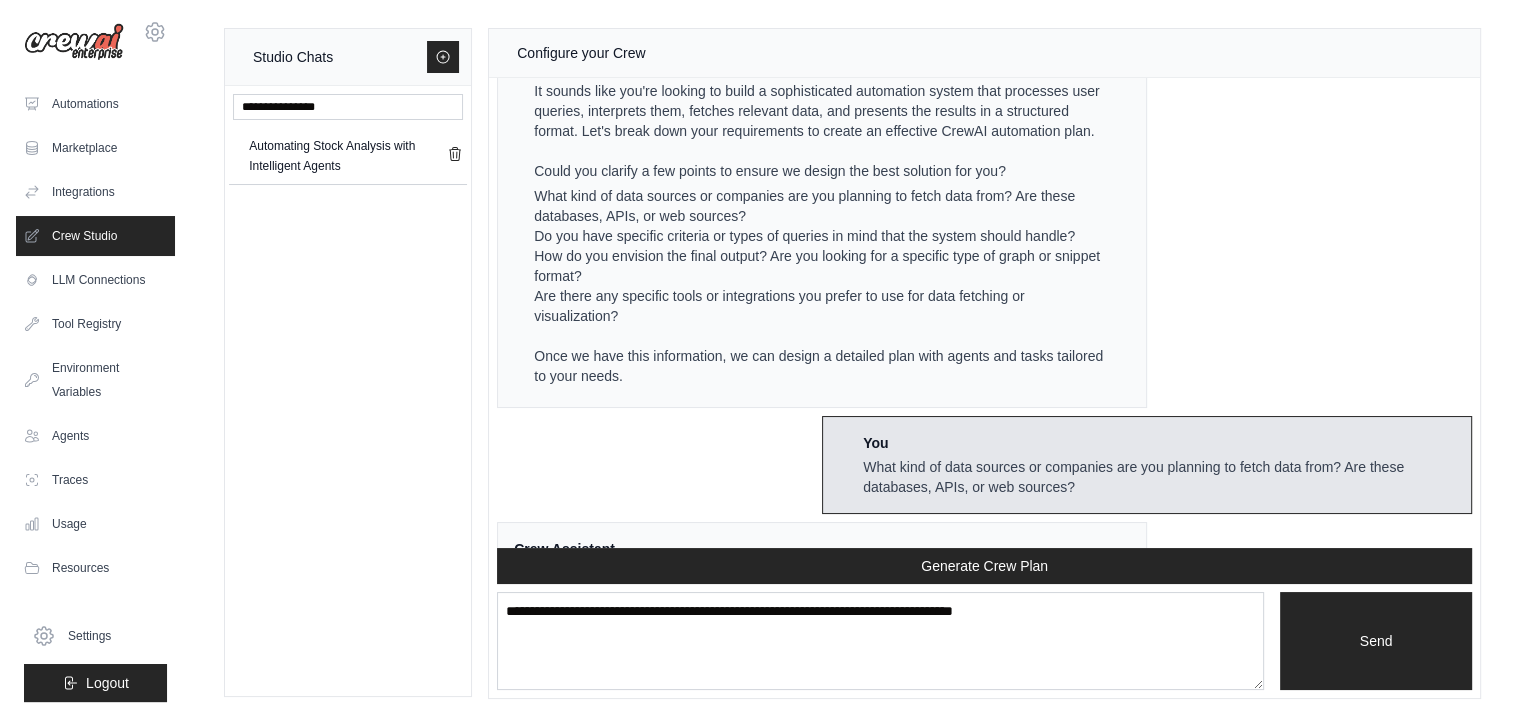 scroll, scrollTop: 841, scrollLeft: 0, axis: vertical 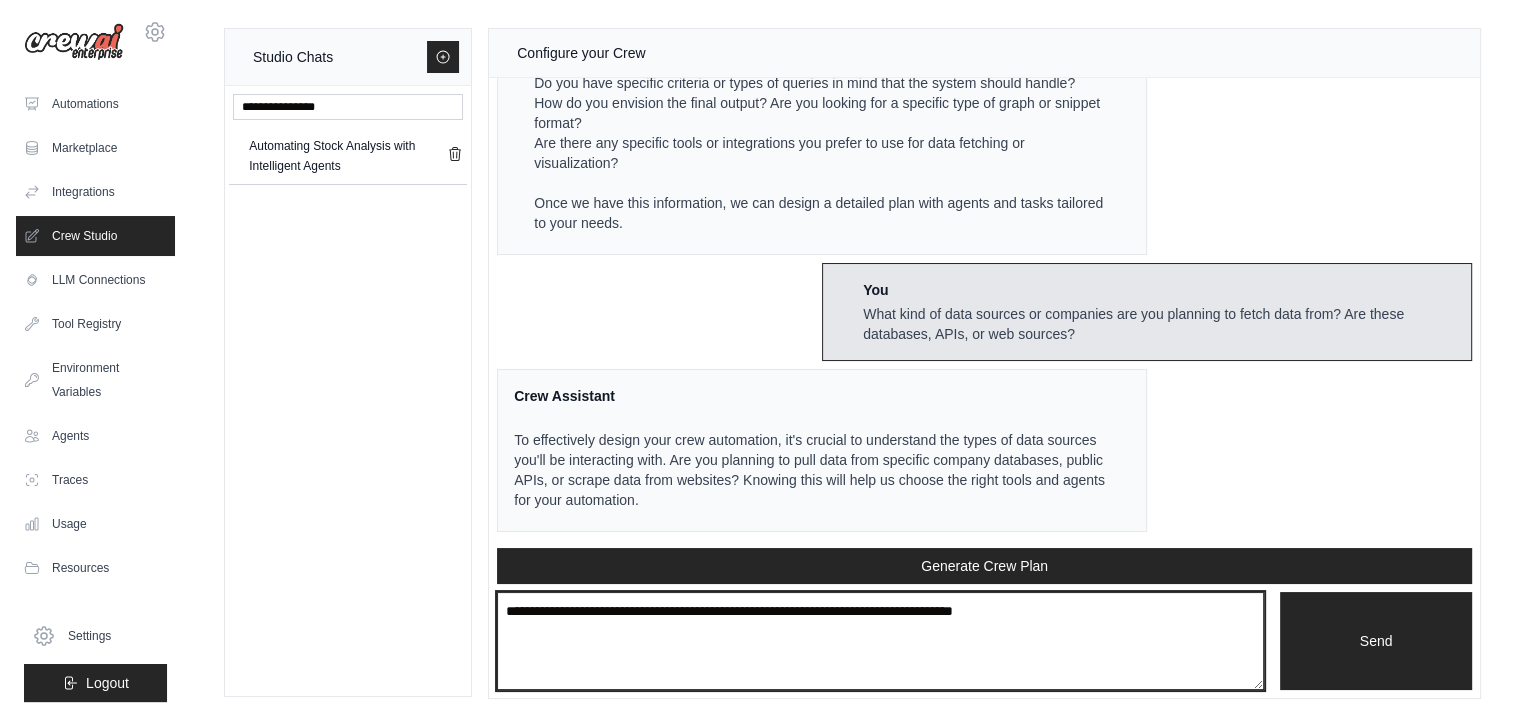 drag, startPoint x: 644, startPoint y: 641, endPoint x: 572, endPoint y: 597, distance: 84.38009 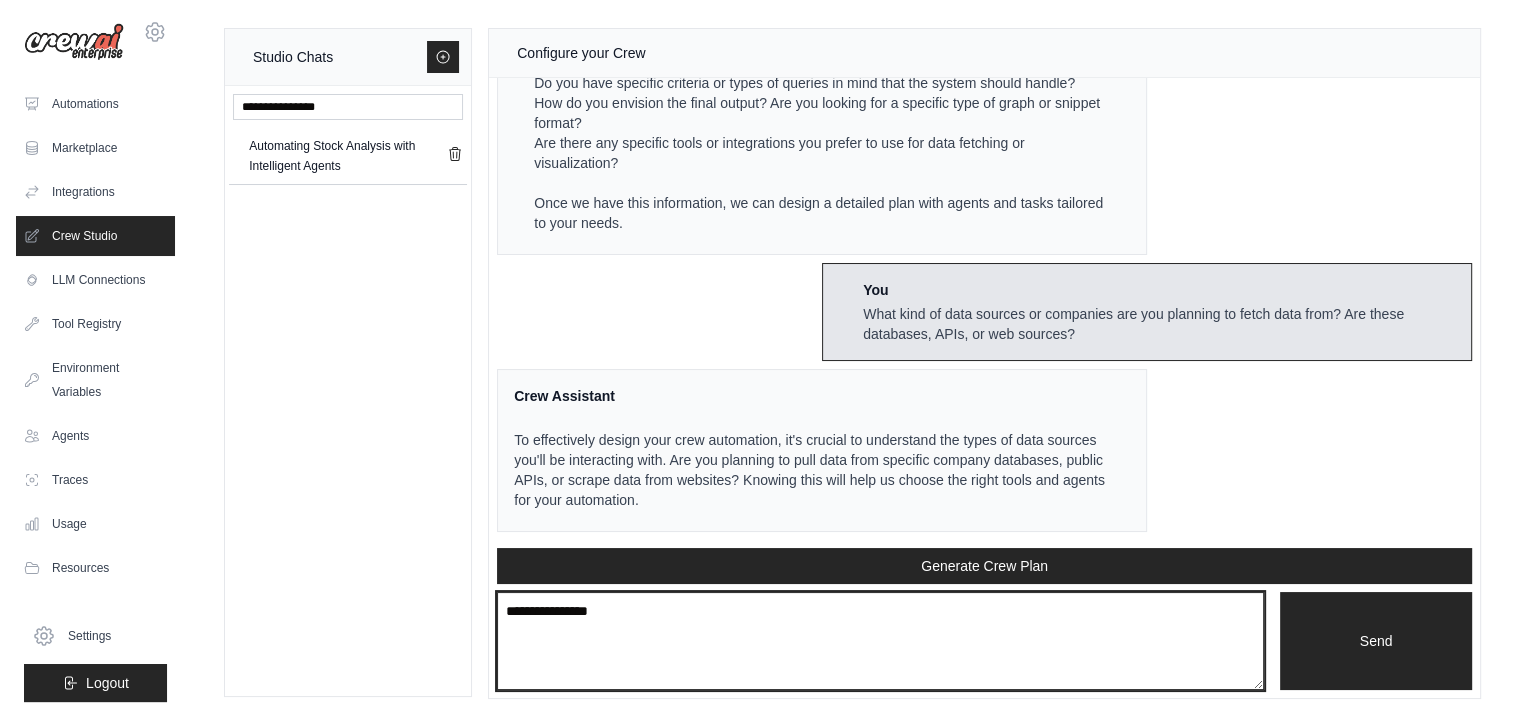 paste on "**********" 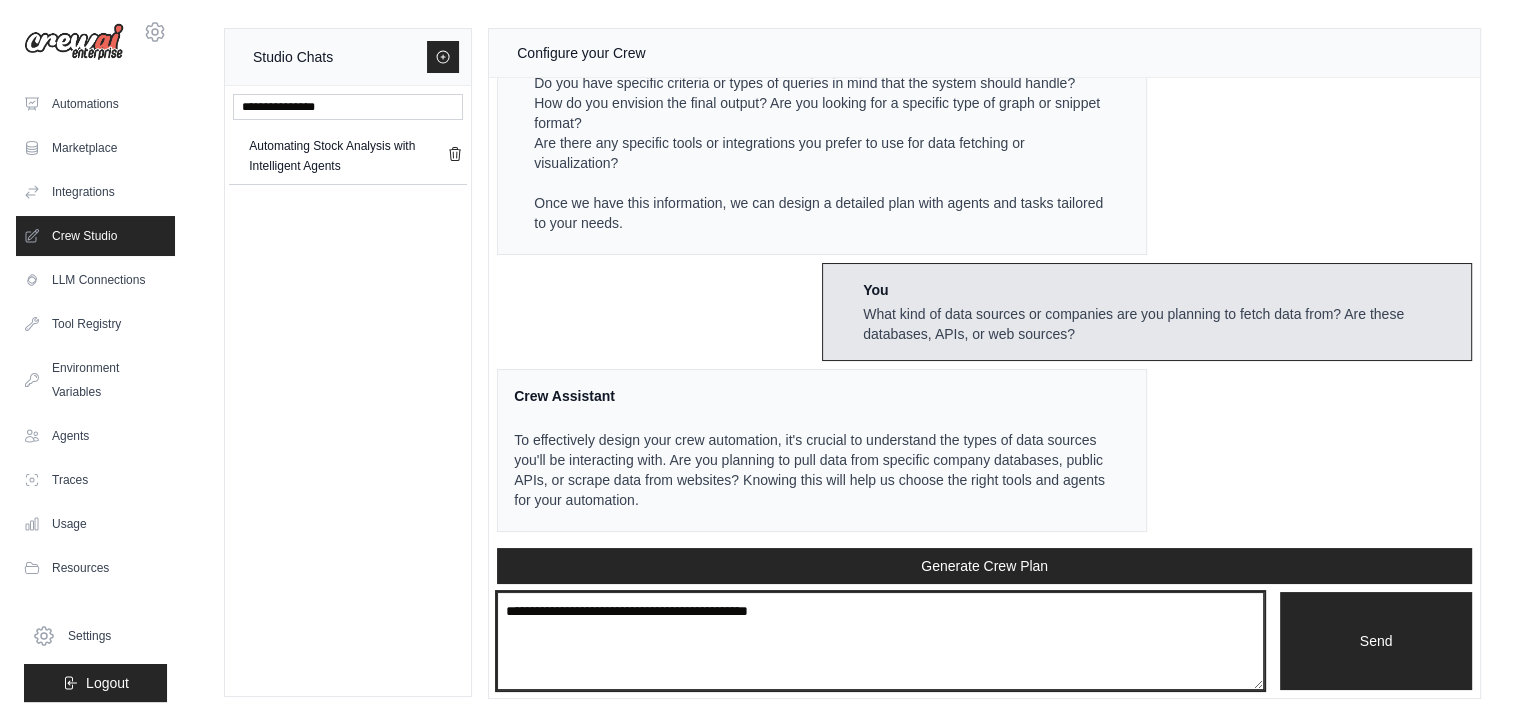 type on "**********" 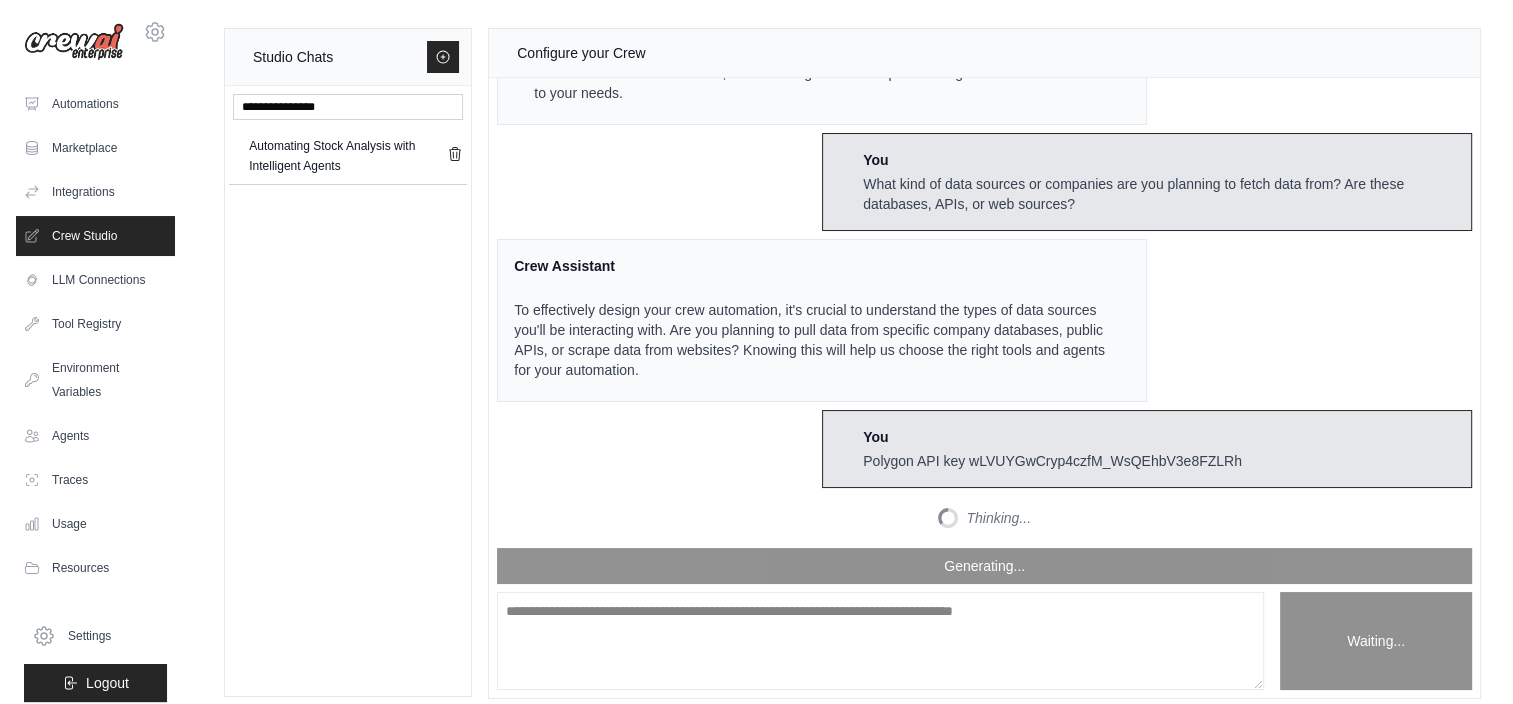 scroll, scrollTop: 1097, scrollLeft: 0, axis: vertical 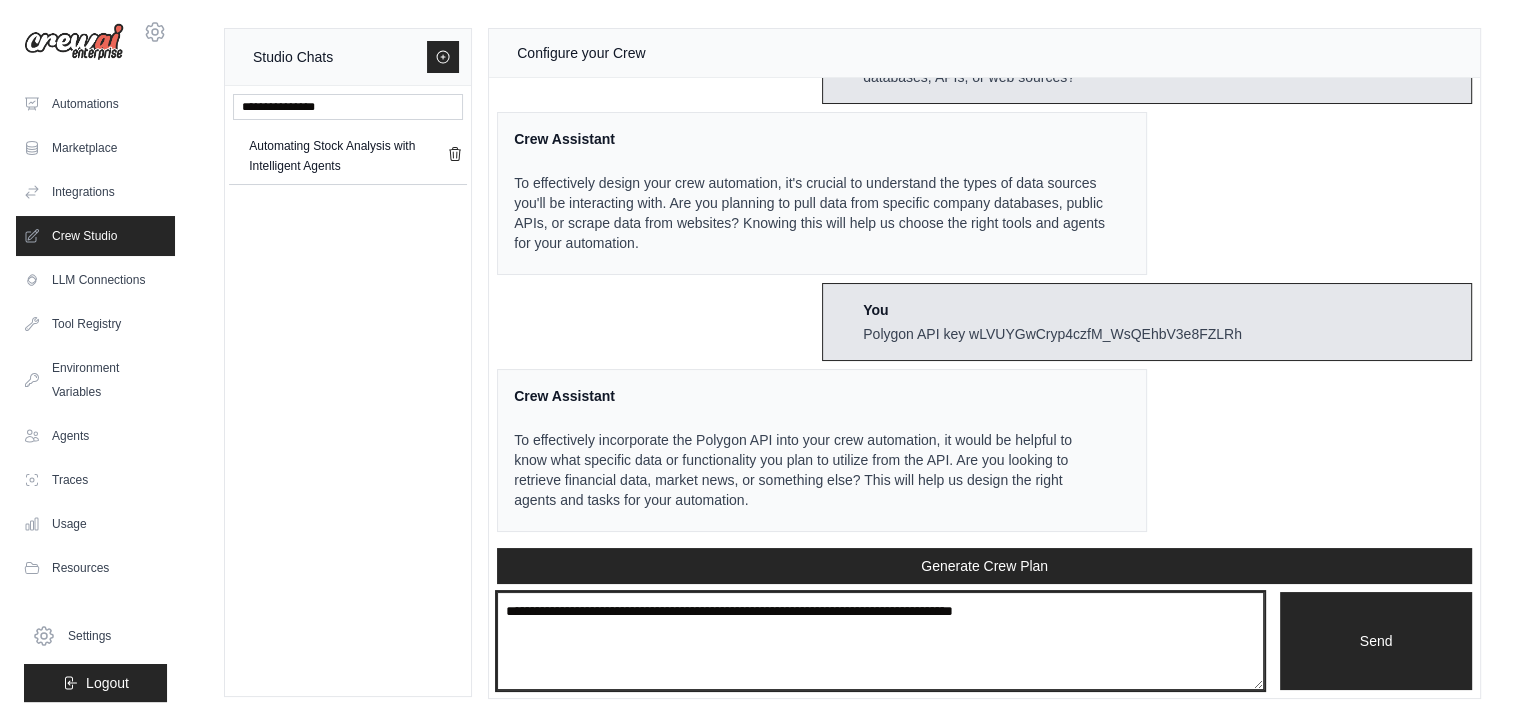 click at bounding box center (880, 641) 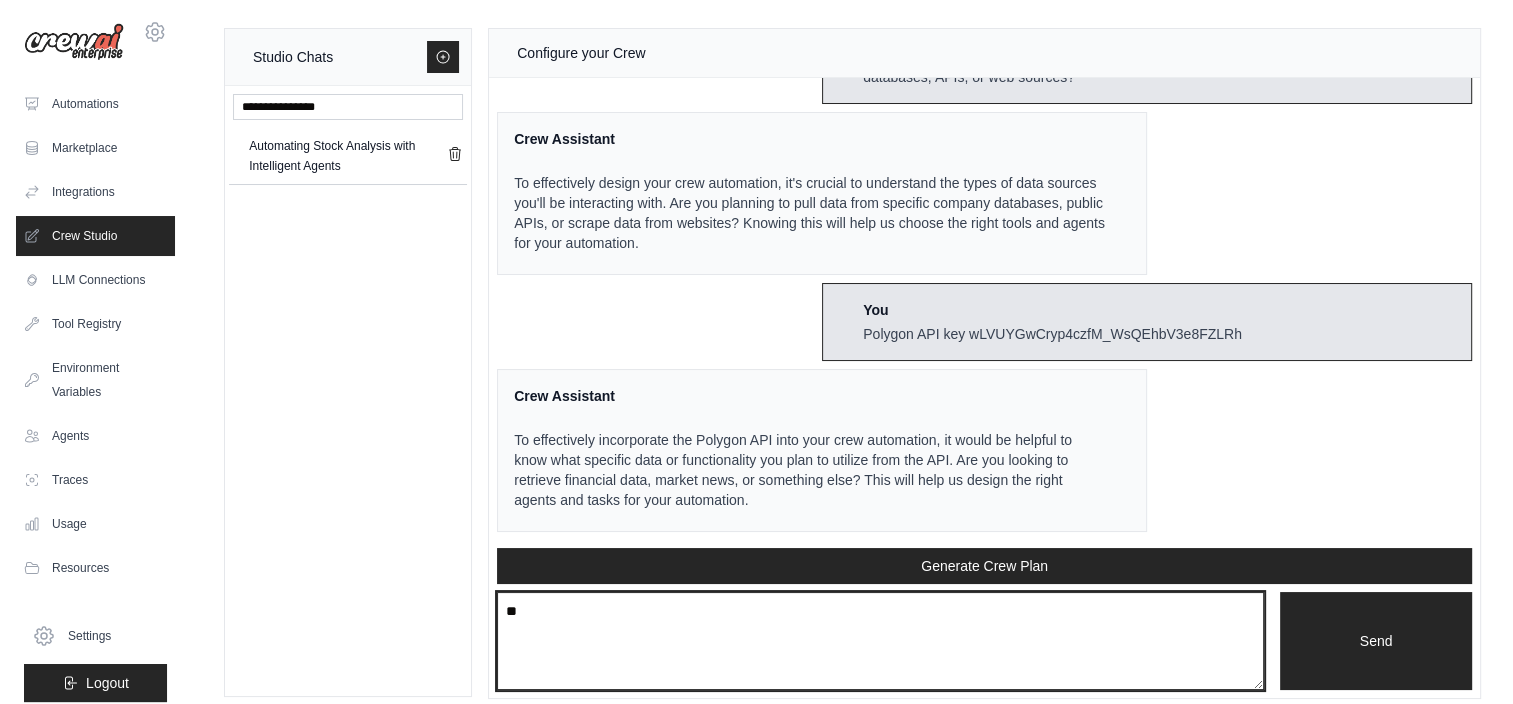type on "*" 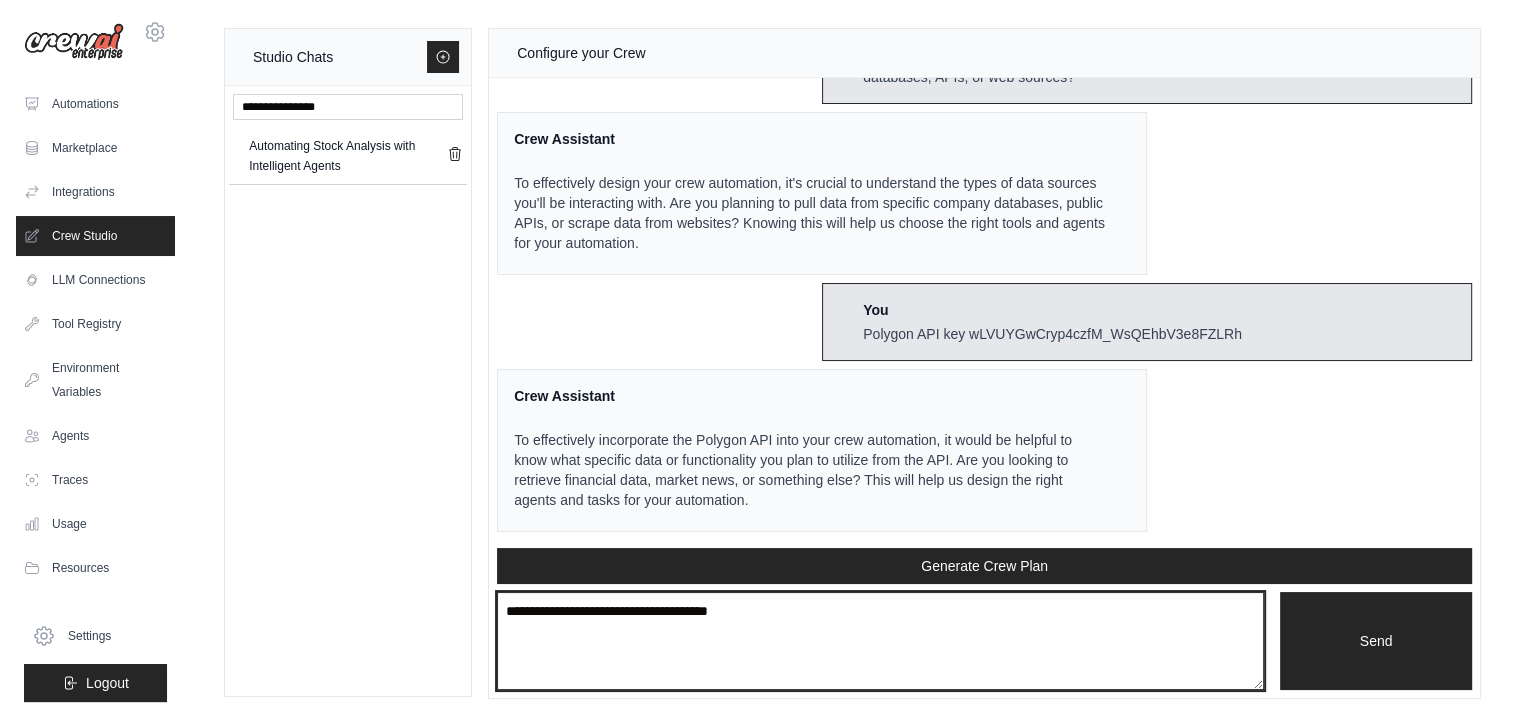 click on "**********" at bounding box center (880, 641) 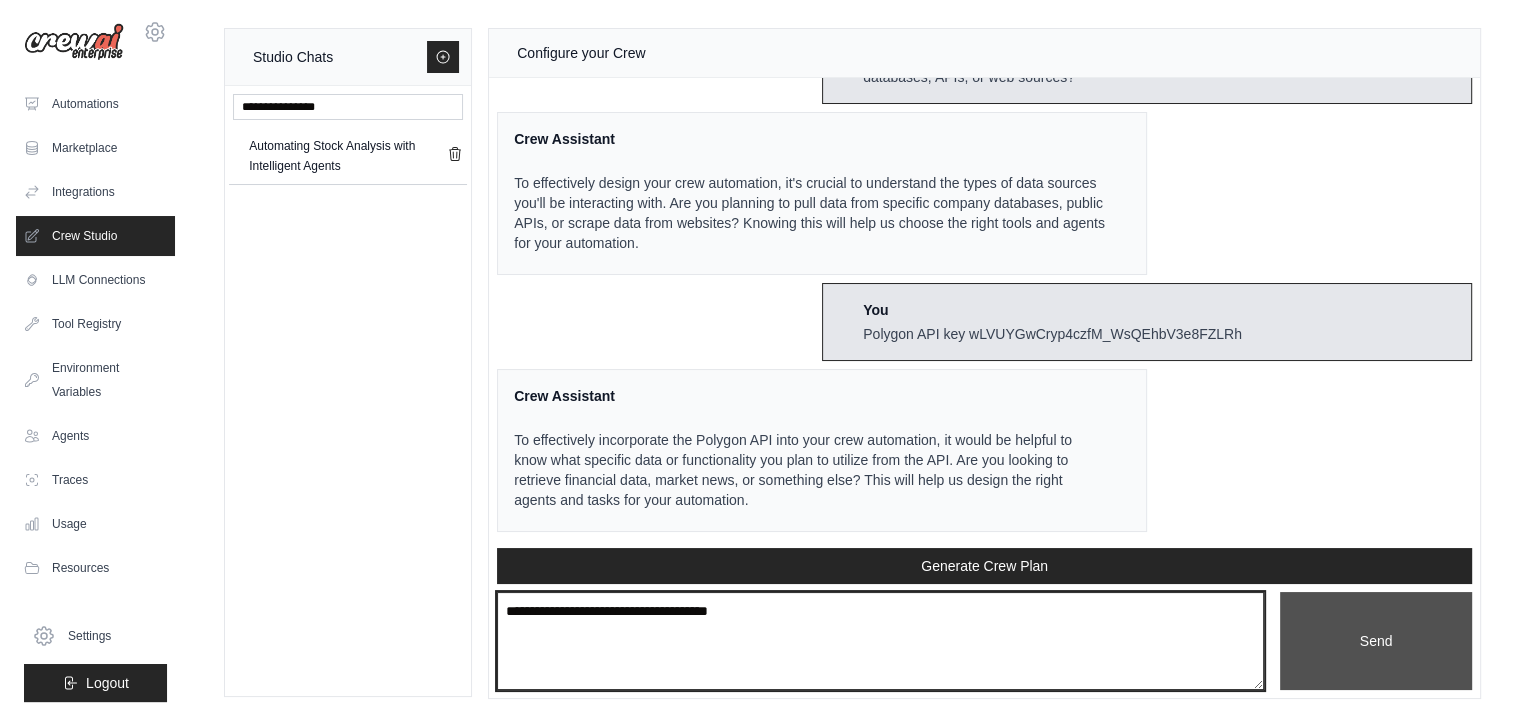 type on "**********" 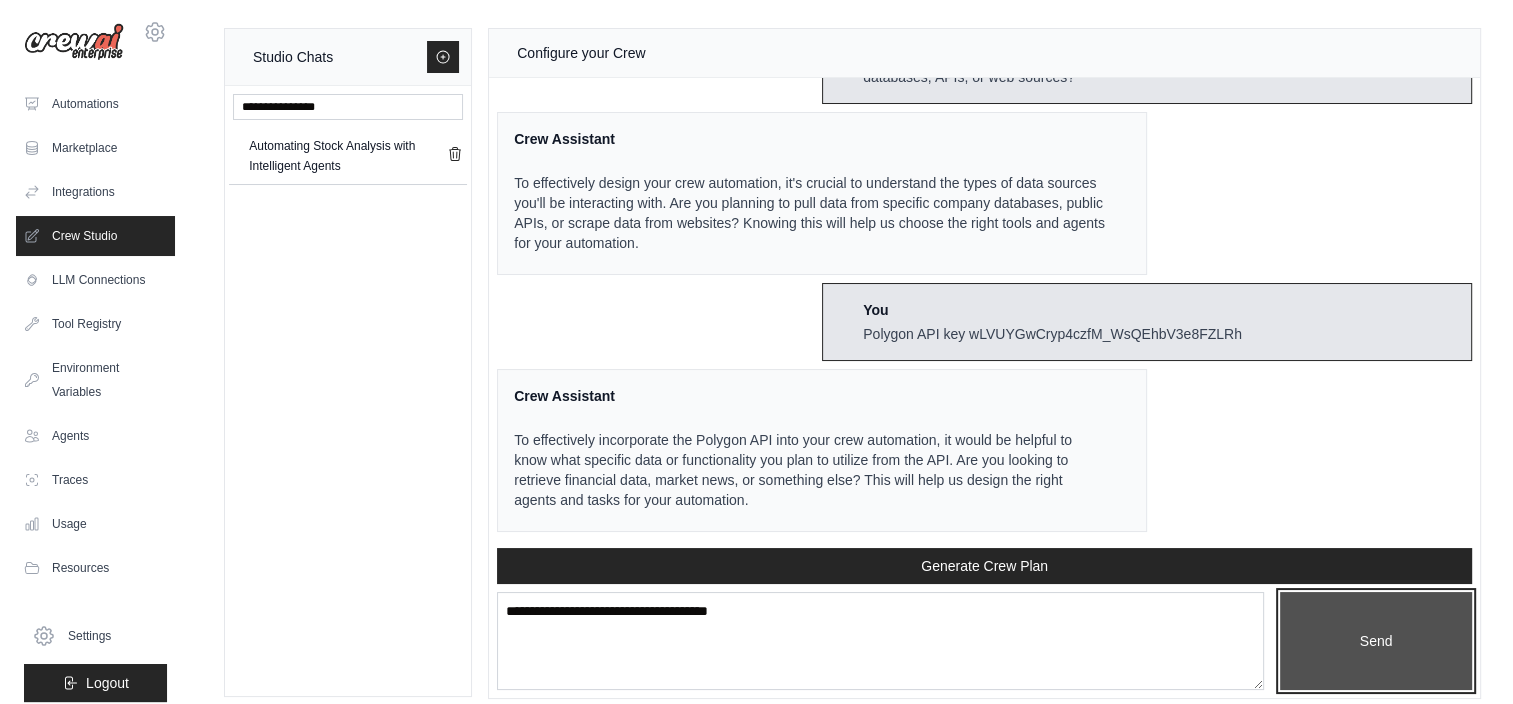 click on "Send" at bounding box center (1376, 641) 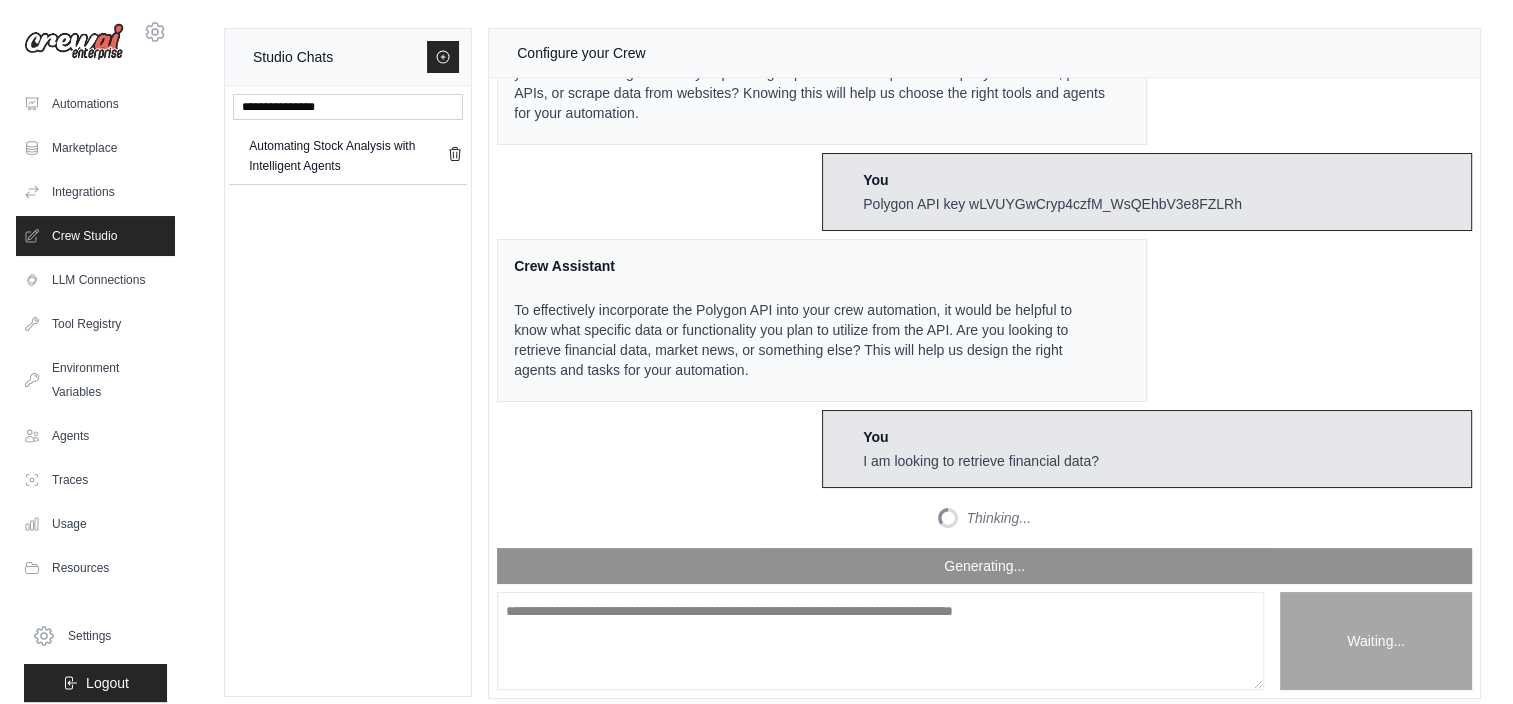 scroll, scrollTop: 1434, scrollLeft: 0, axis: vertical 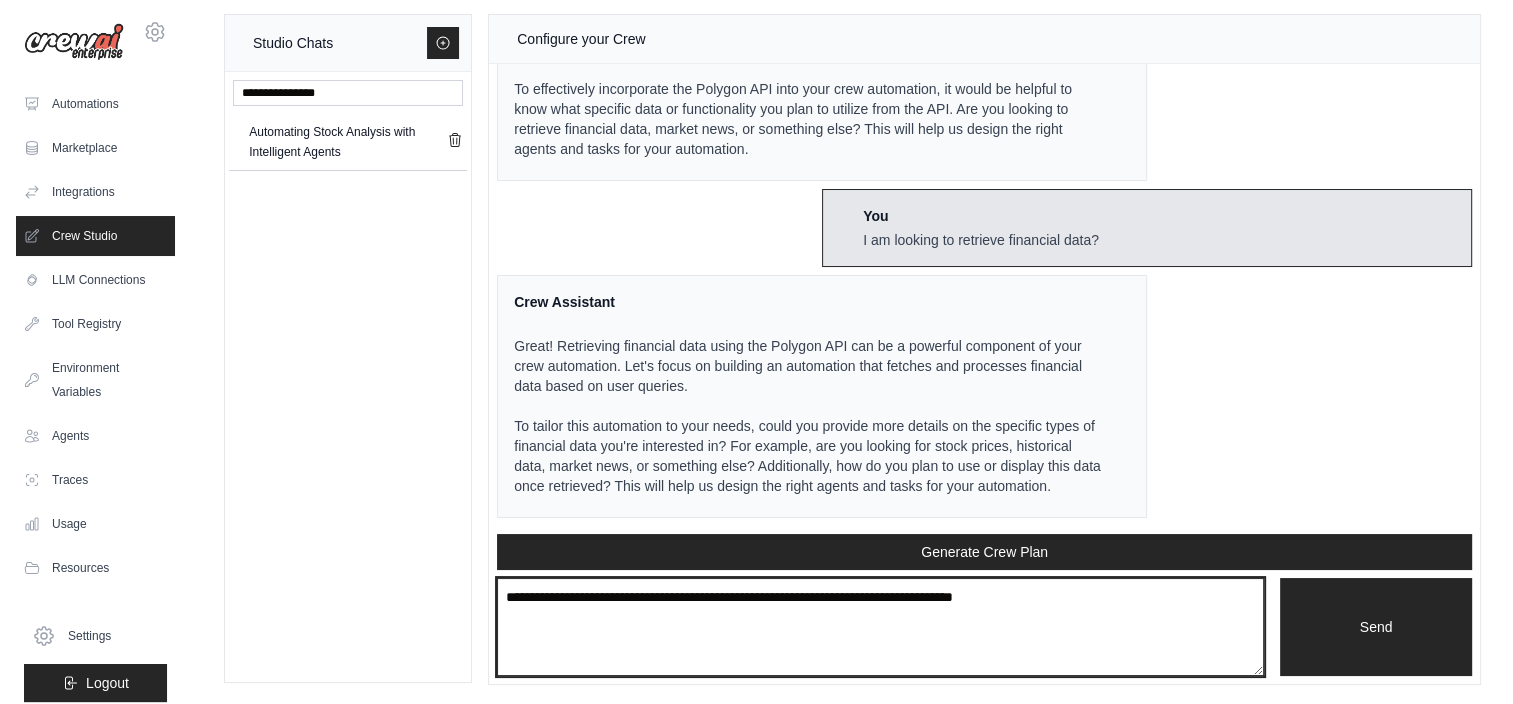 click at bounding box center [880, 627] 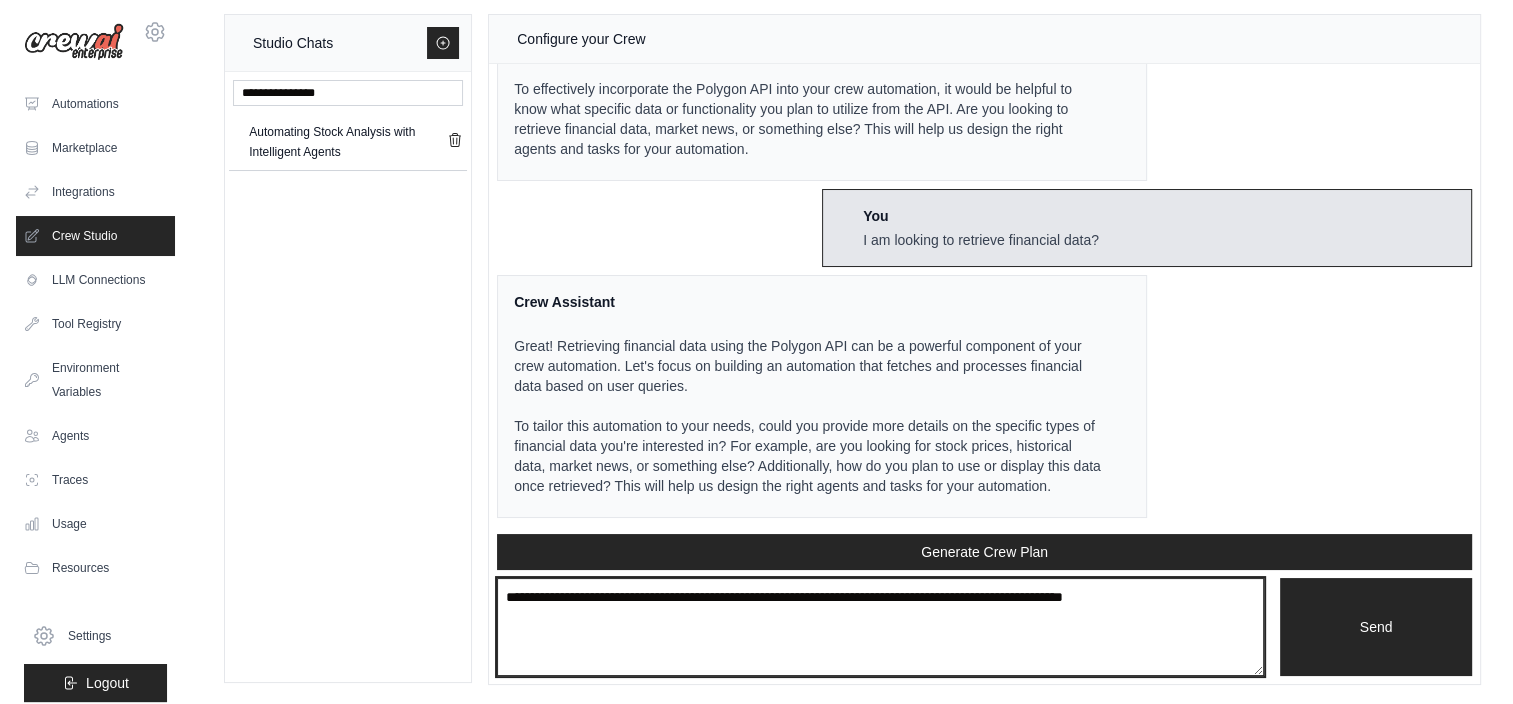 click on "**********" at bounding box center [880, 627] 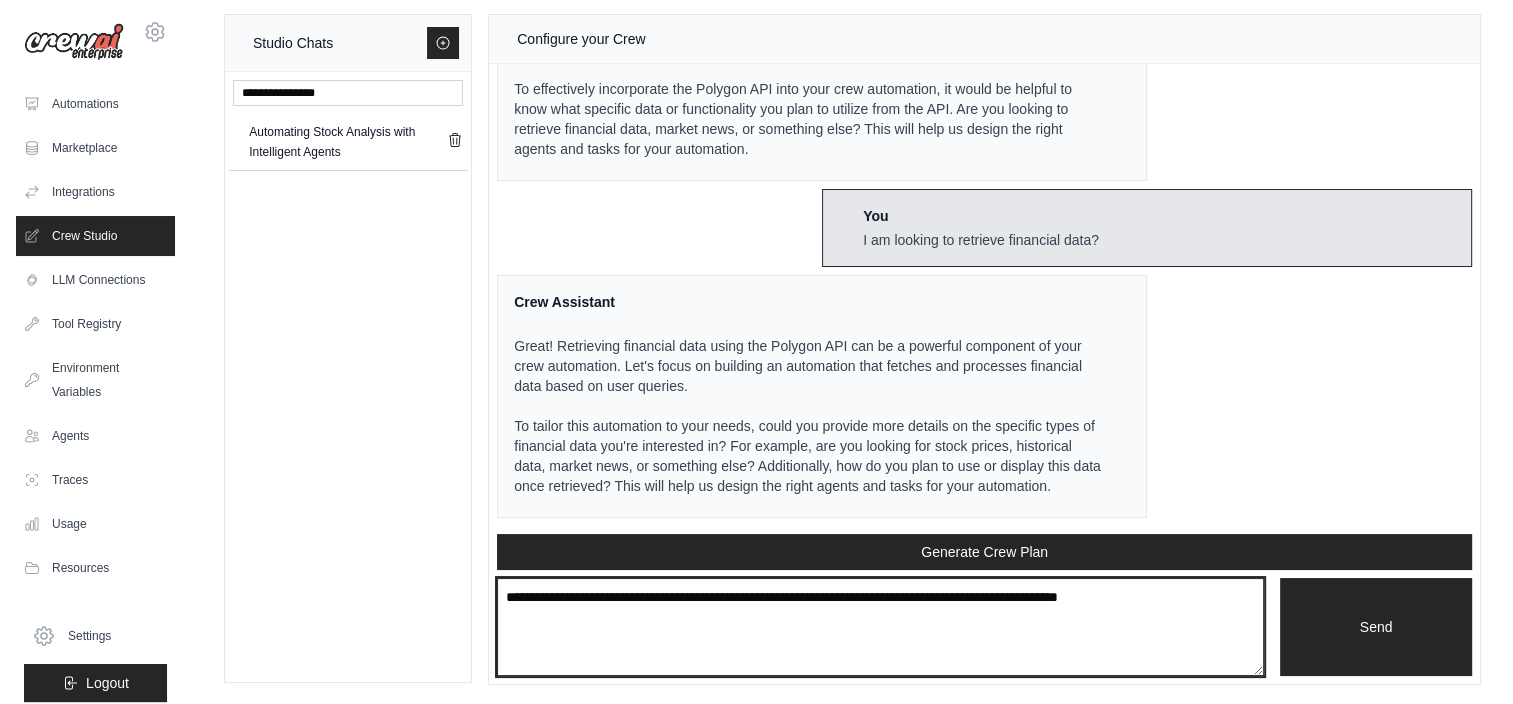 click on "**********" at bounding box center (880, 627) 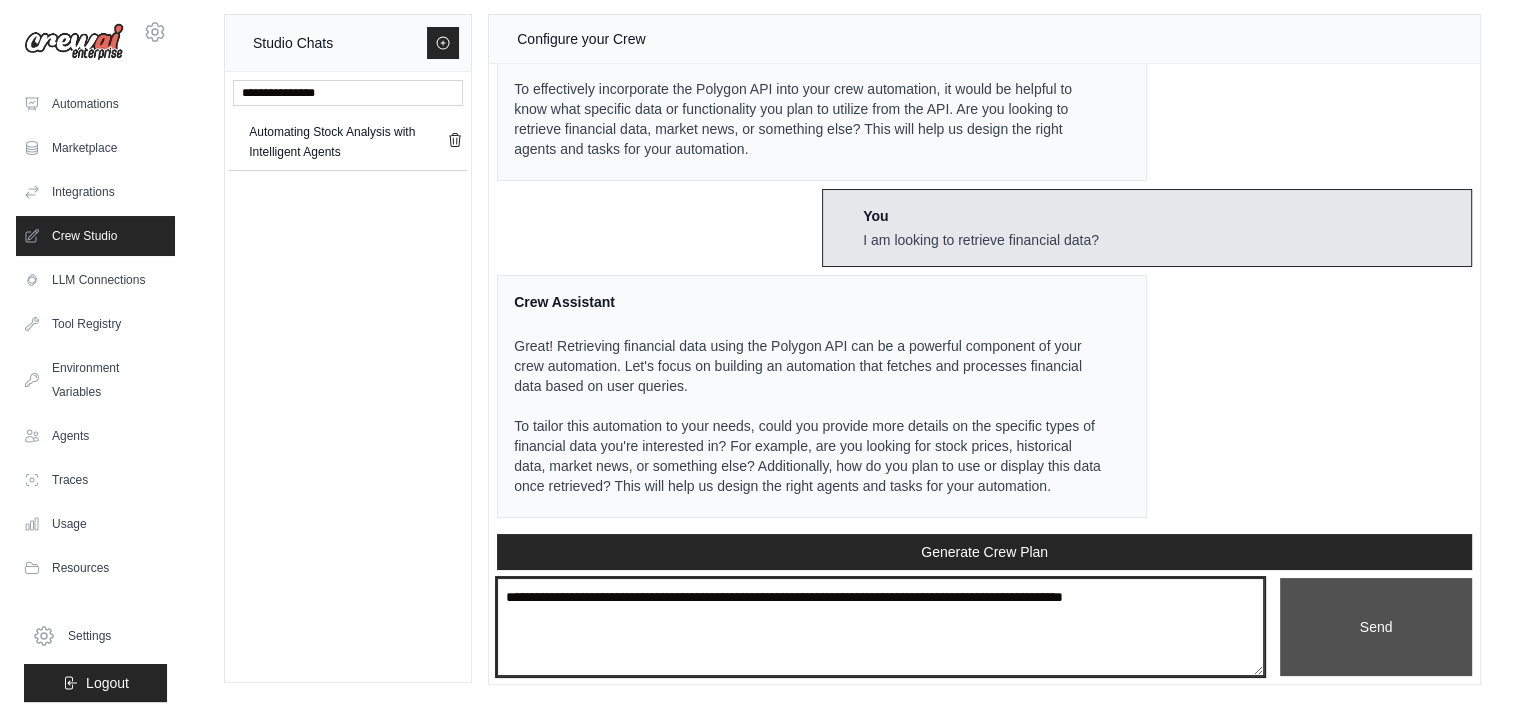 type on "**********" 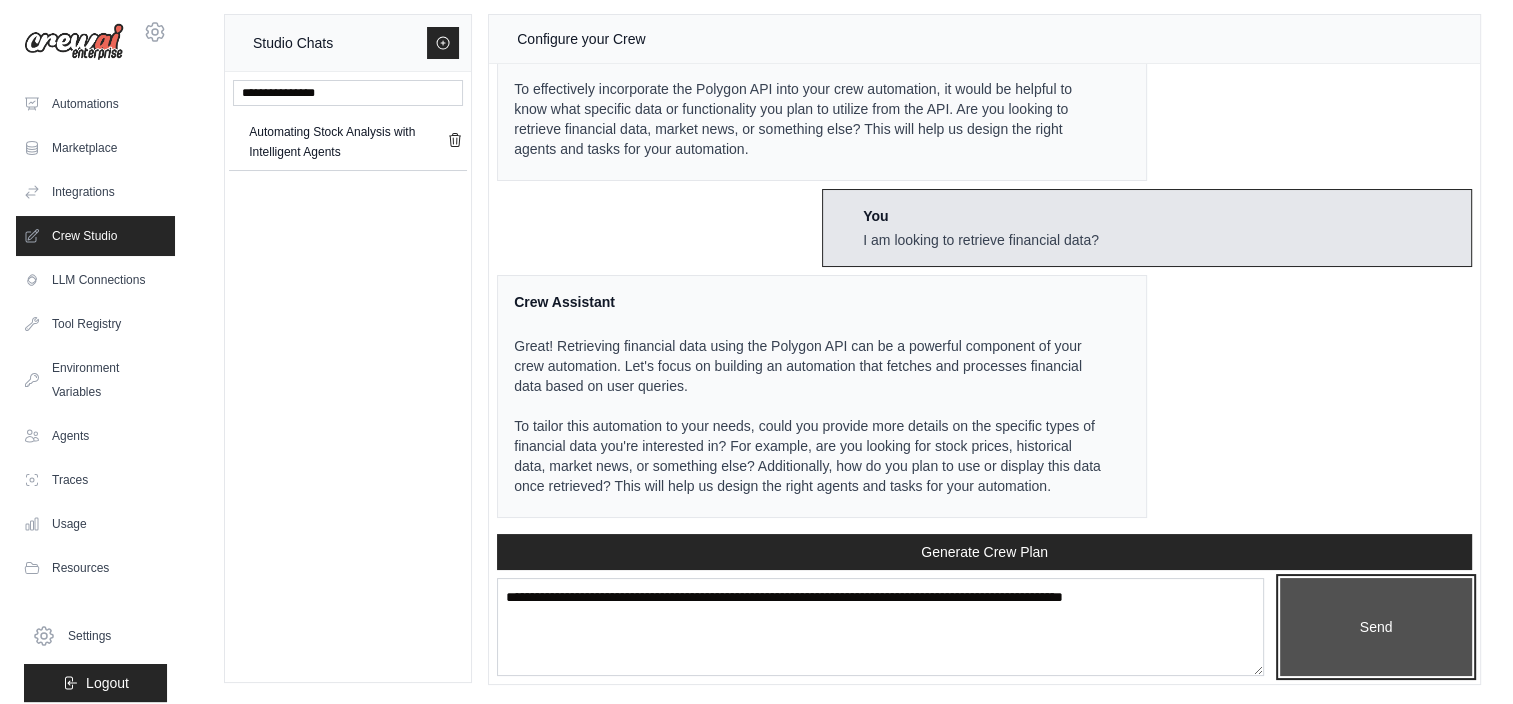 click on "Send" at bounding box center [1376, 627] 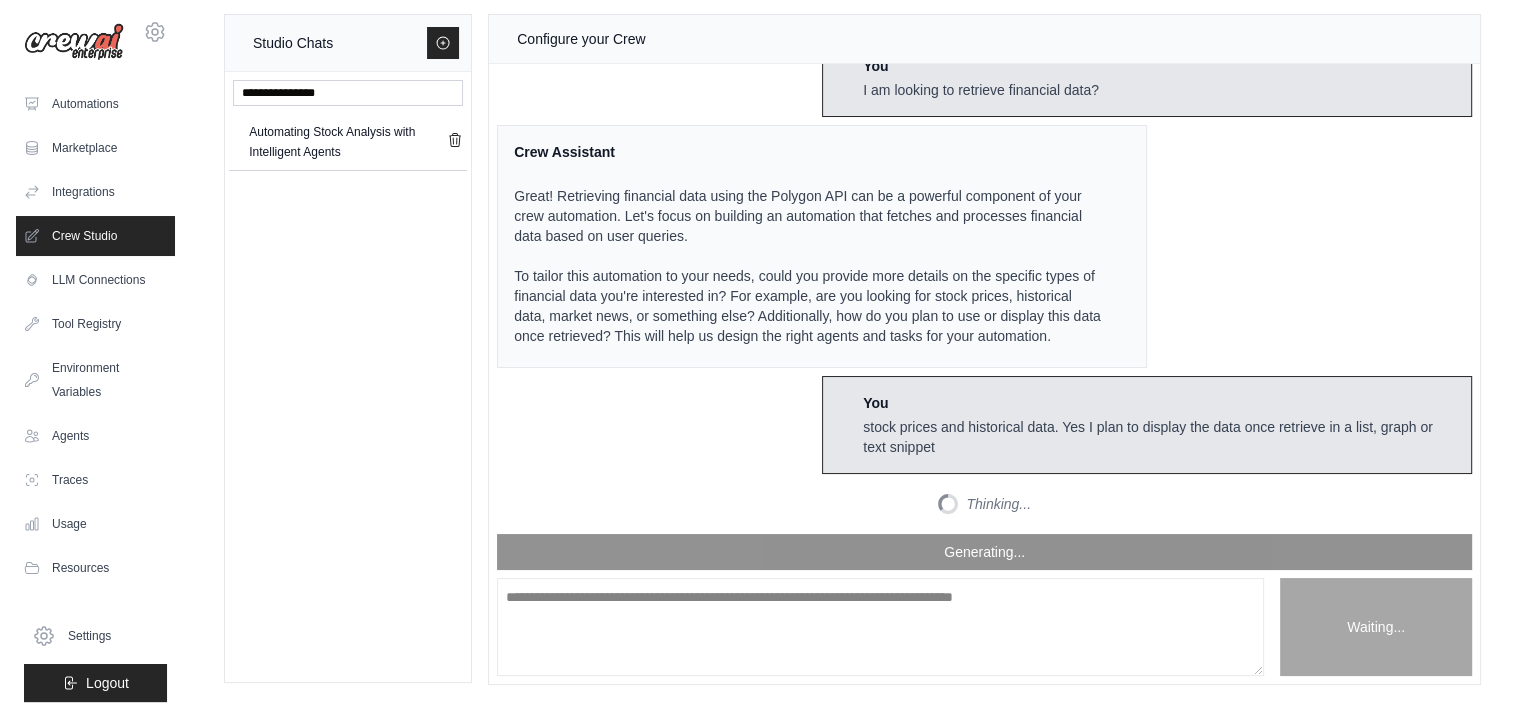 scroll, scrollTop: 2410, scrollLeft: 0, axis: vertical 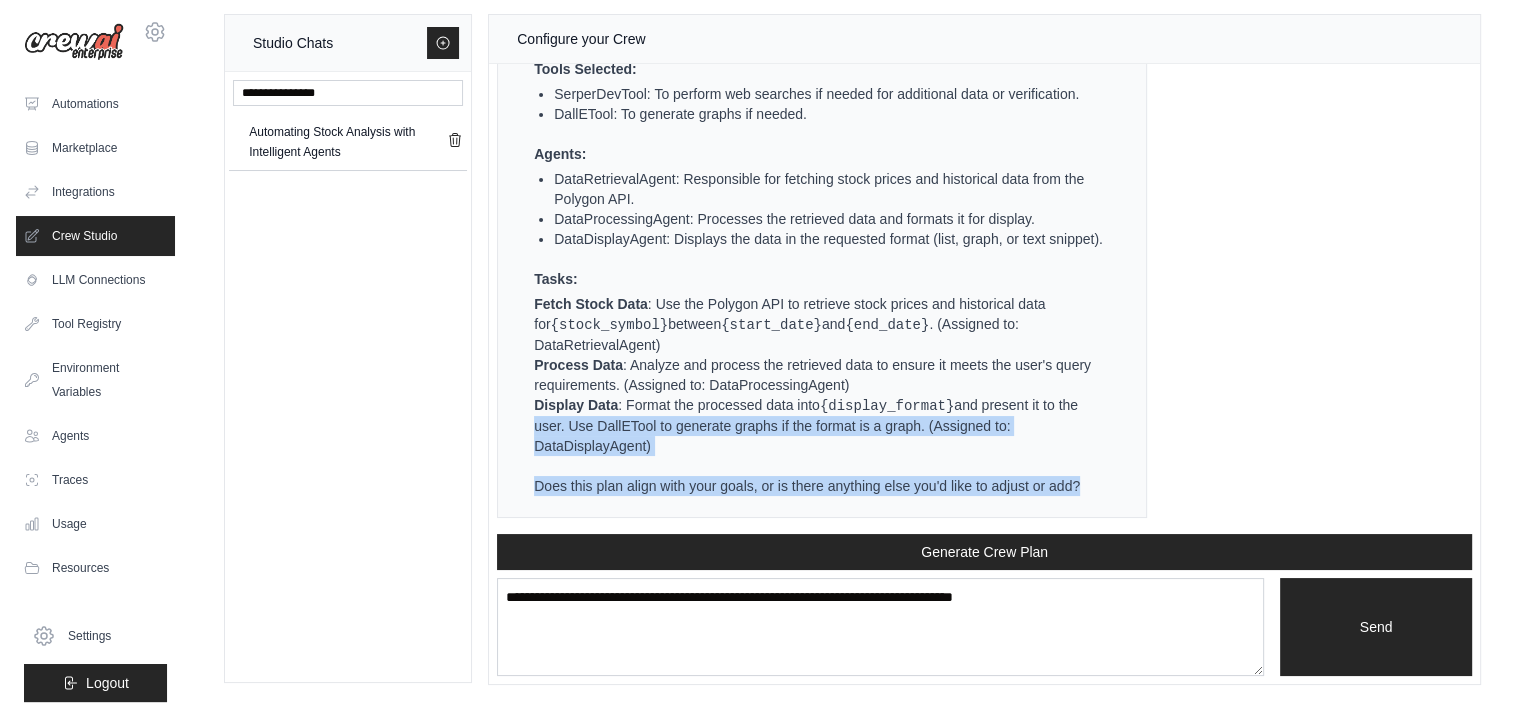 drag, startPoint x: 1458, startPoint y: 480, endPoint x: 1457, endPoint y: 407, distance: 73.00685 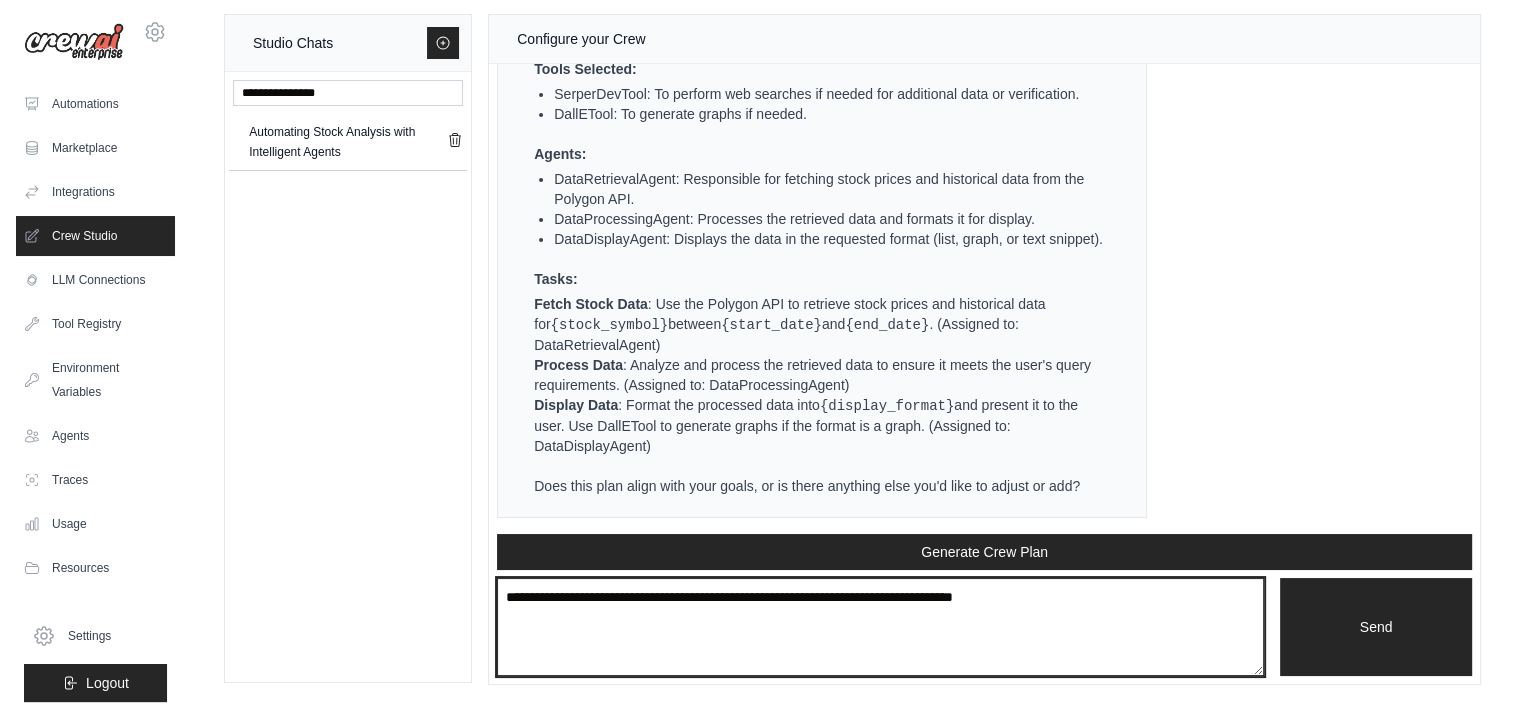 click at bounding box center (880, 627) 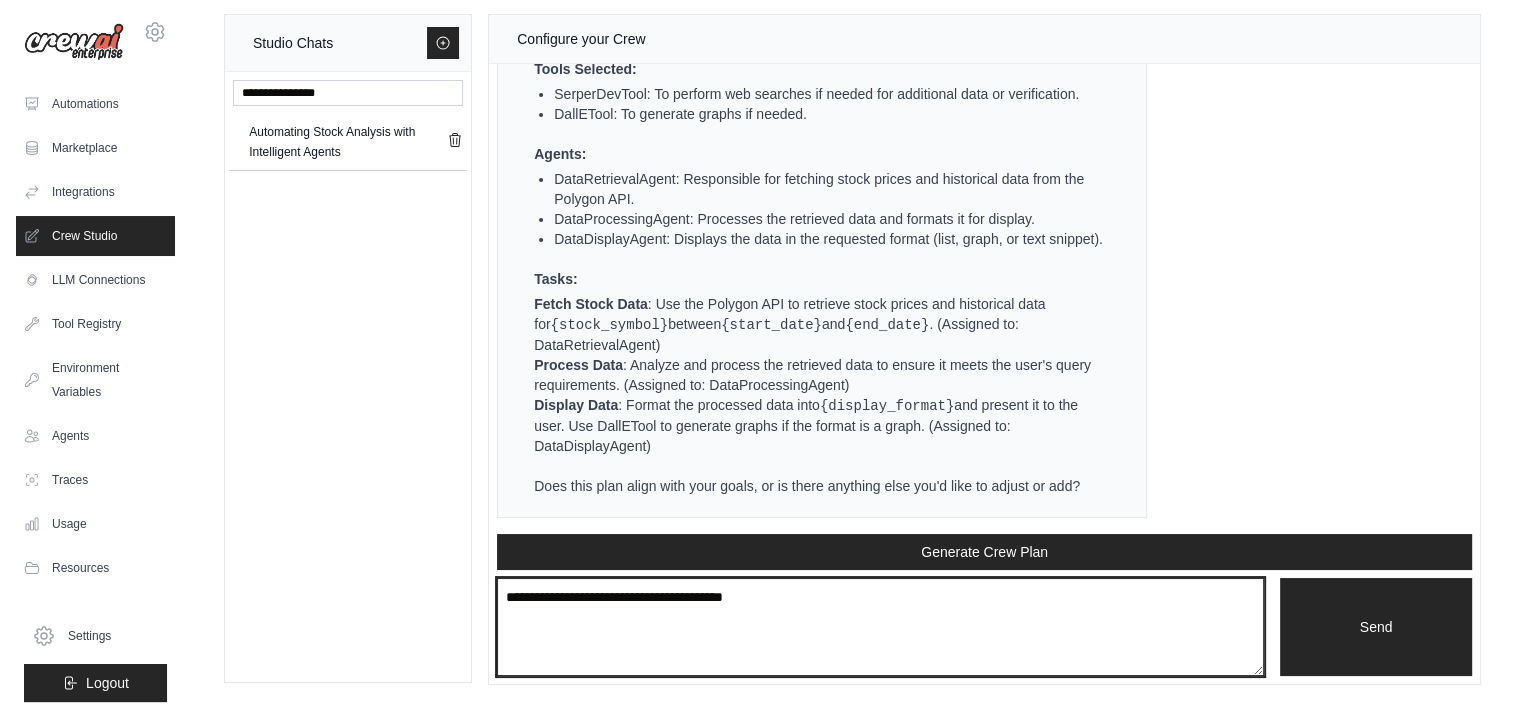 click on "**********" at bounding box center [880, 627] 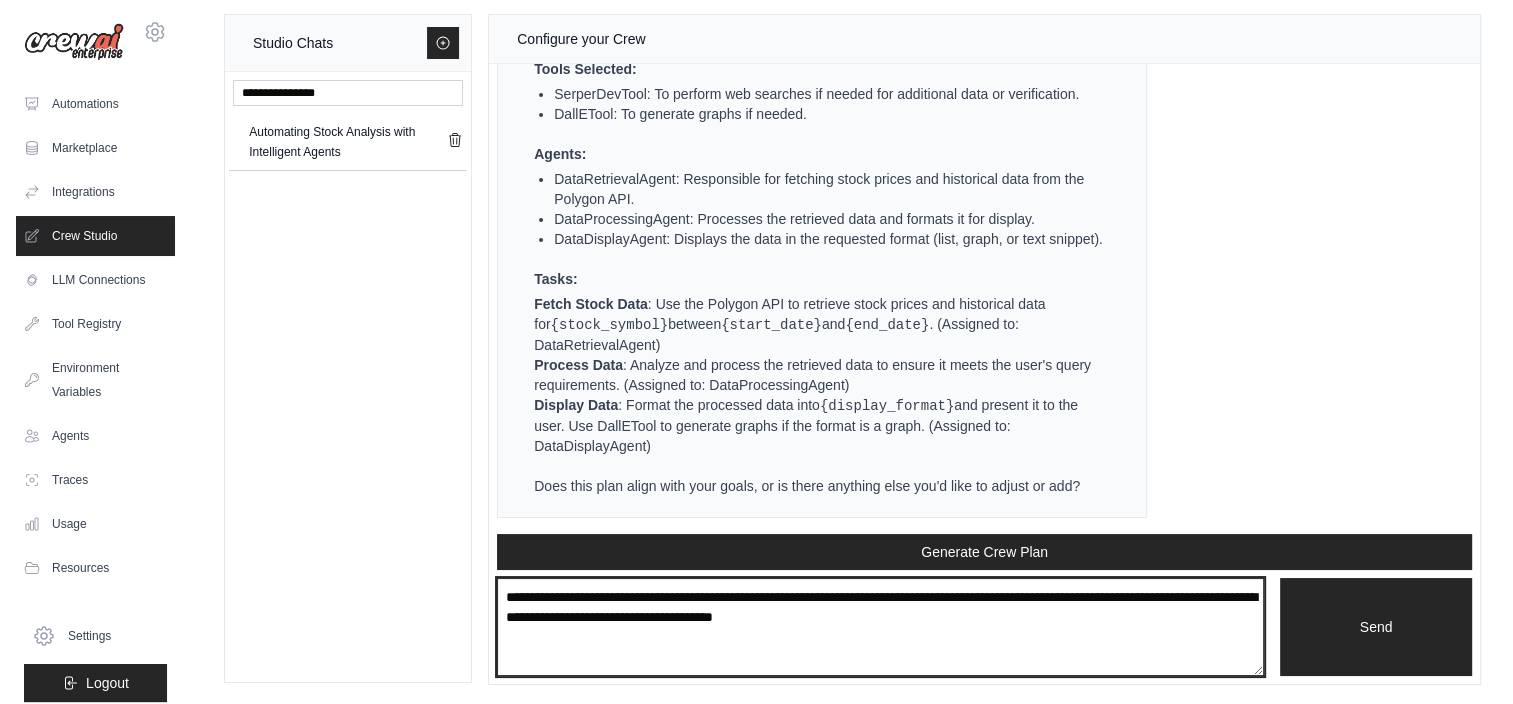 type on "**********" 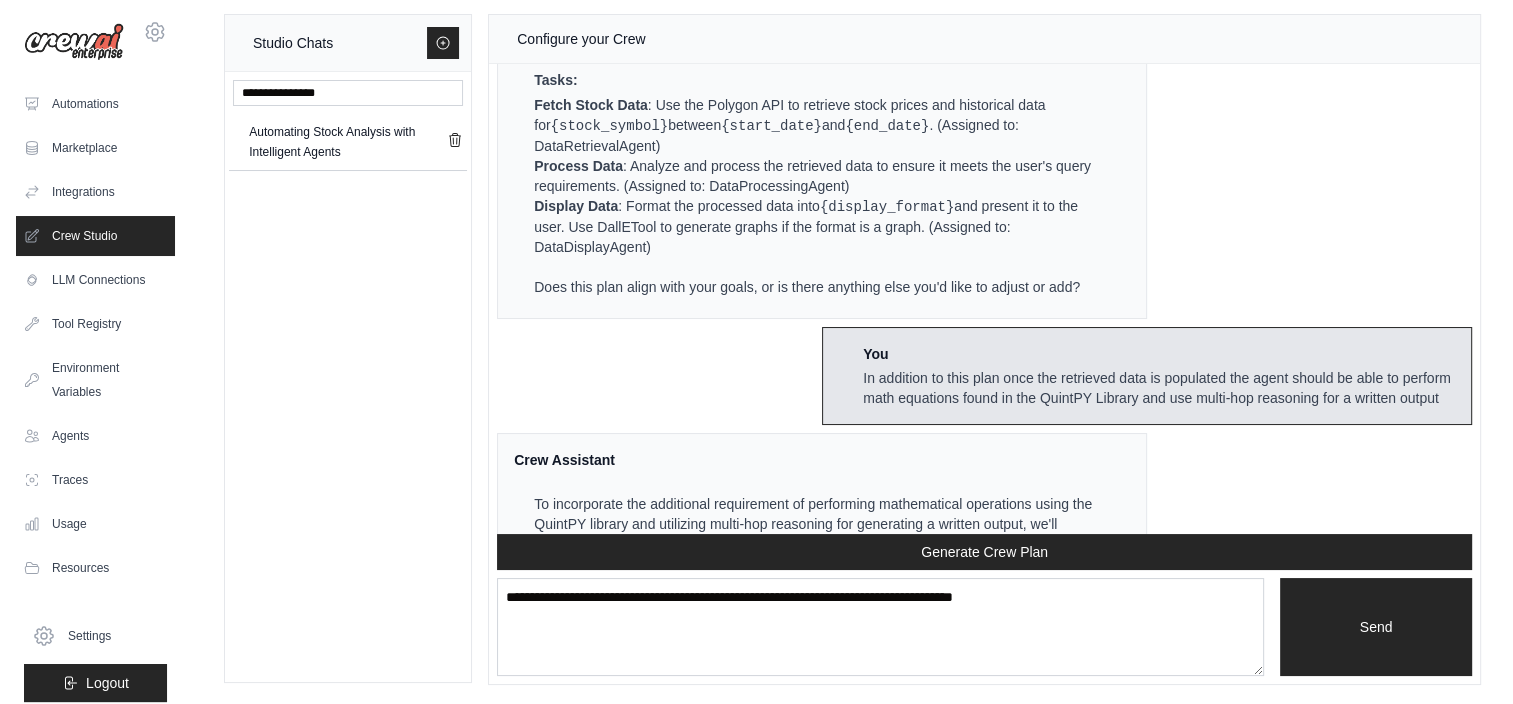 scroll, scrollTop: 3586, scrollLeft: 0, axis: vertical 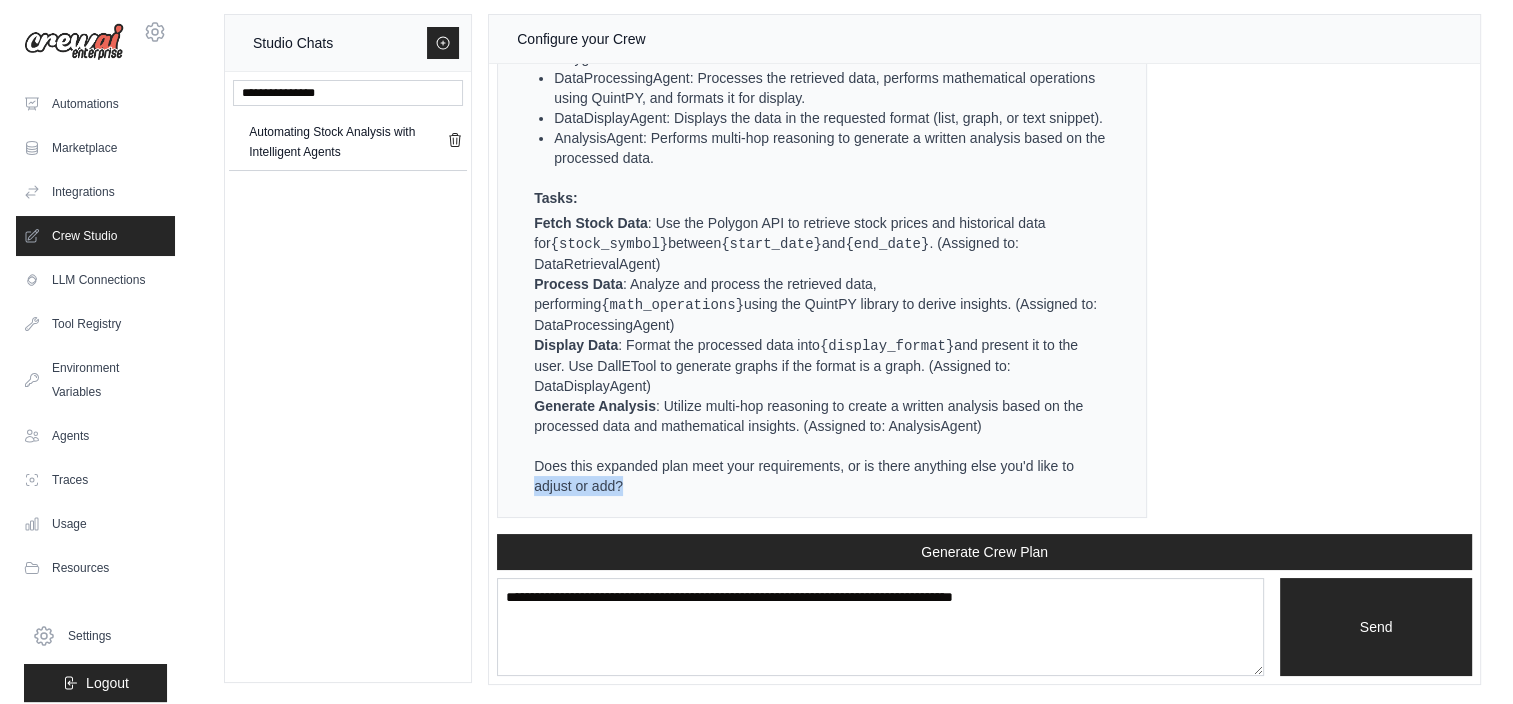 drag, startPoint x: 1484, startPoint y: 500, endPoint x: 1474, endPoint y: 475, distance: 26.925823 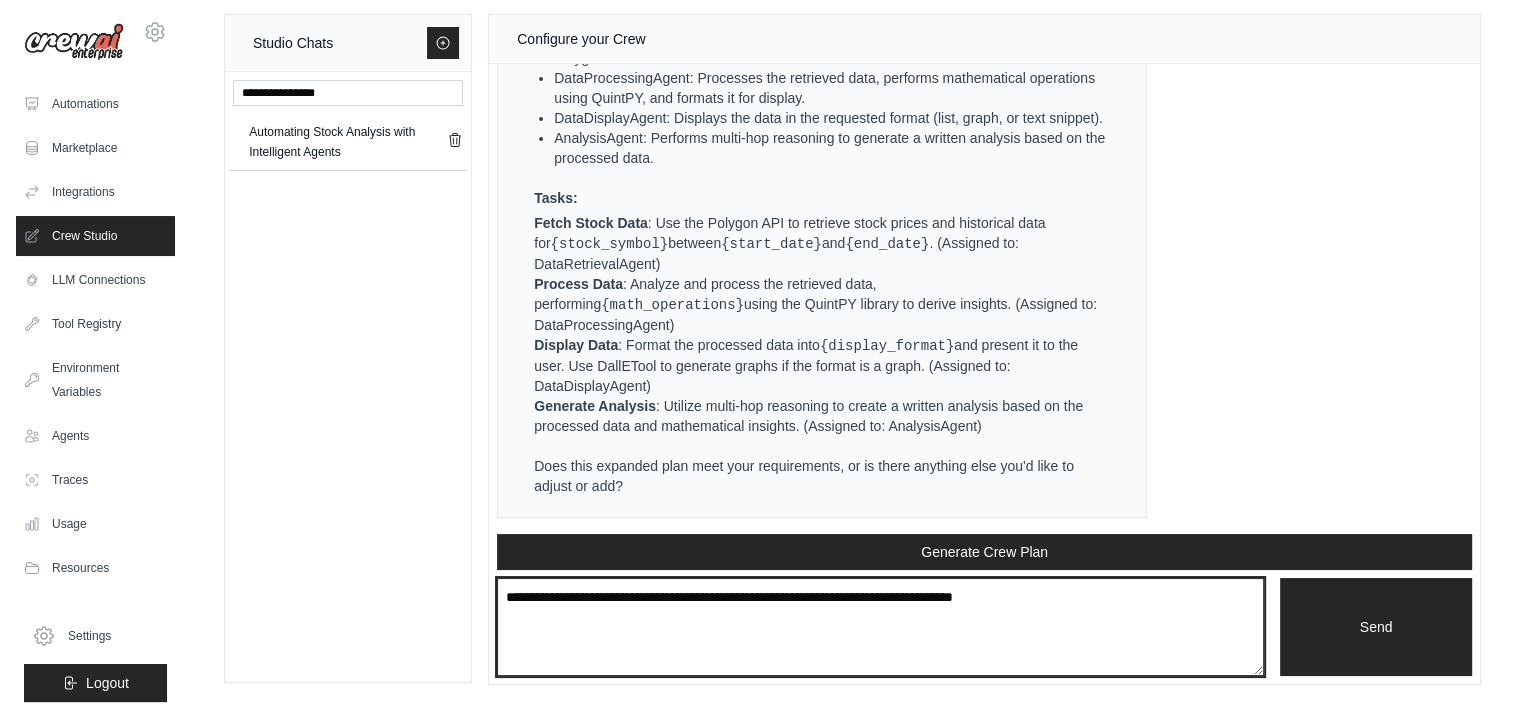 click at bounding box center [880, 627] 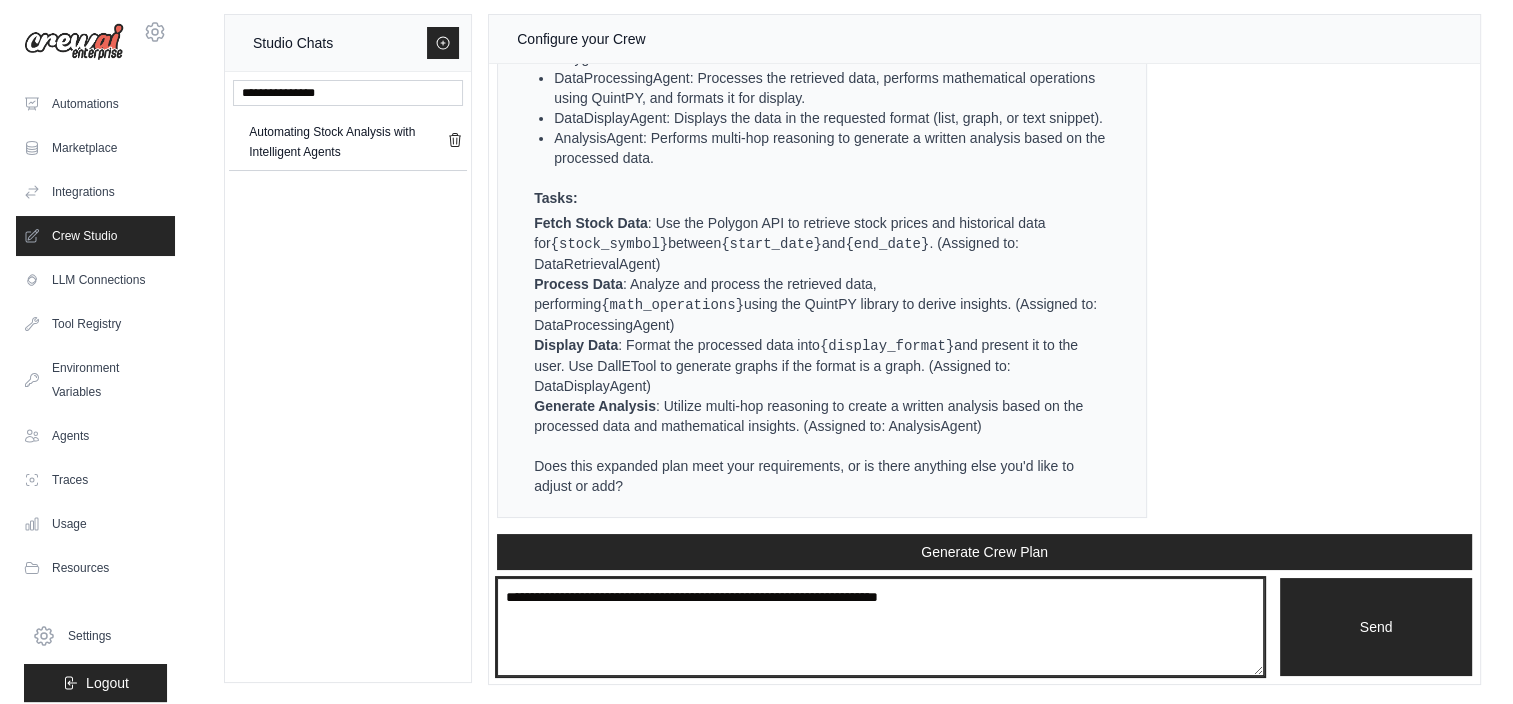 type on "**********" 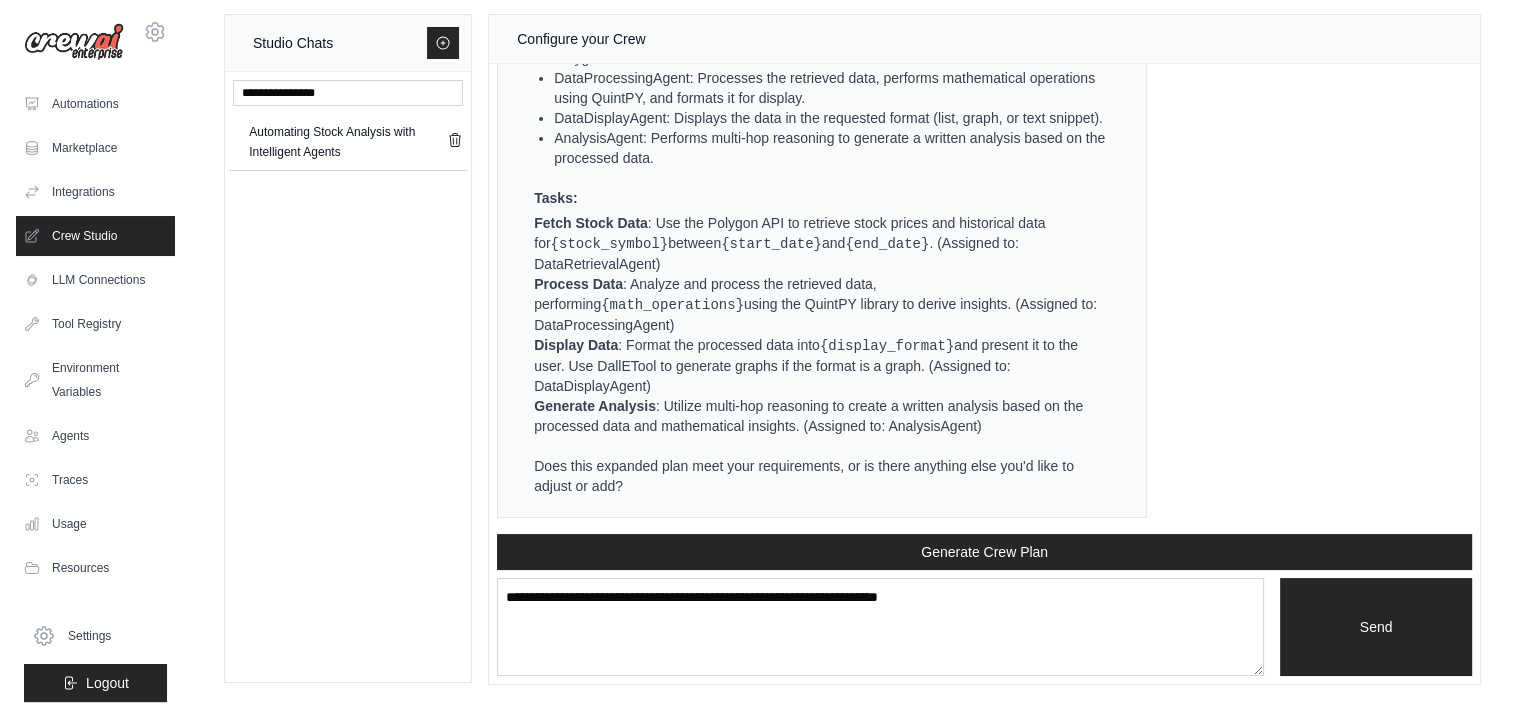 type 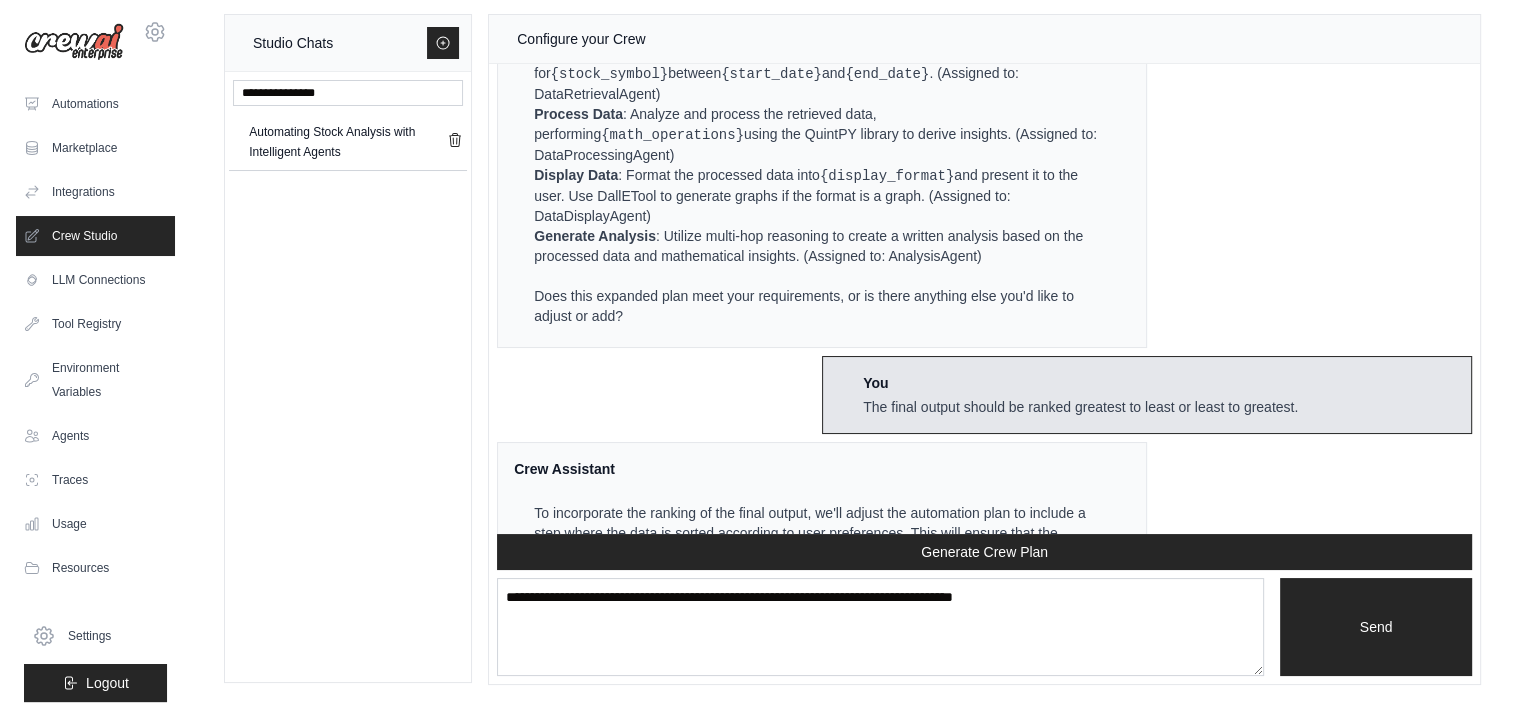 scroll, scrollTop: 4802, scrollLeft: 0, axis: vertical 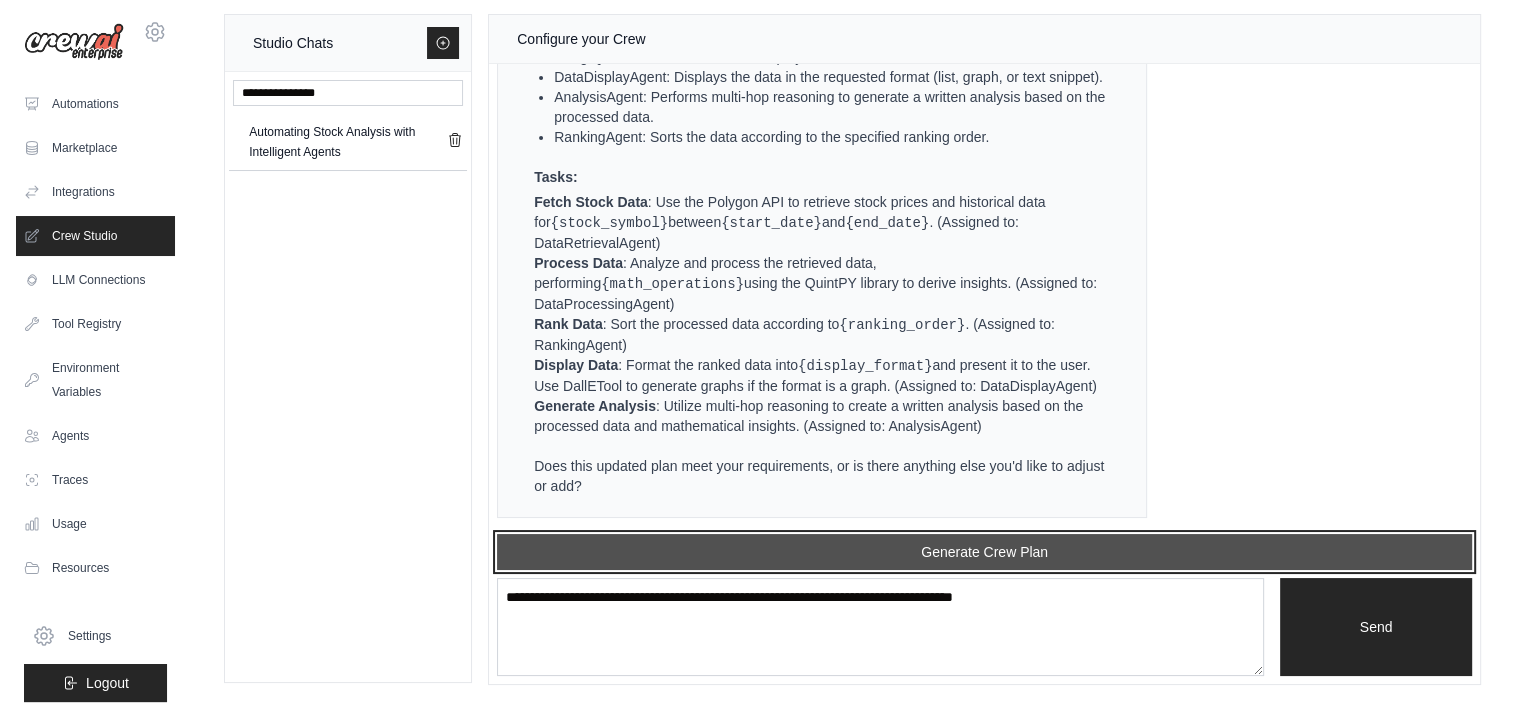 click on "Generate Crew Plan" at bounding box center [984, 552] 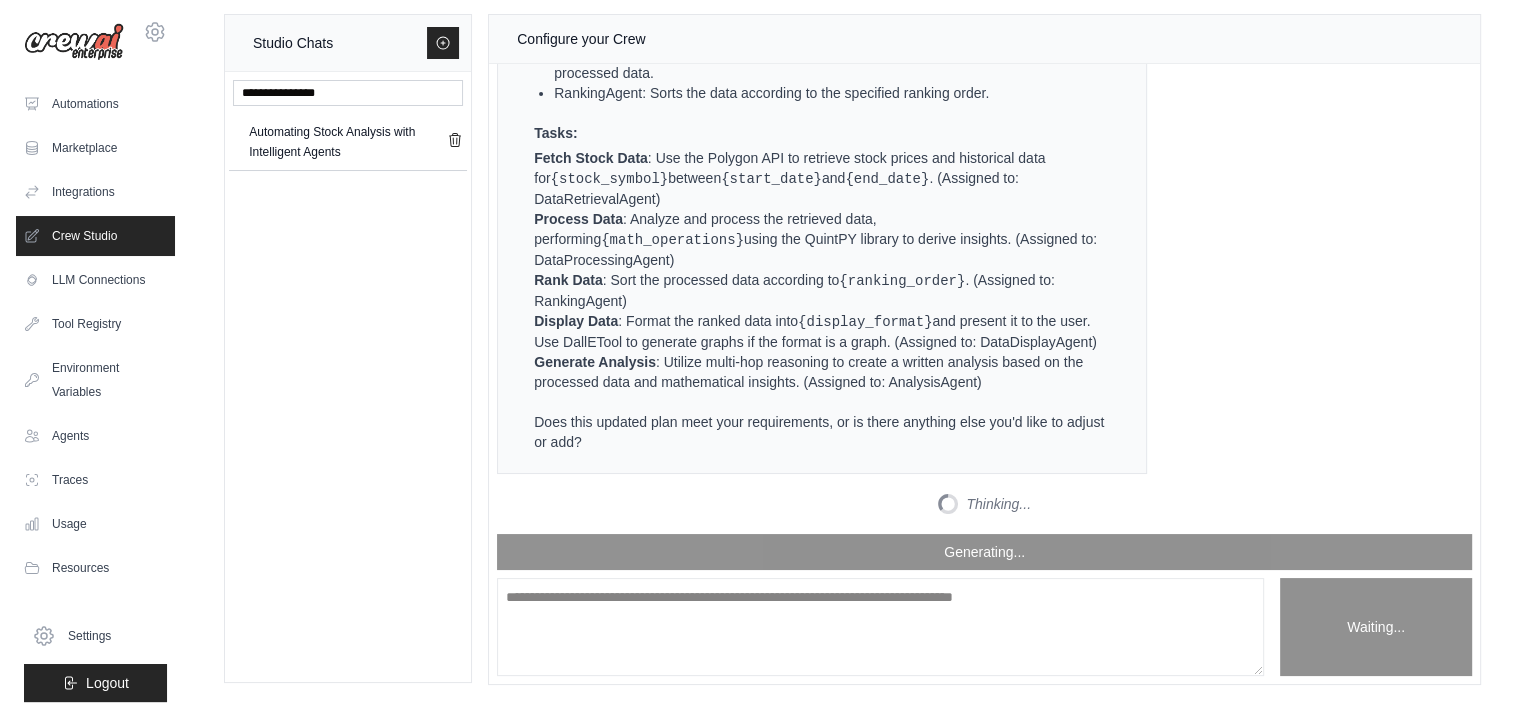 scroll, scrollTop: 5736, scrollLeft: 0, axis: vertical 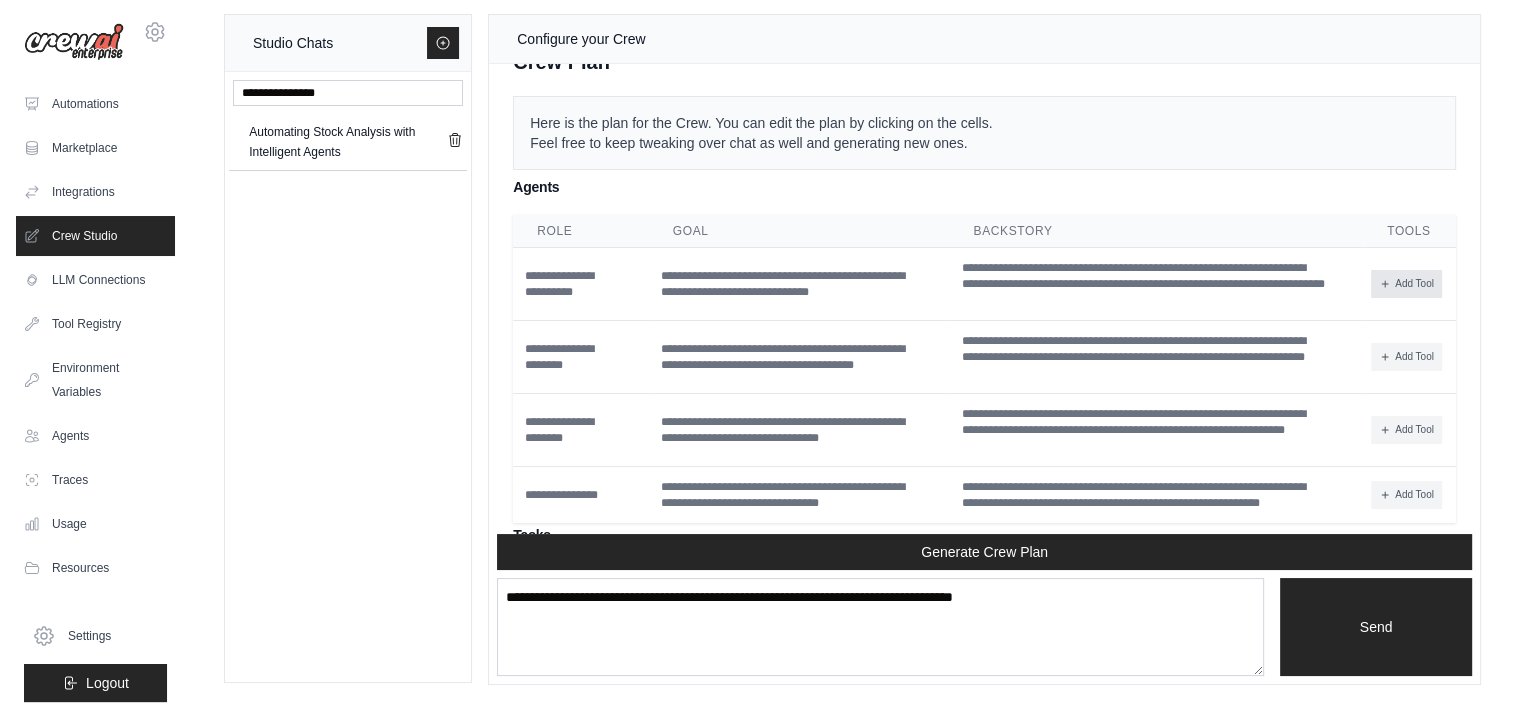 click on "Add Tool" at bounding box center [1406, 284] 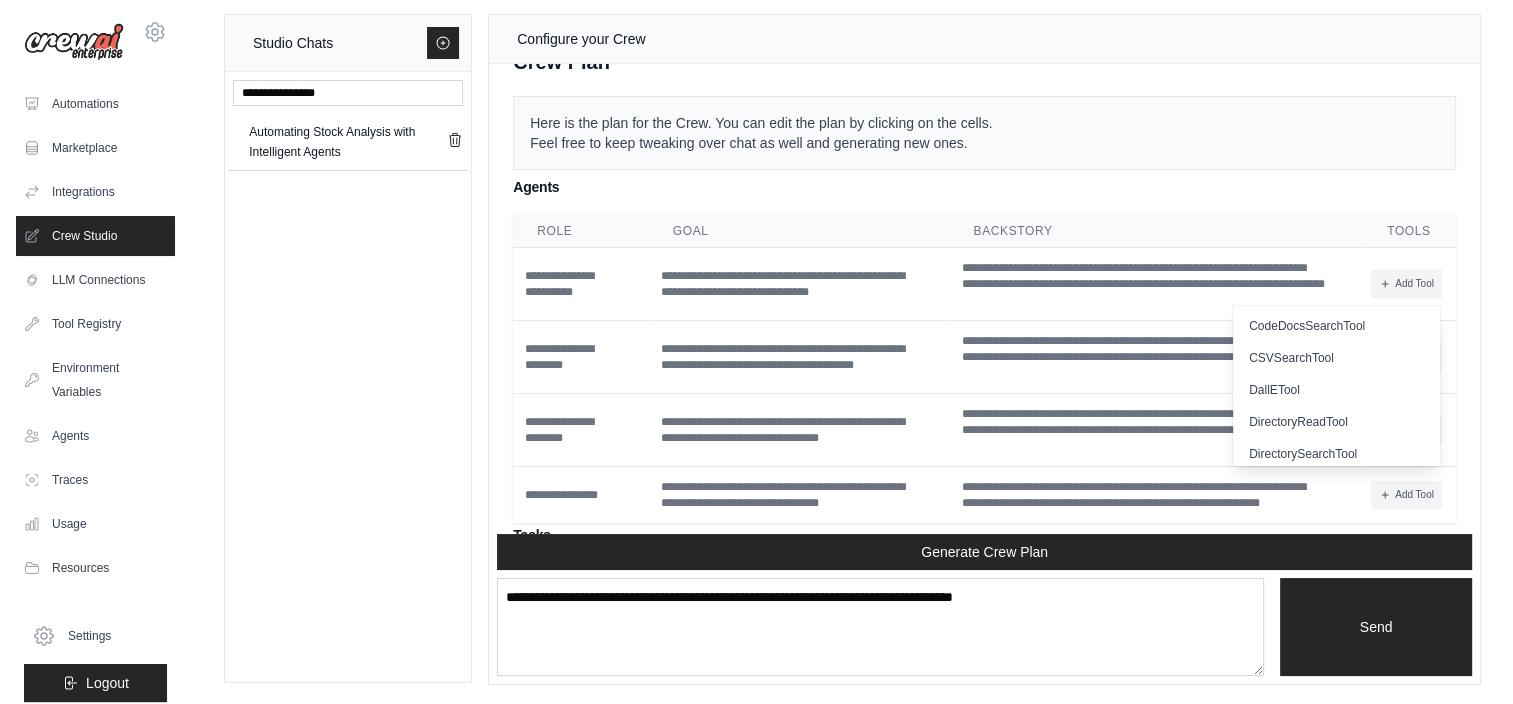 scroll, scrollTop: 4857, scrollLeft: 0, axis: vertical 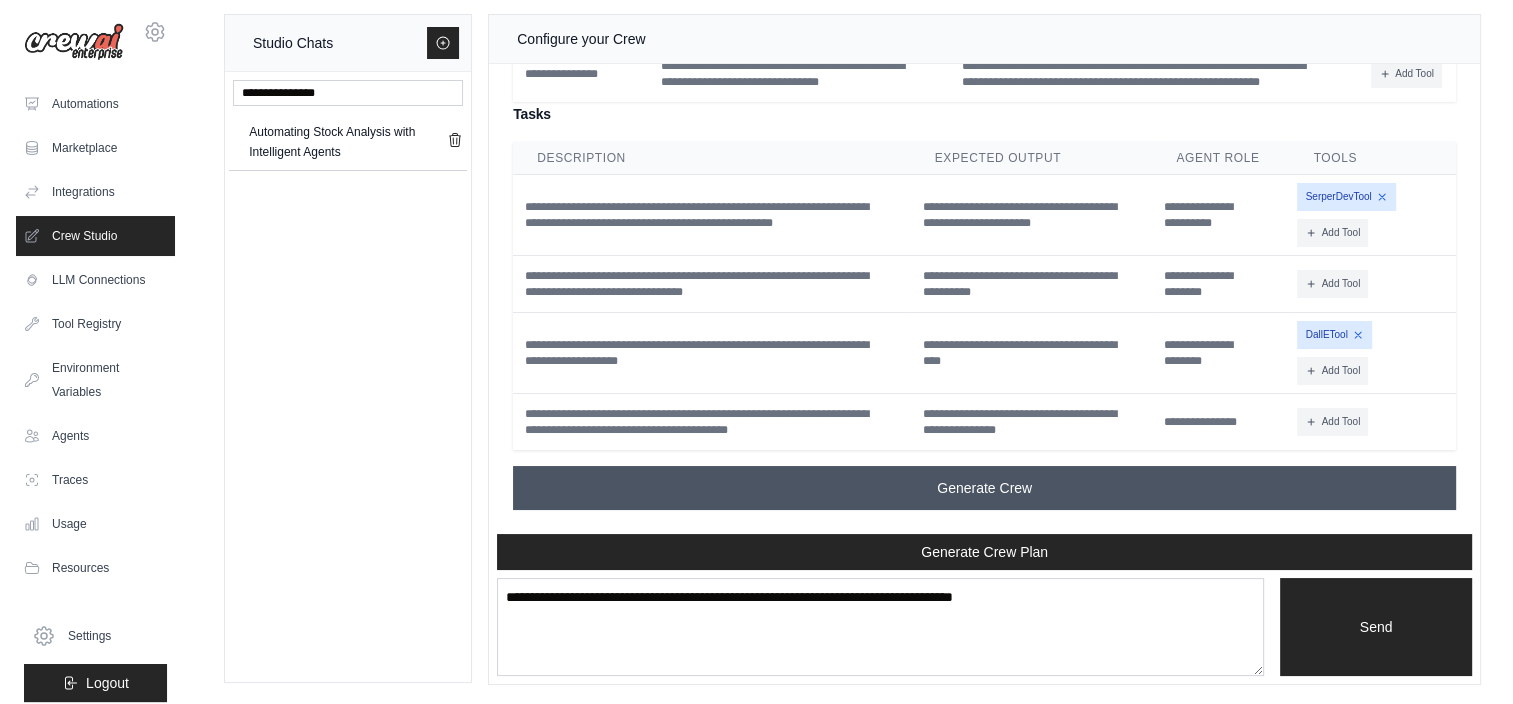 click on "Generate Crew" at bounding box center (984, 488) 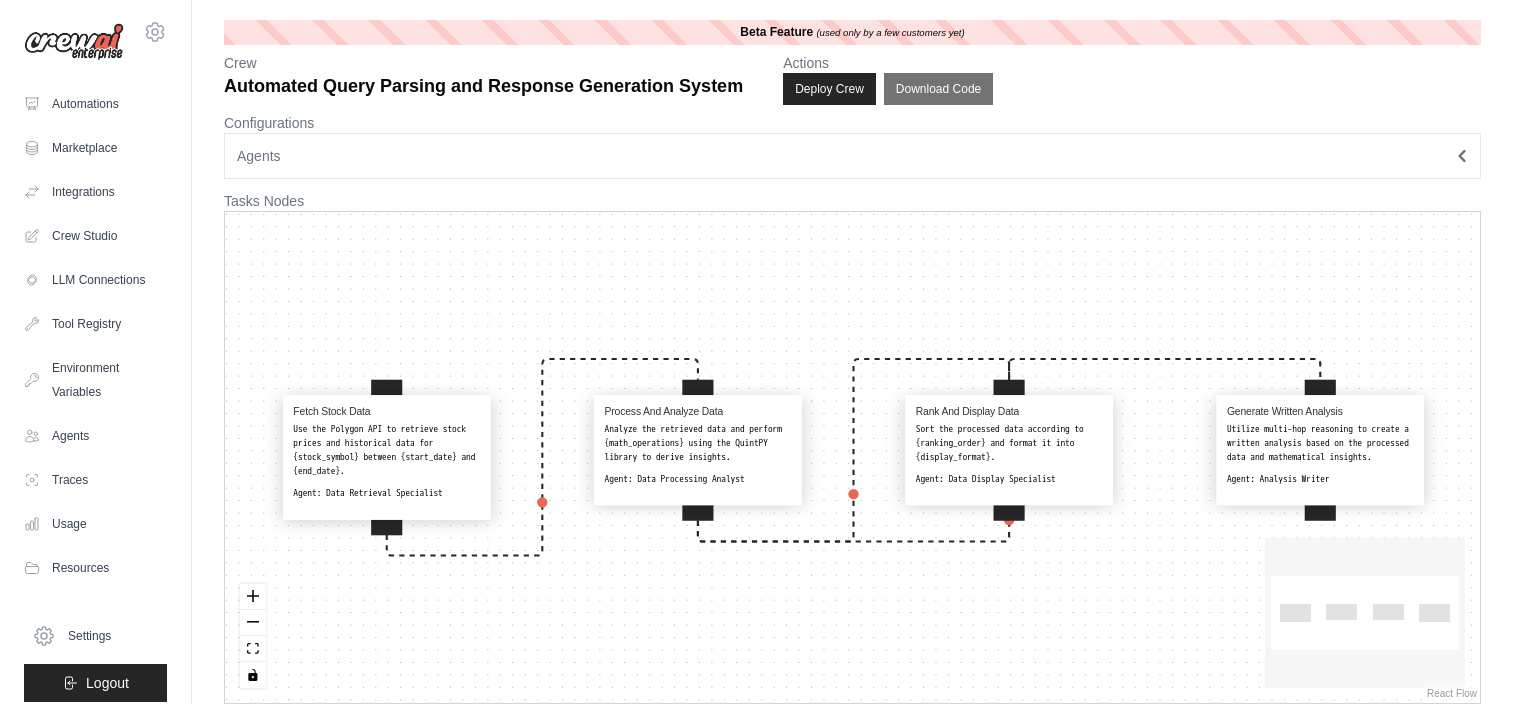 scroll, scrollTop: 0, scrollLeft: 0, axis: both 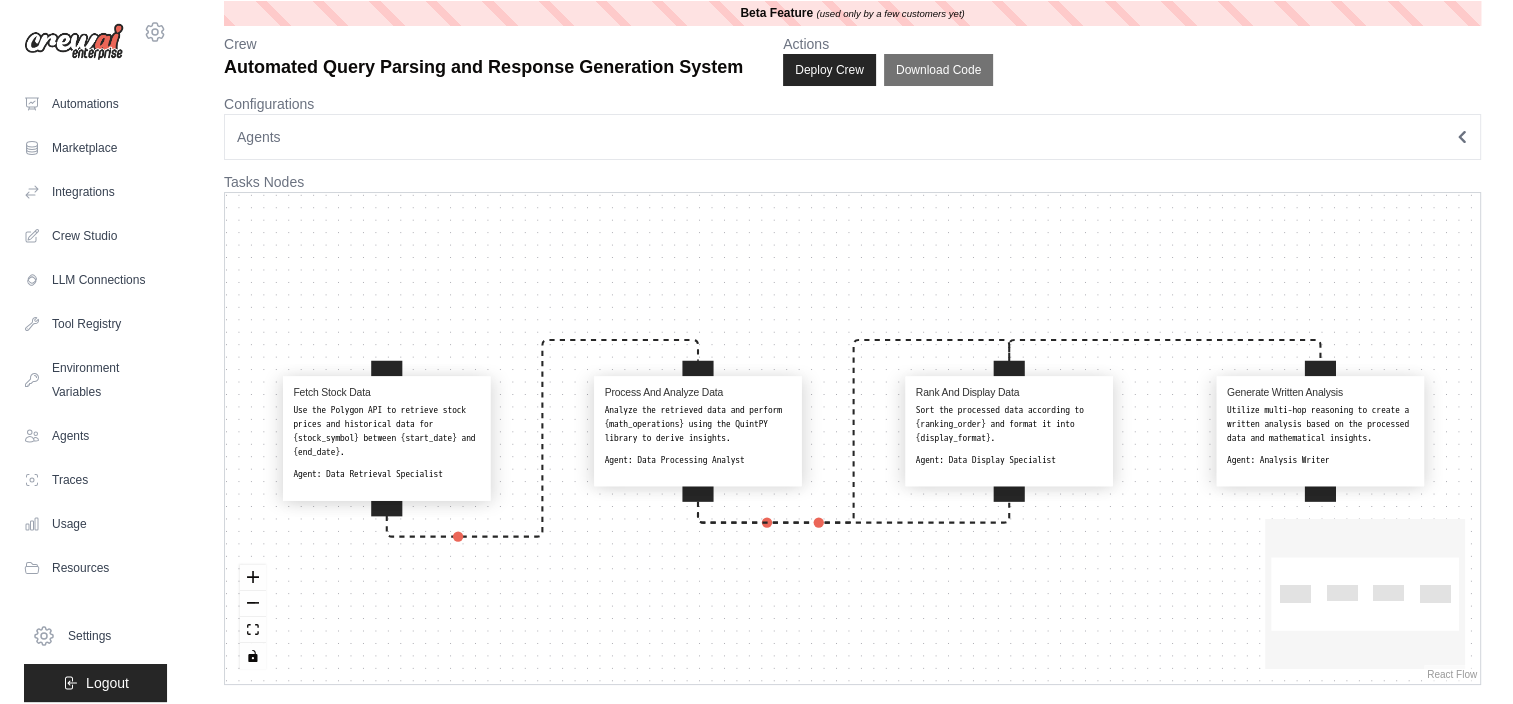 click on "Agents" at bounding box center (259, 137) 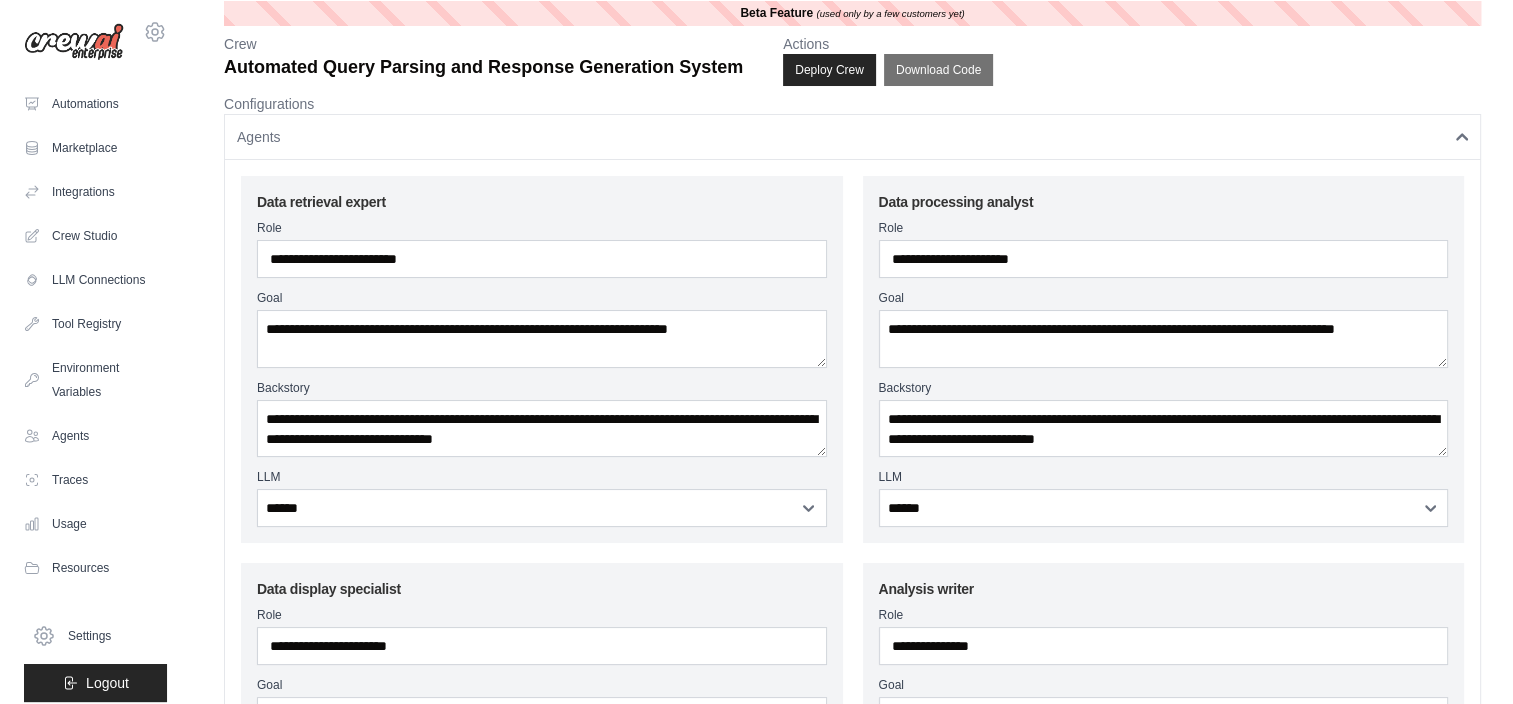 click on "Agents" at bounding box center (259, 137) 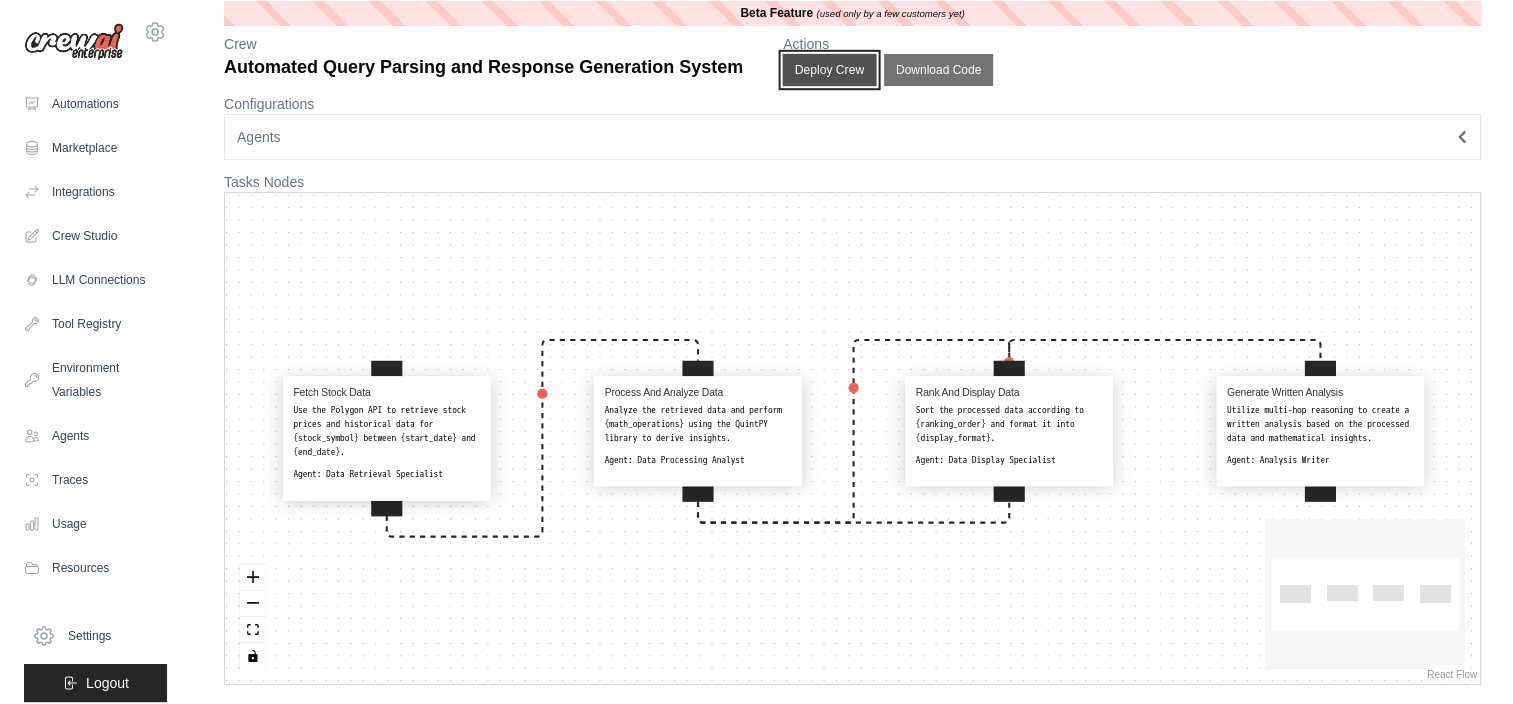 click on "Deploy Crew" at bounding box center [830, 70] 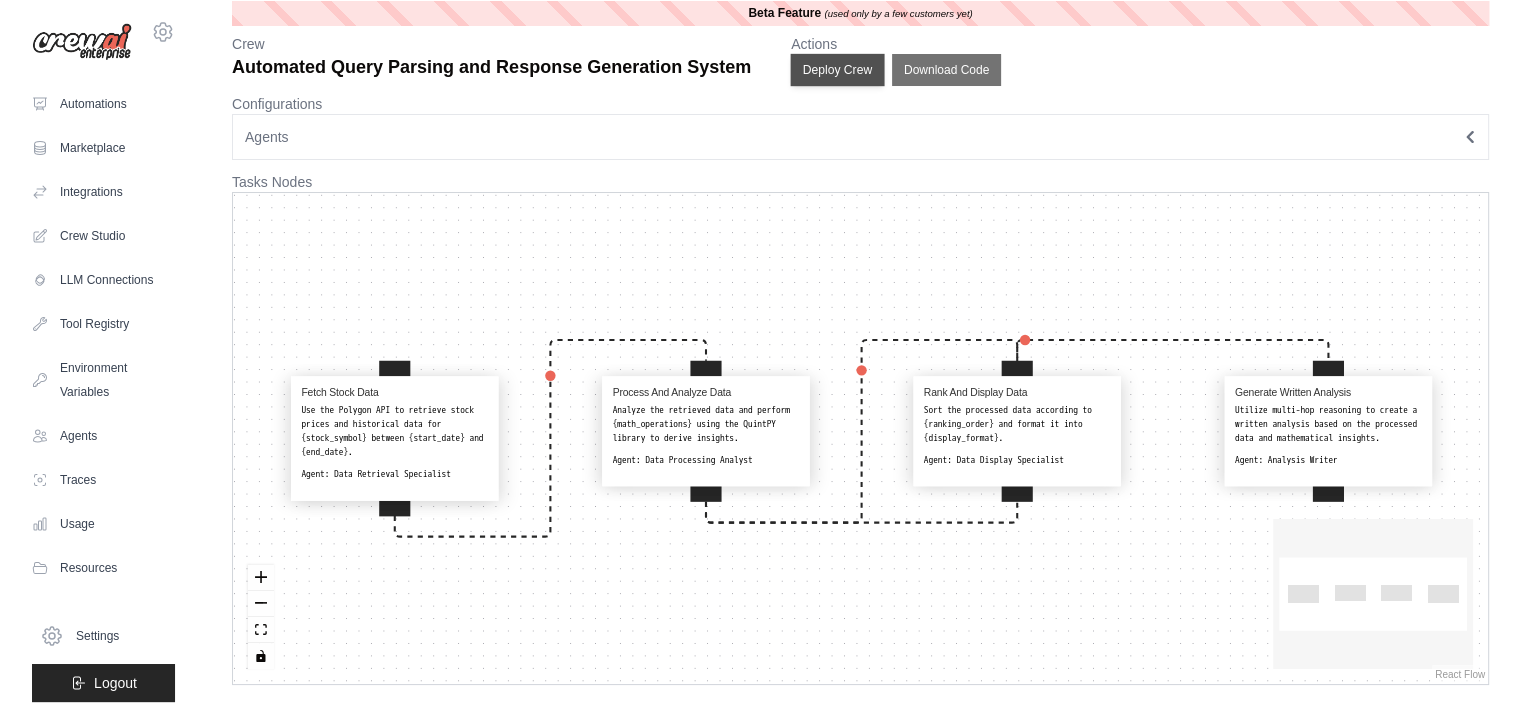 scroll, scrollTop: 0, scrollLeft: 0, axis: both 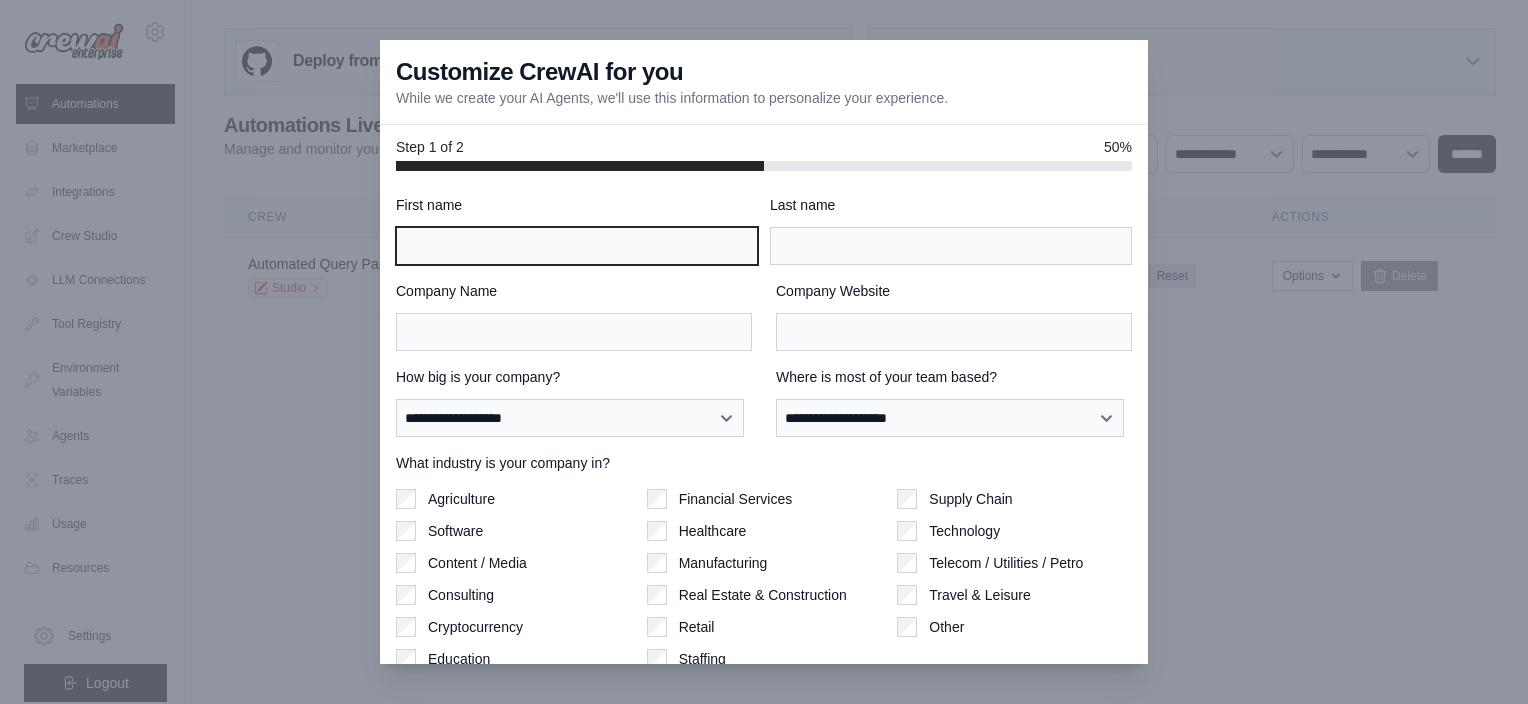 click on "First name" at bounding box center (577, 246) 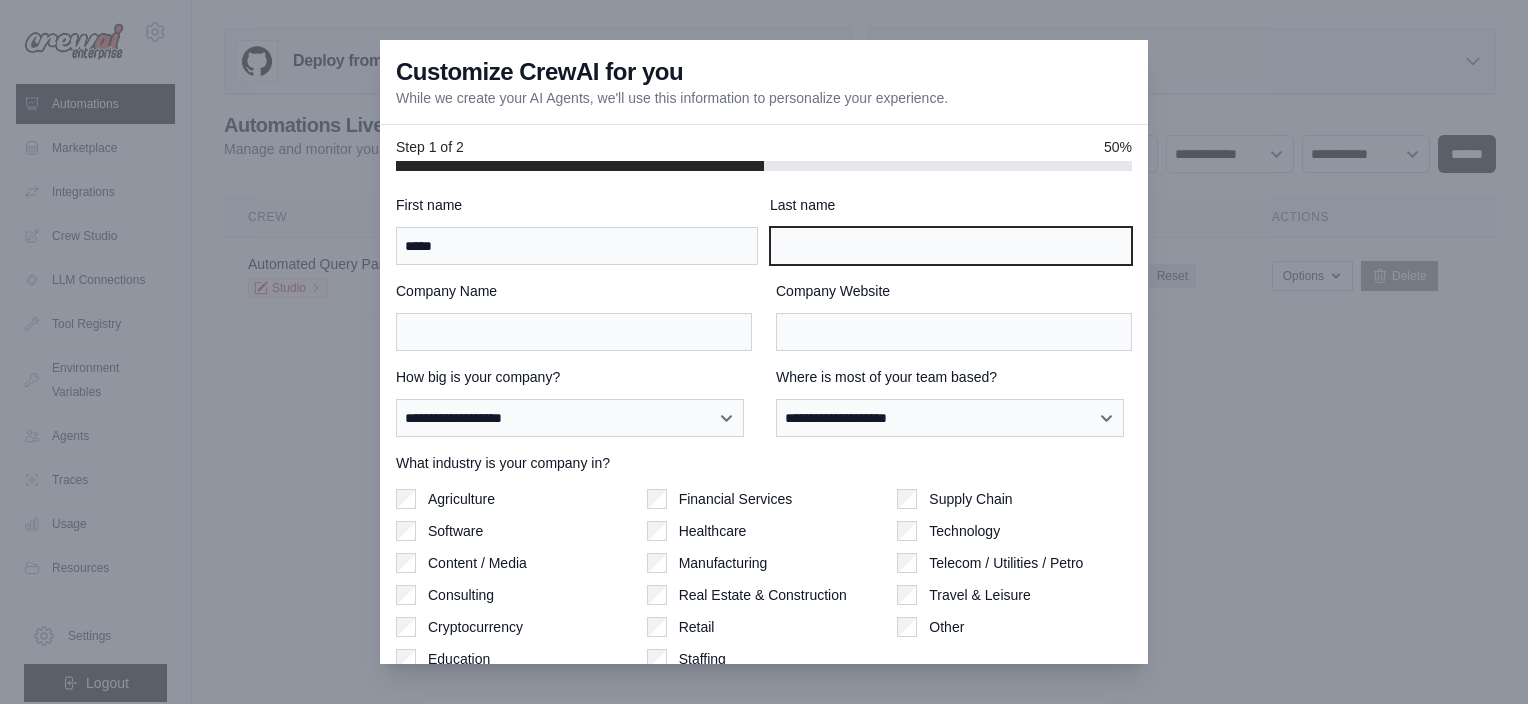 type on "*********" 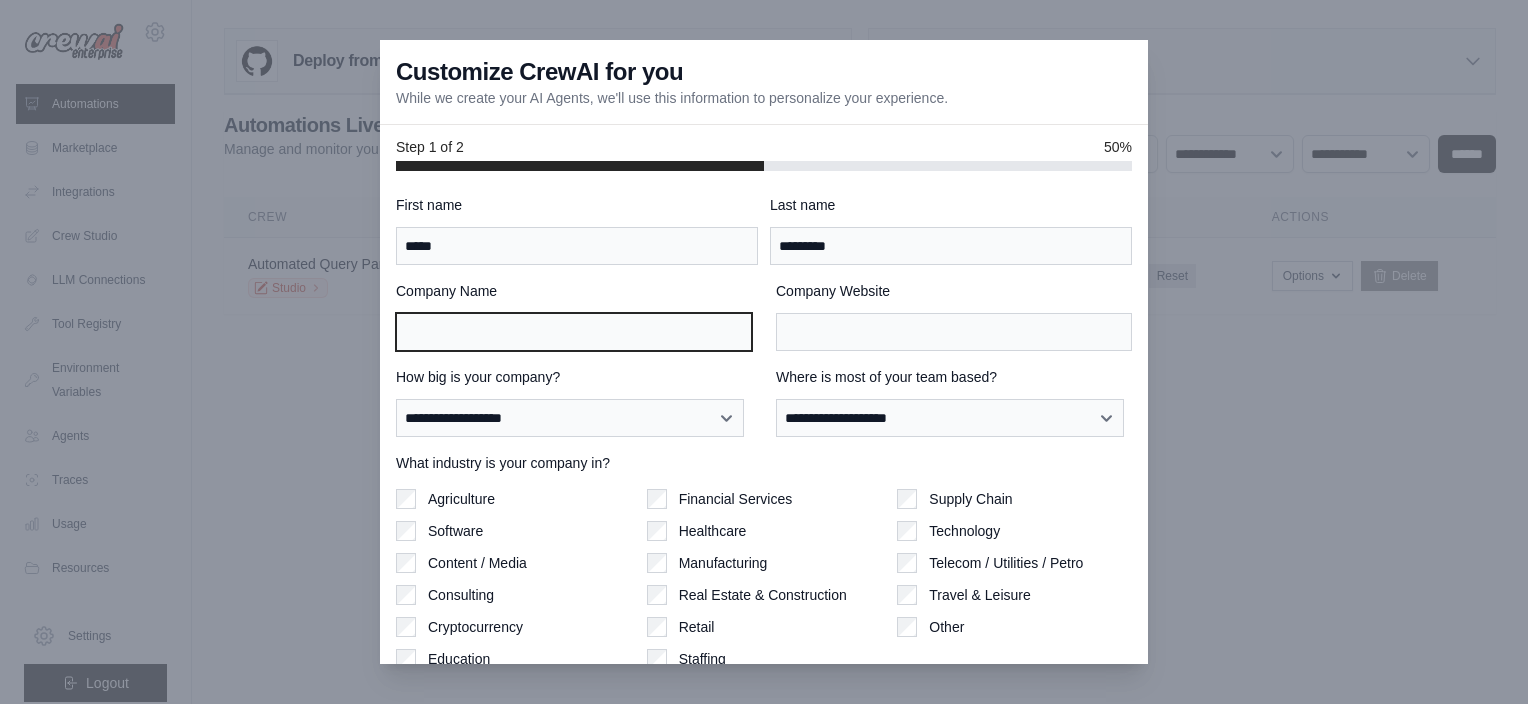 type on "**********" 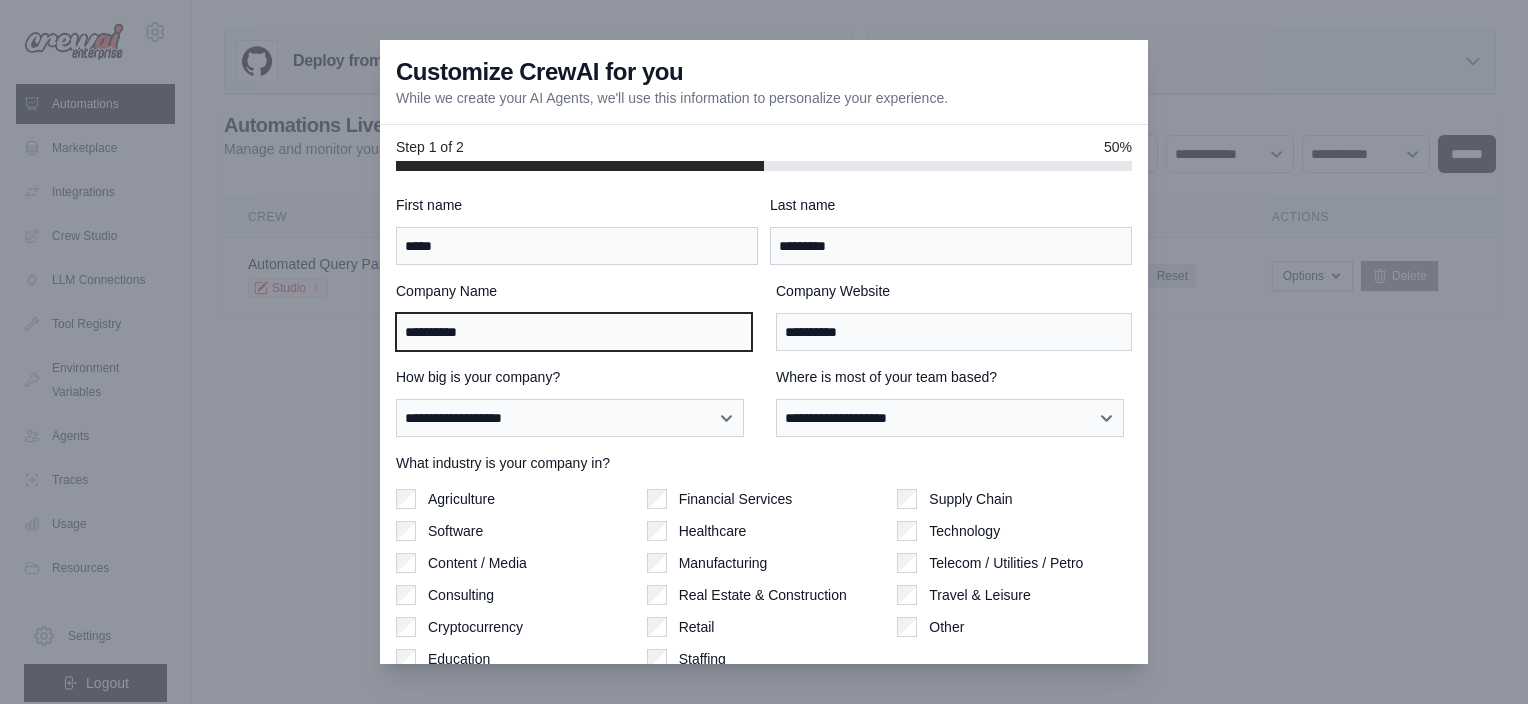drag, startPoint x: 640, startPoint y: 337, endPoint x: 316, endPoint y: 311, distance: 325.04153 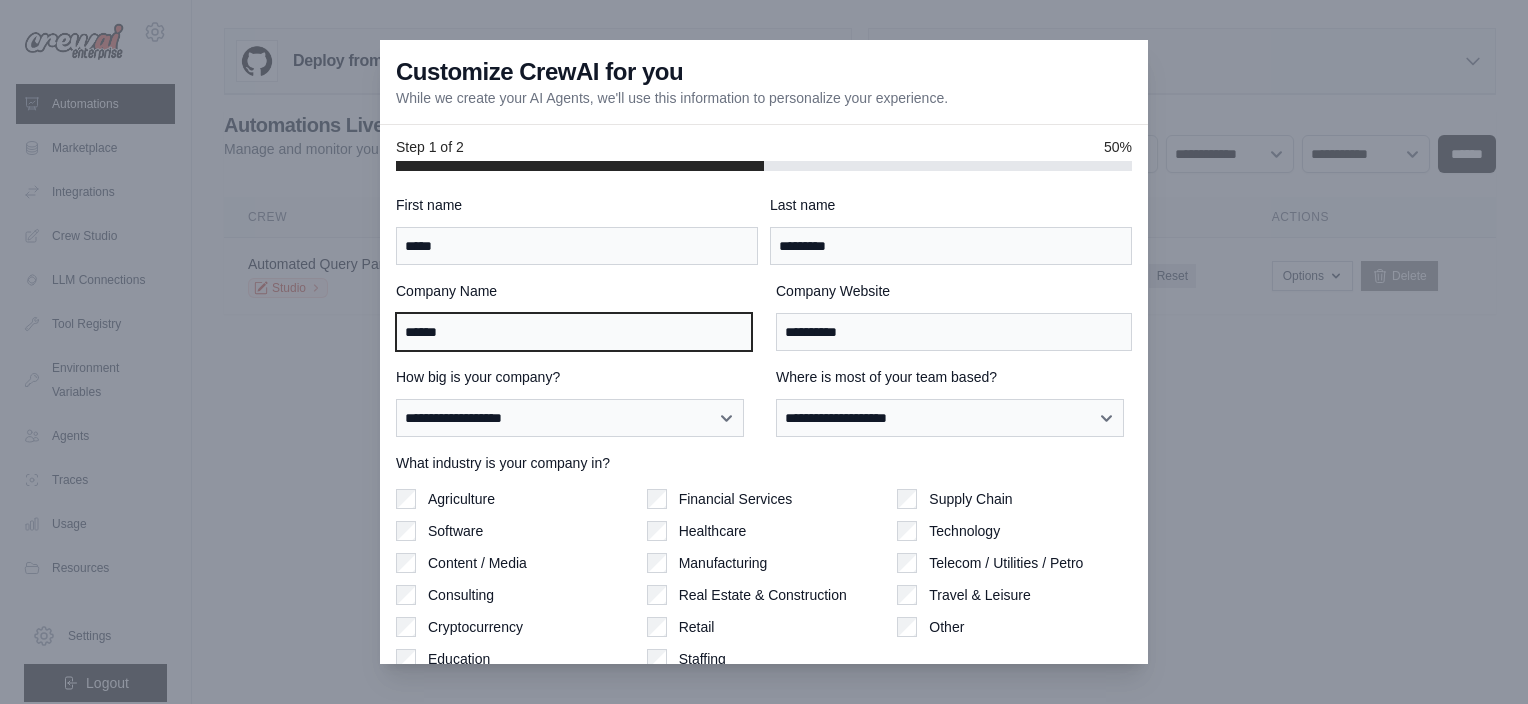 type on "******" 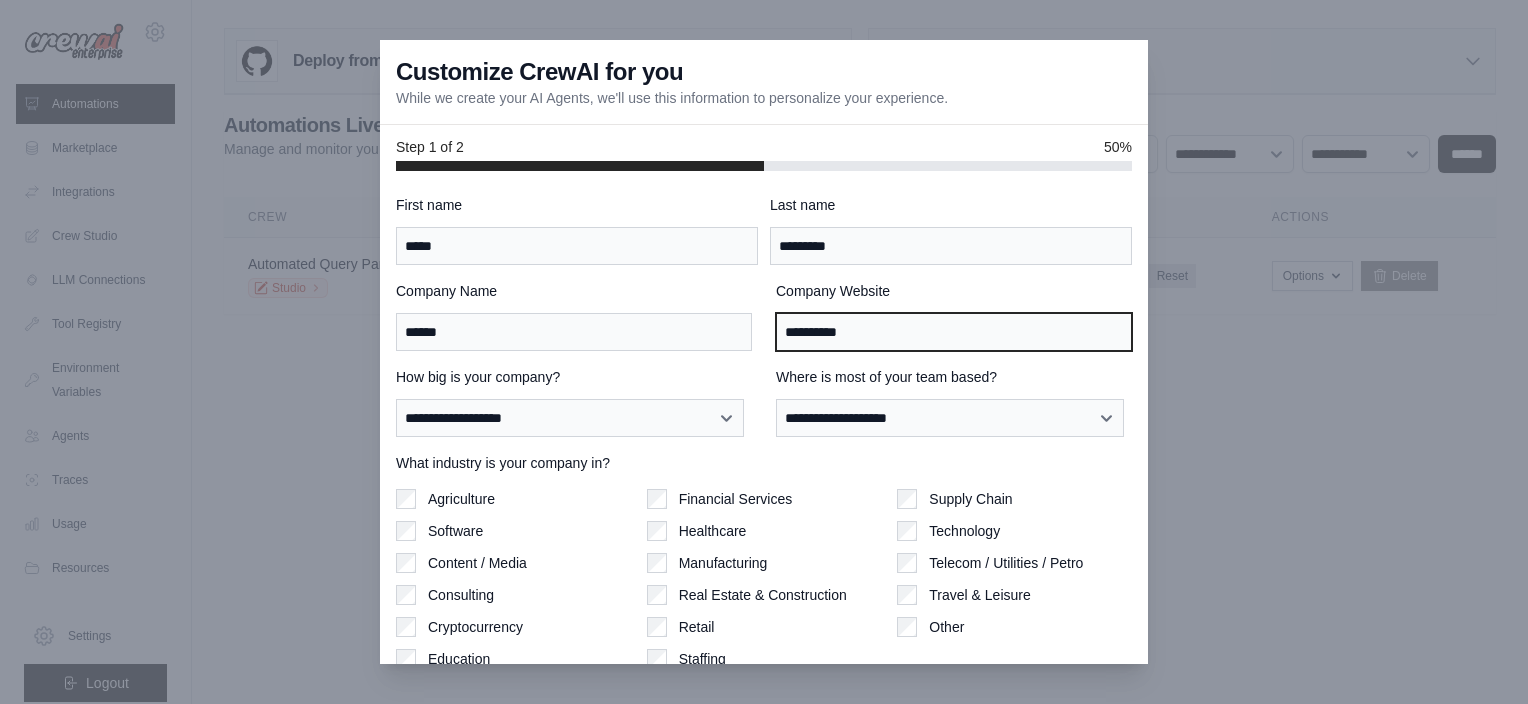 drag, startPoint x: 868, startPoint y: 334, endPoint x: 731, endPoint y: 335, distance: 137.00365 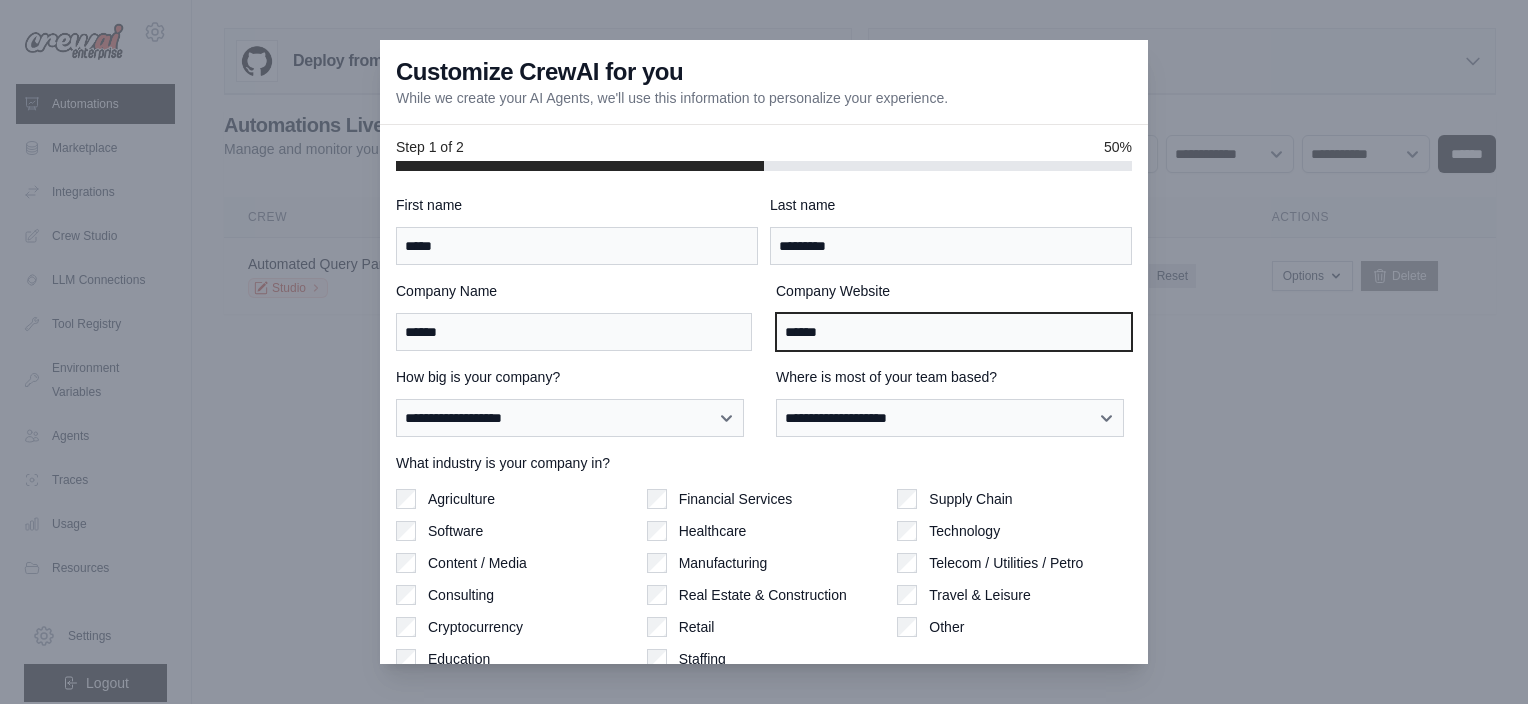 type on "******" 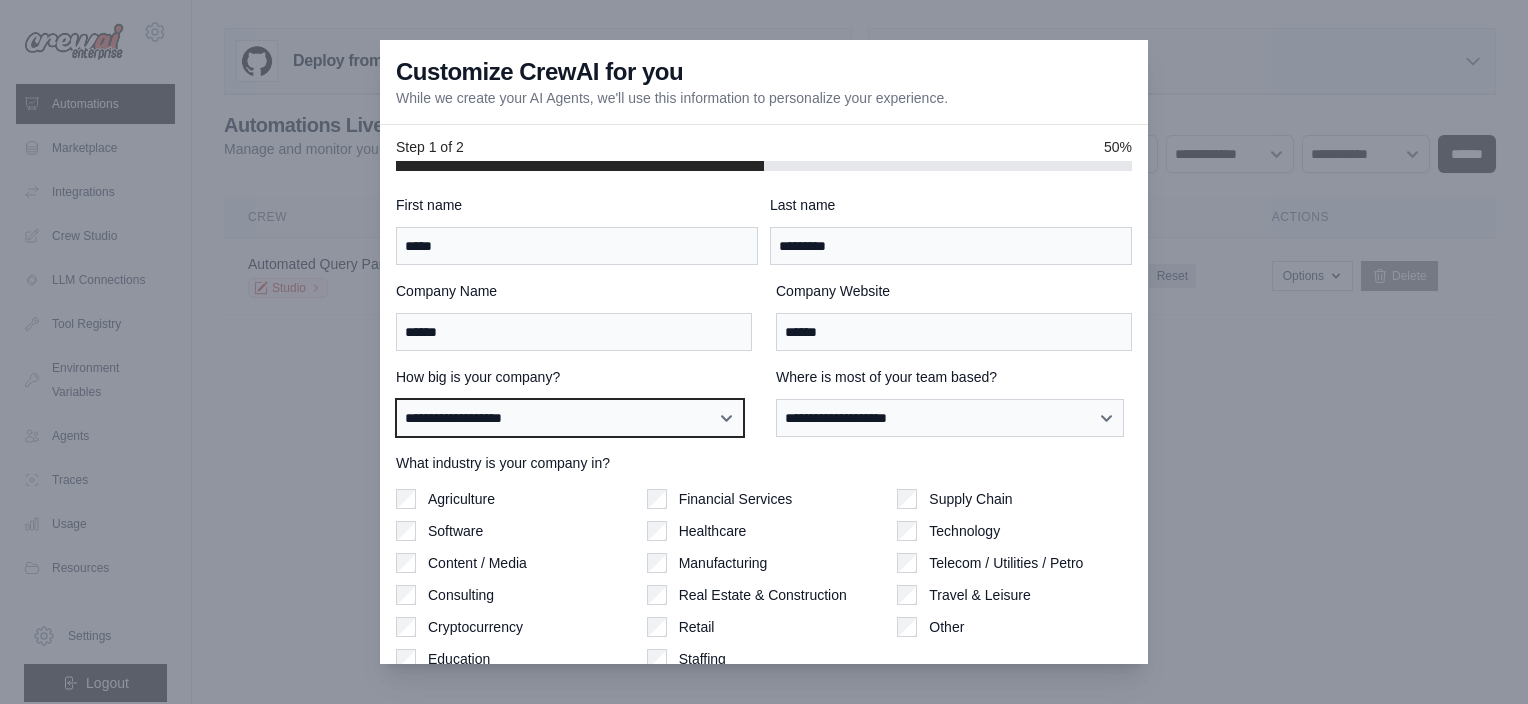 click on "**********" at bounding box center [570, 418] 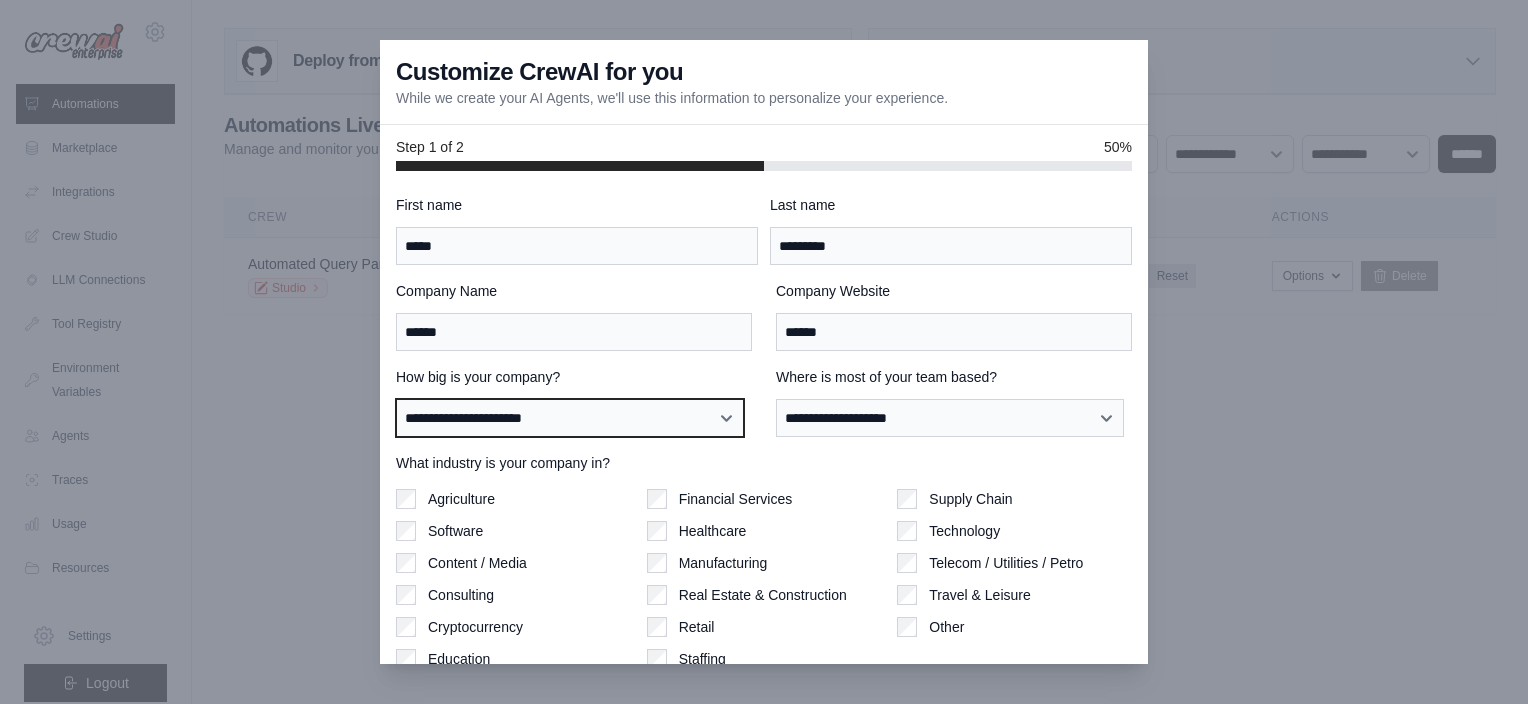 click on "**********" at bounding box center [570, 418] 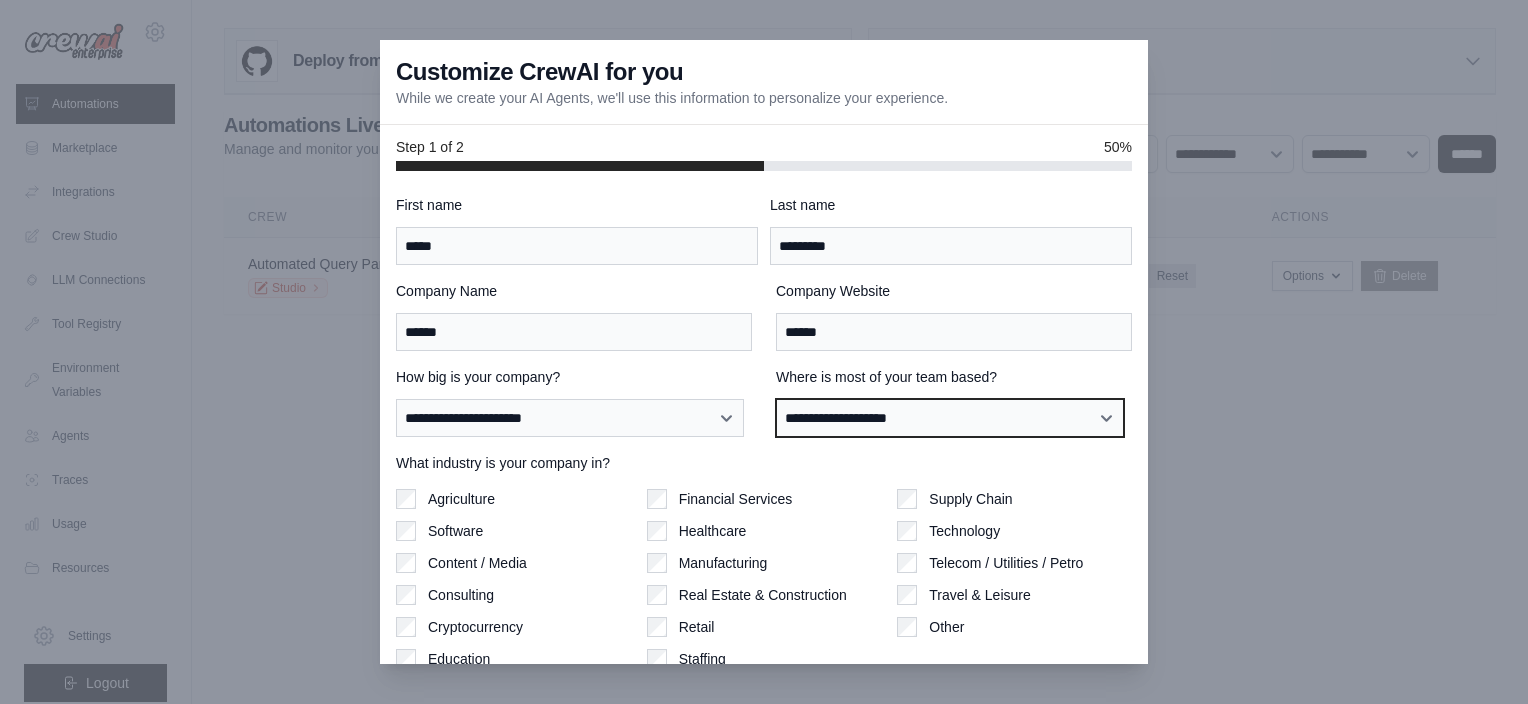 click on "**********" at bounding box center (950, 418) 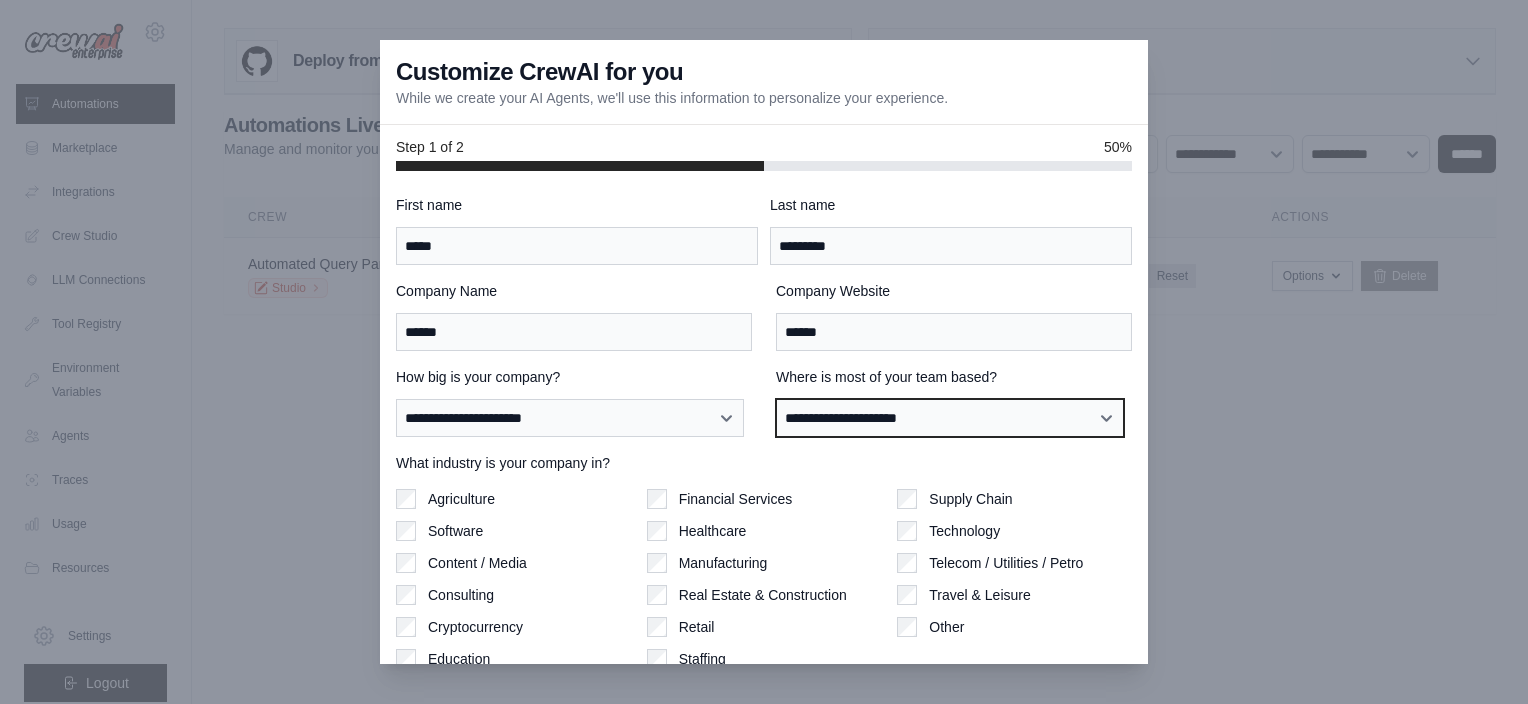 click on "**********" at bounding box center (950, 418) 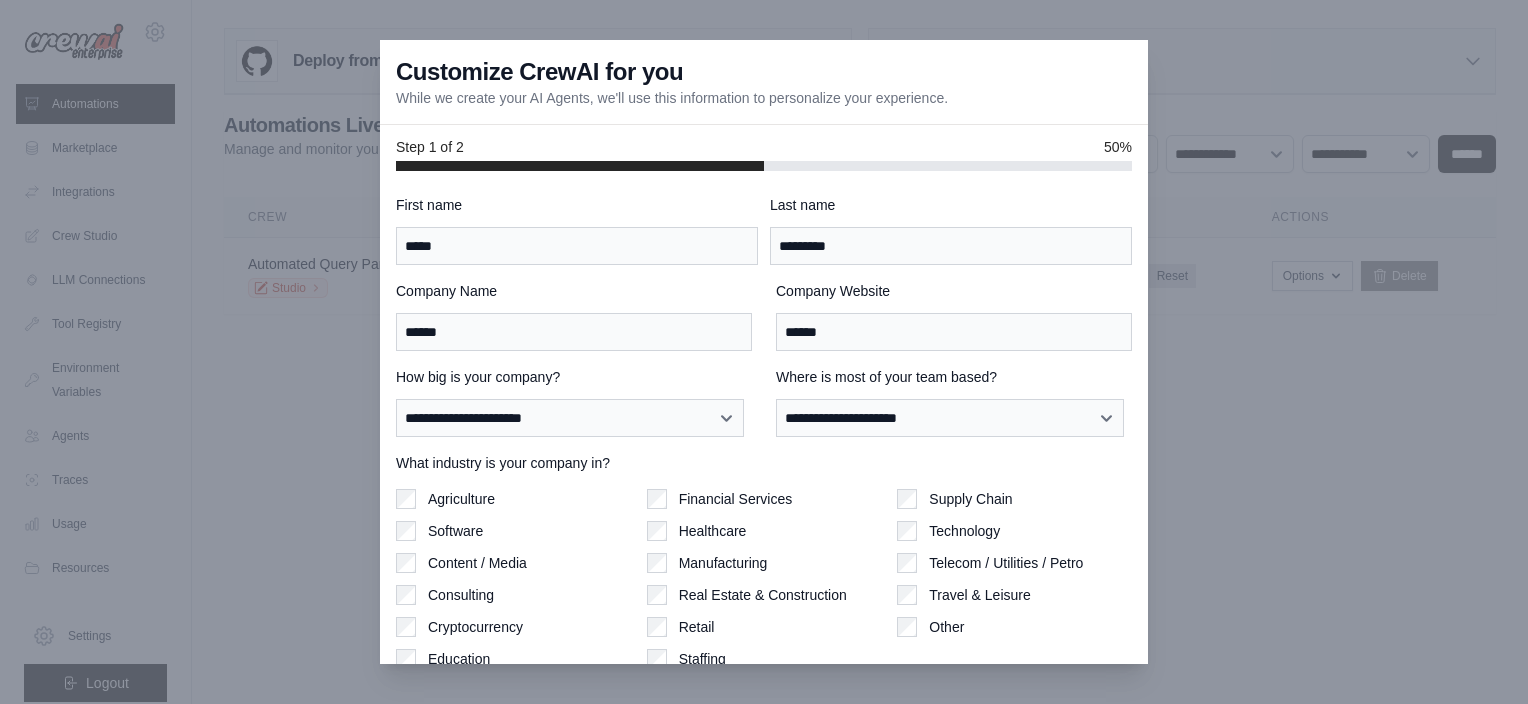 click on "Software" at bounding box center (513, 531) 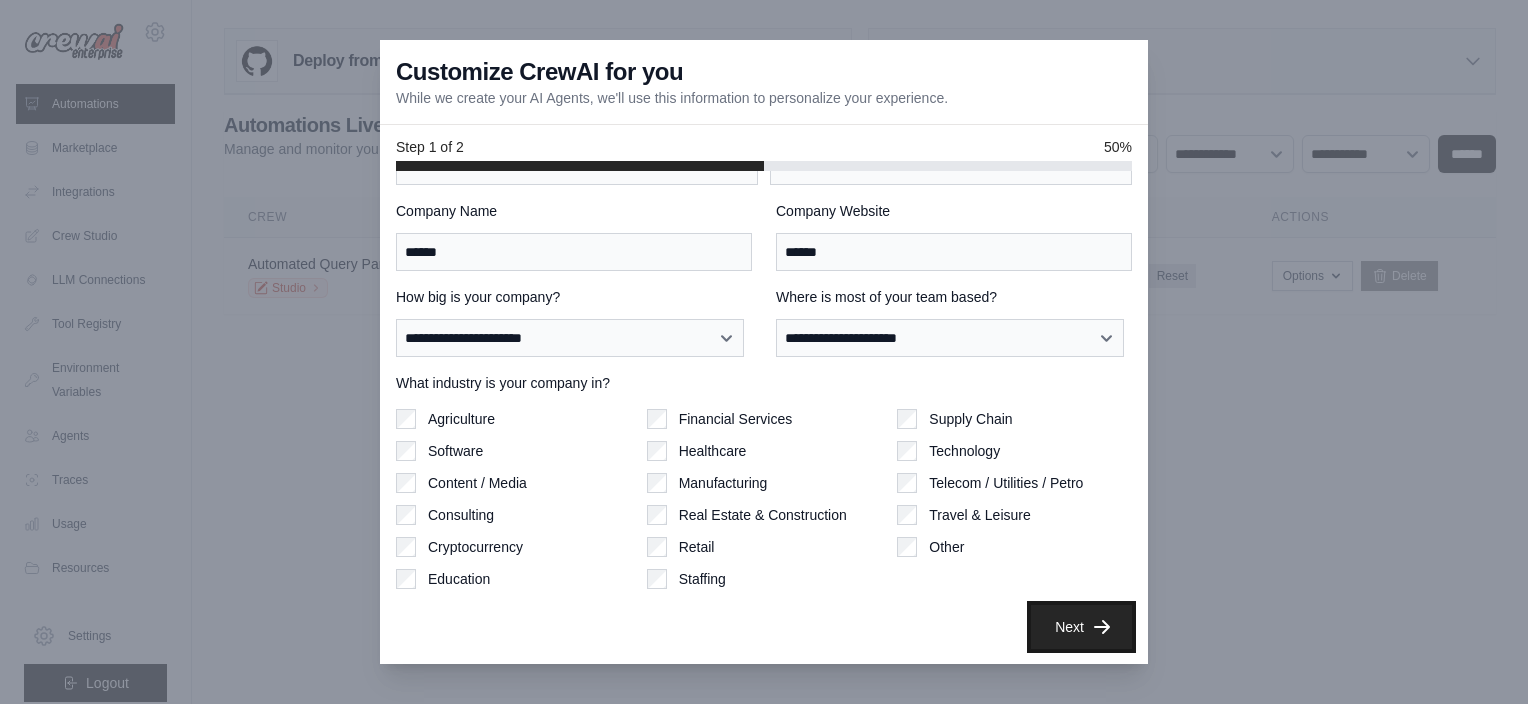 click on "Next" at bounding box center [1081, 627] 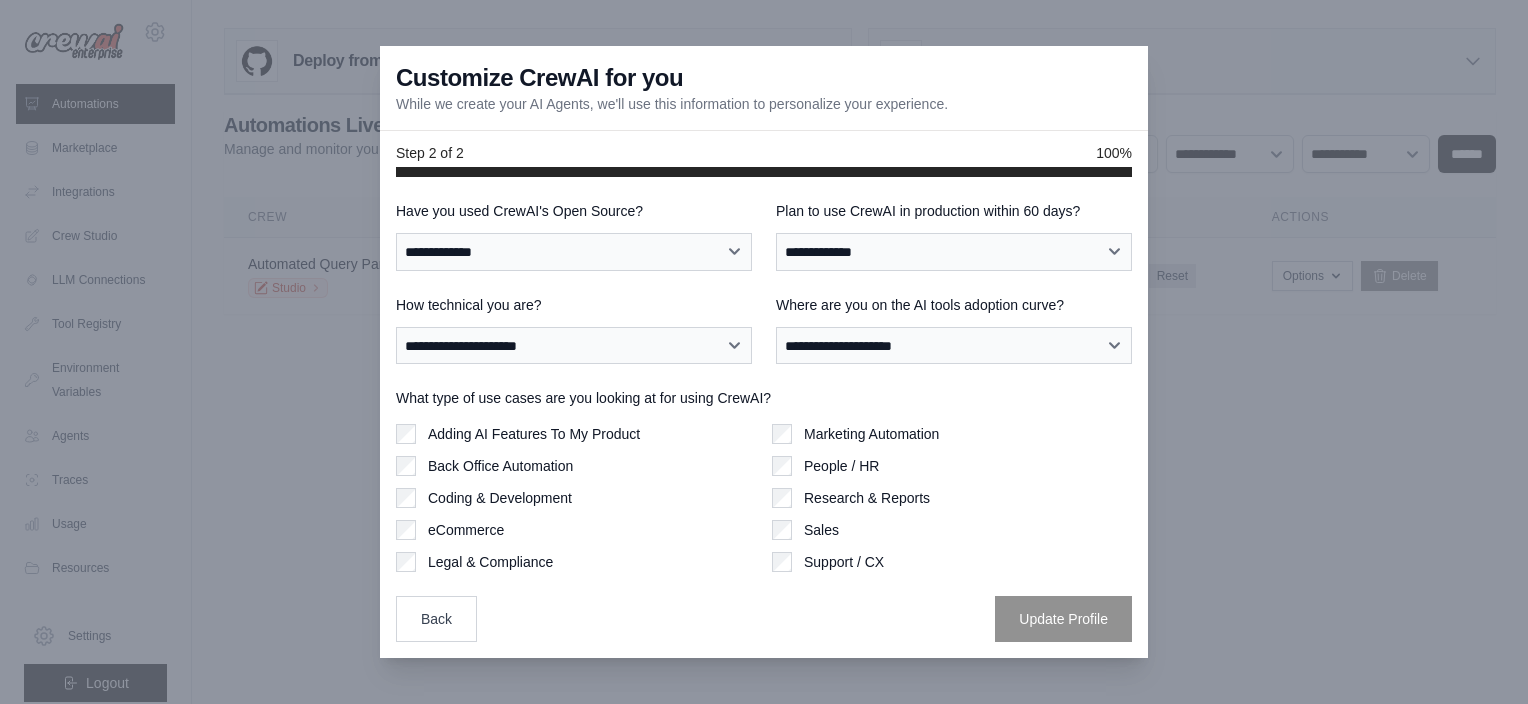 scroll, scrollTop: 0, scrollLeft: 0, axis: both 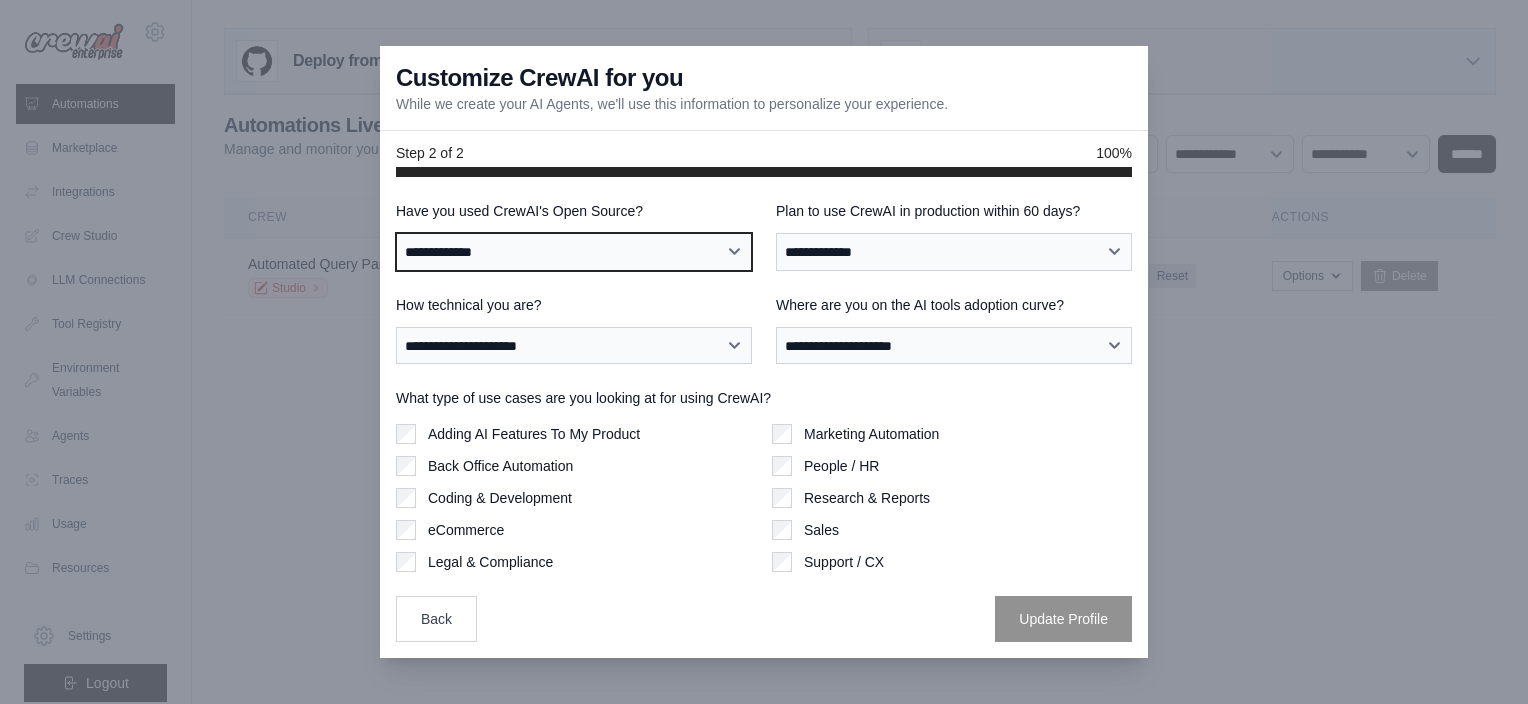 click on "**********" at bounding box center (574, 252) 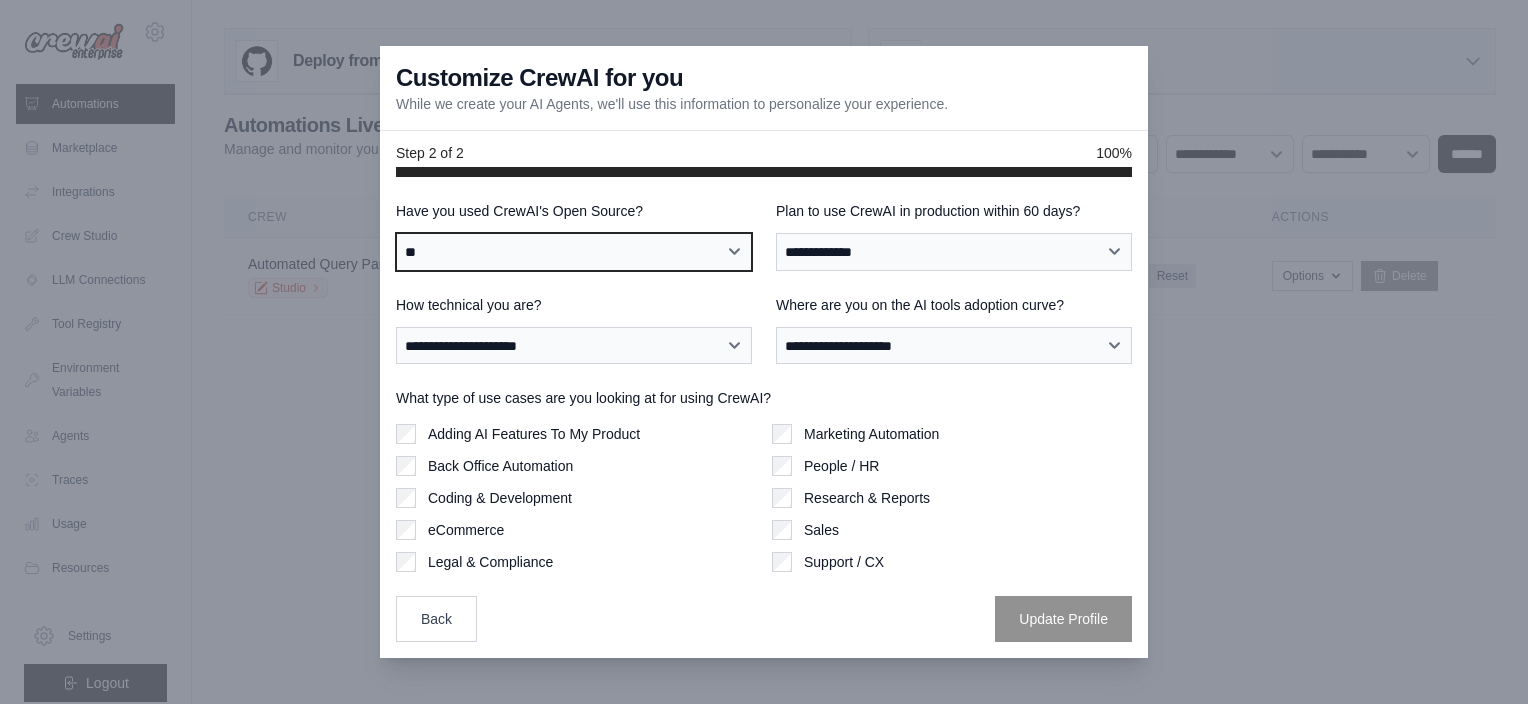click on "**********" at bounding box center [574, 252] 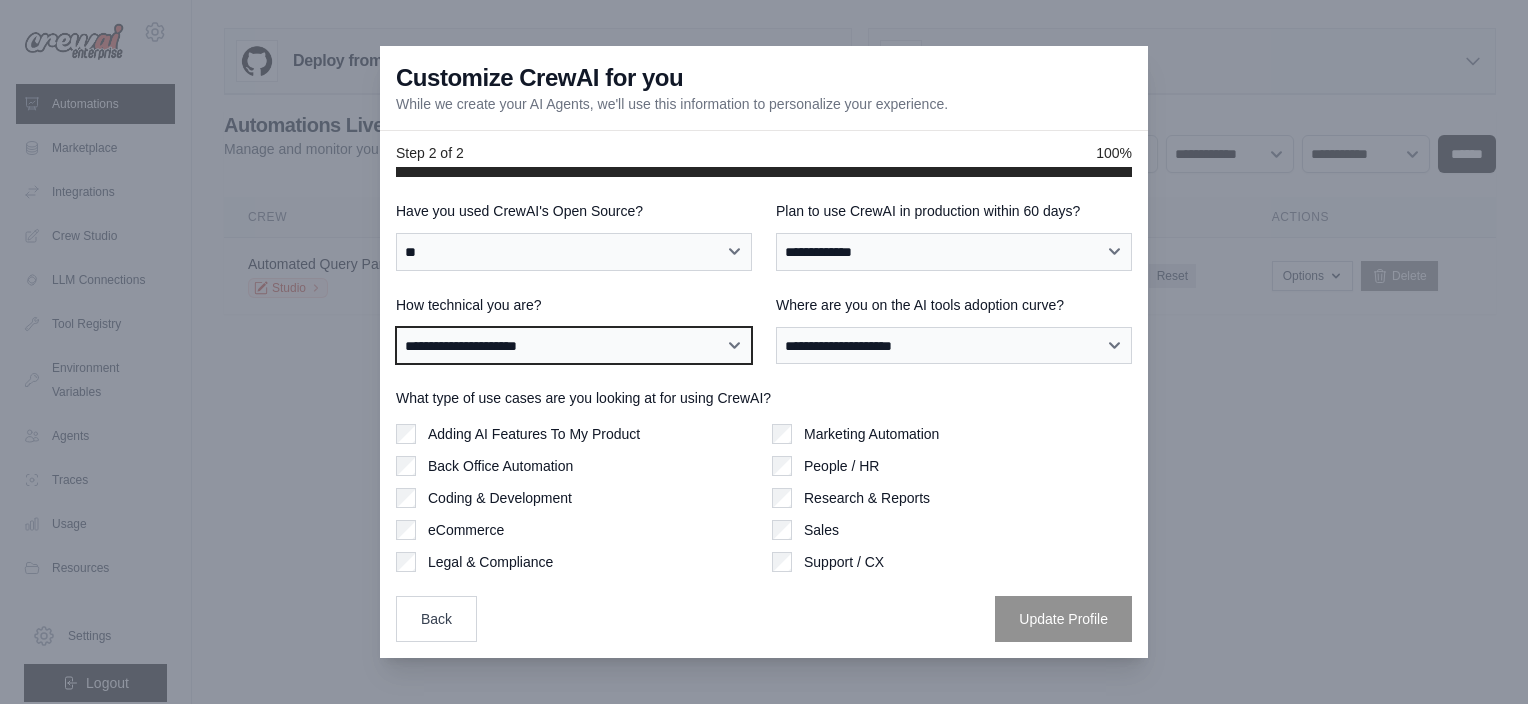 click on "**********" at bounding box center (574, 346) 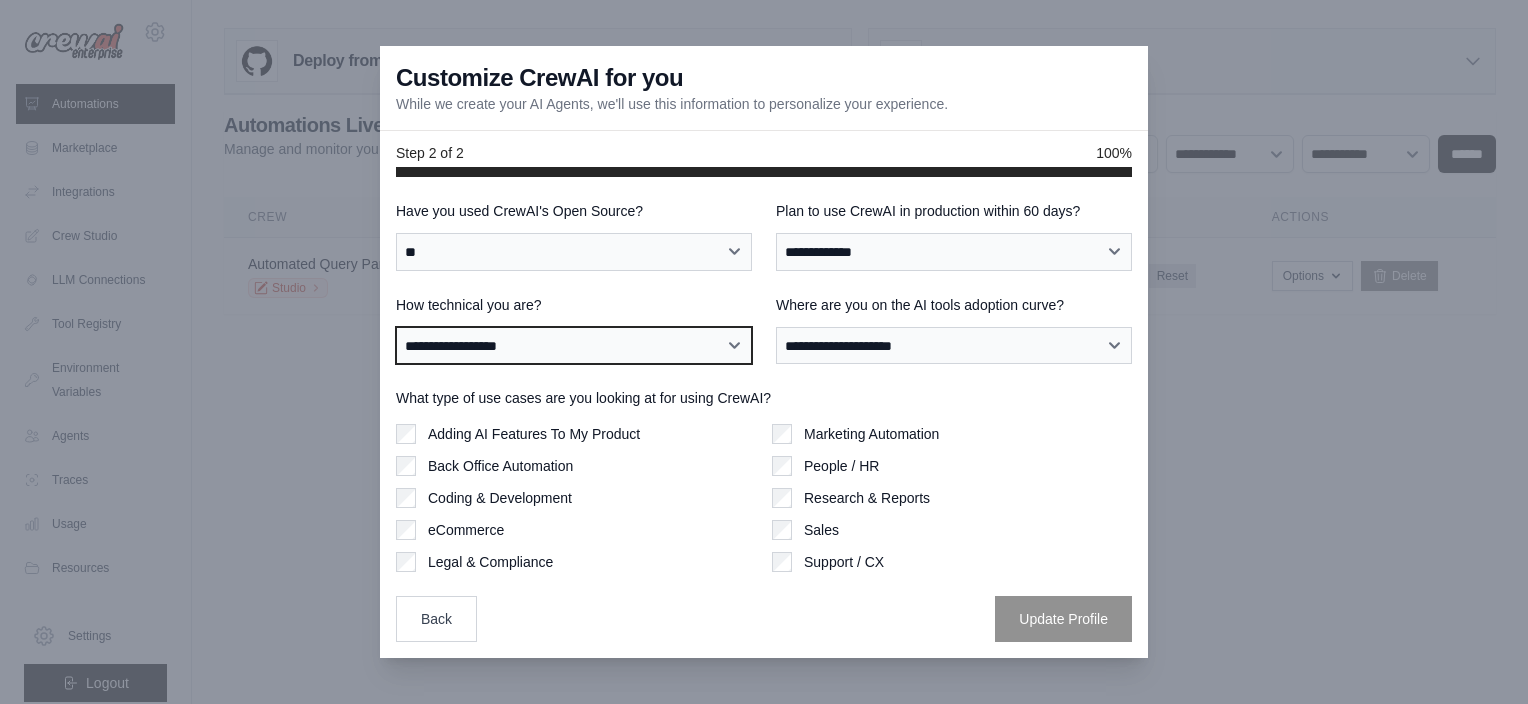 click on "**********" at bounding box center (574, 346) 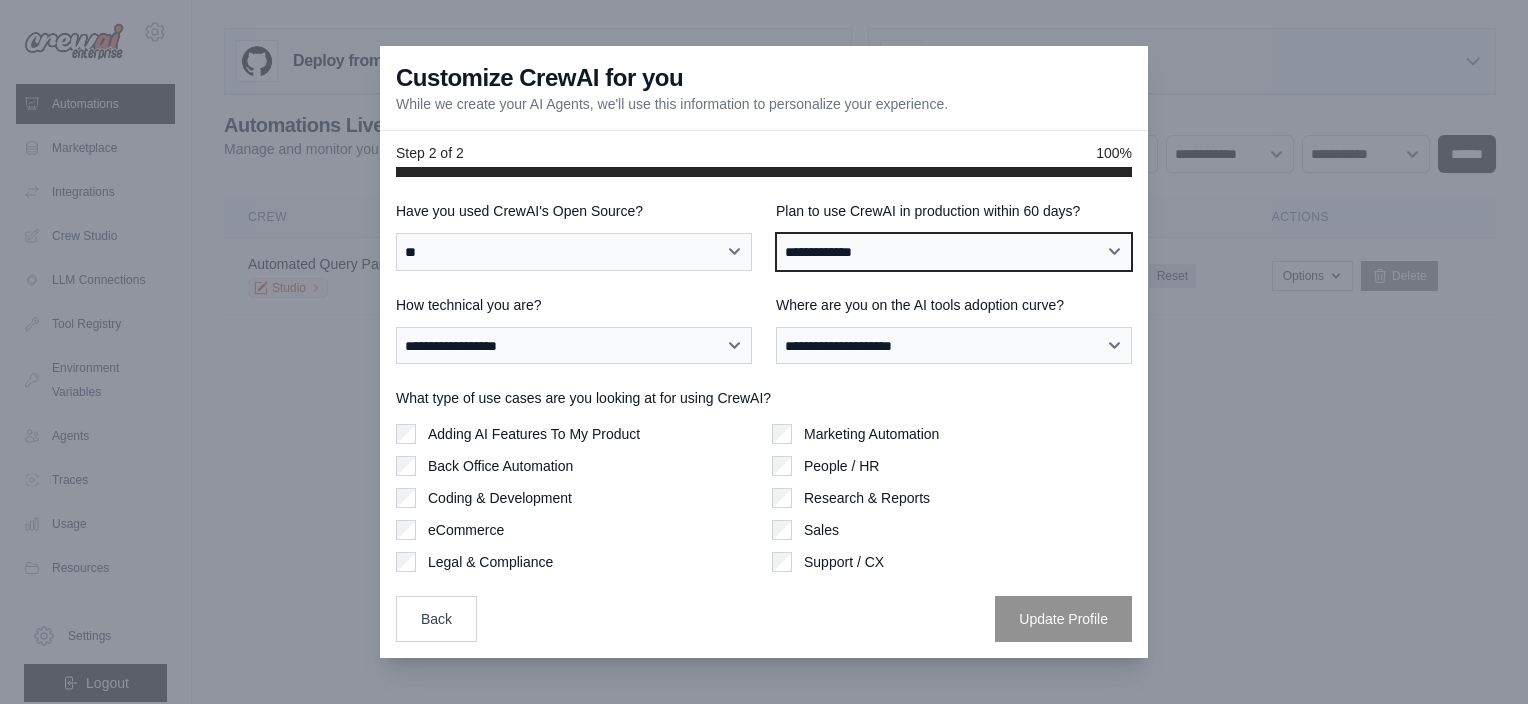 click on "**********" at bounding box center (954, 252) 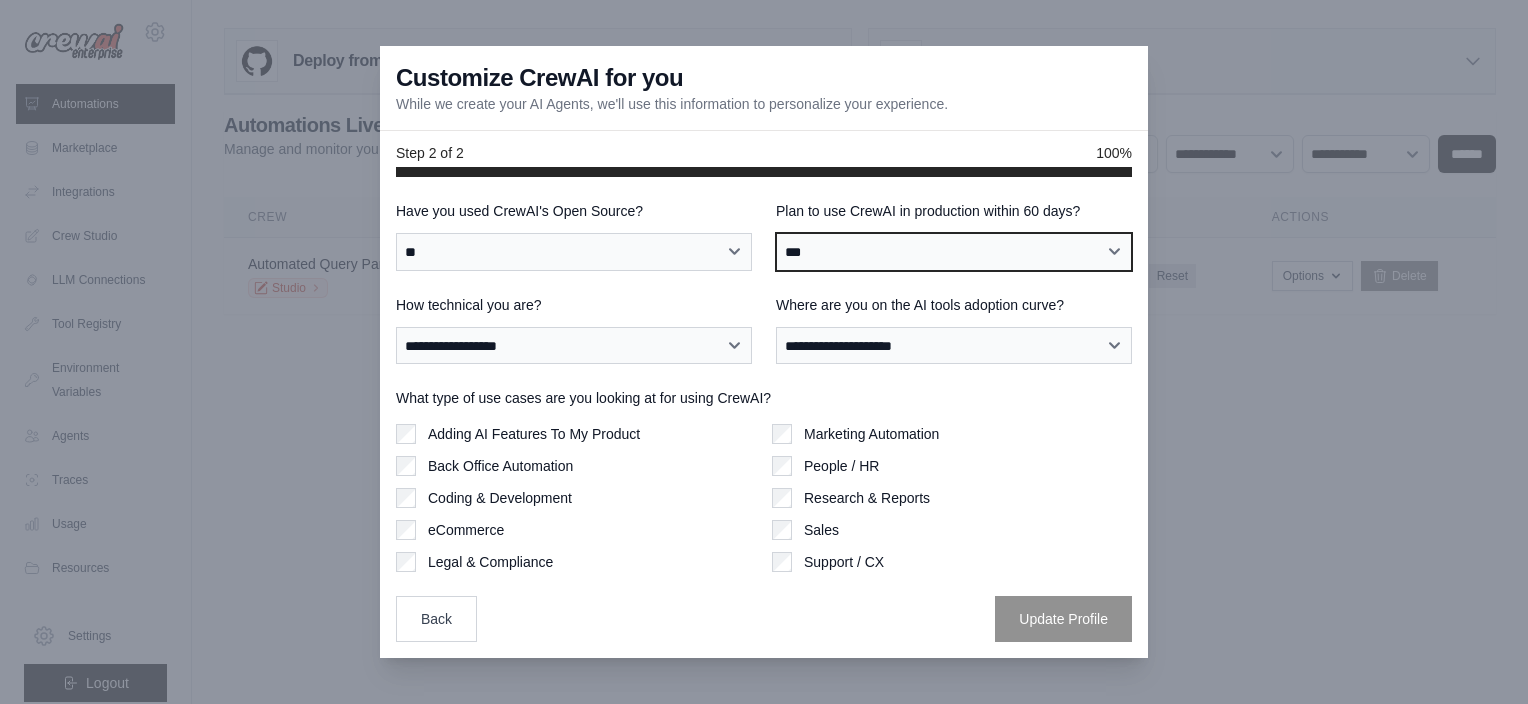 click on "**********" at bounding box center (954, 252) 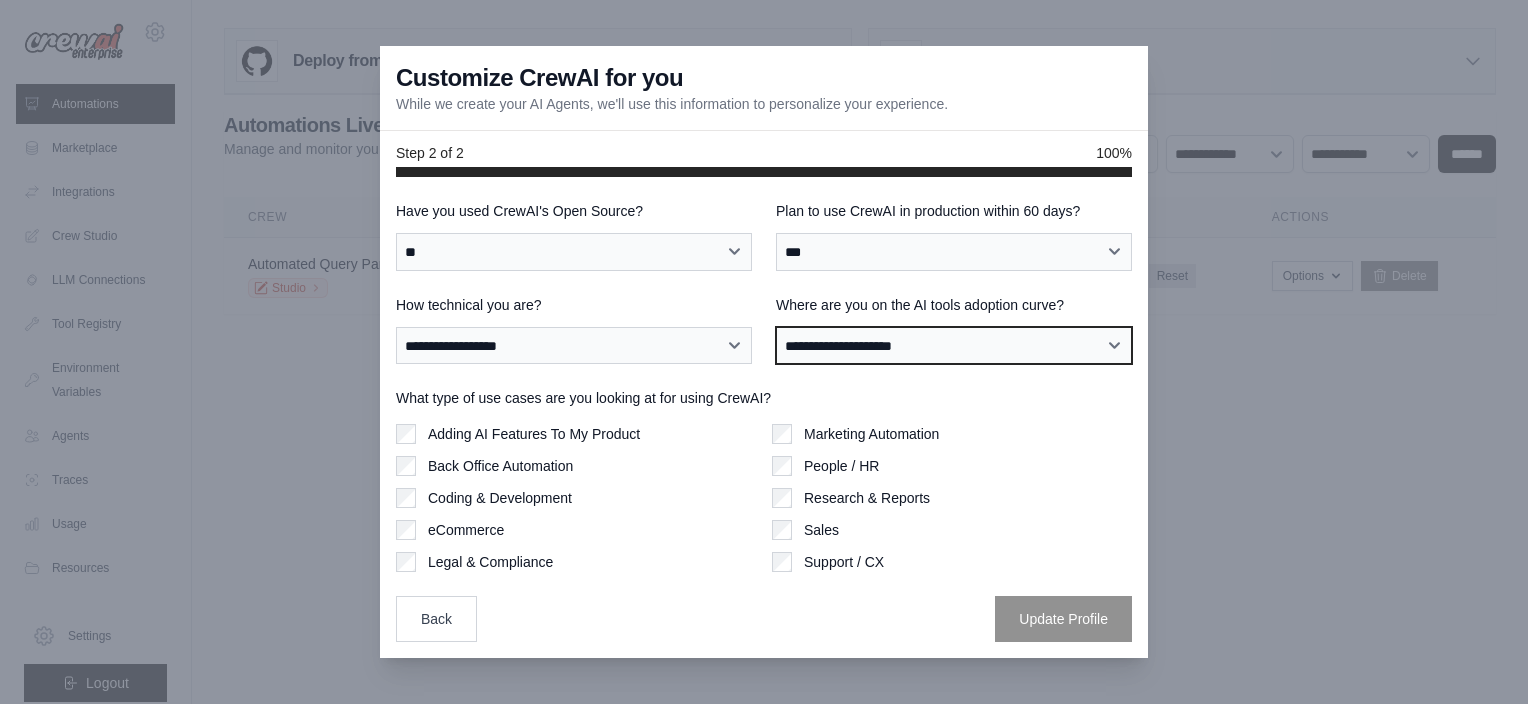 click on "**********" at bounding box center [954, 346] 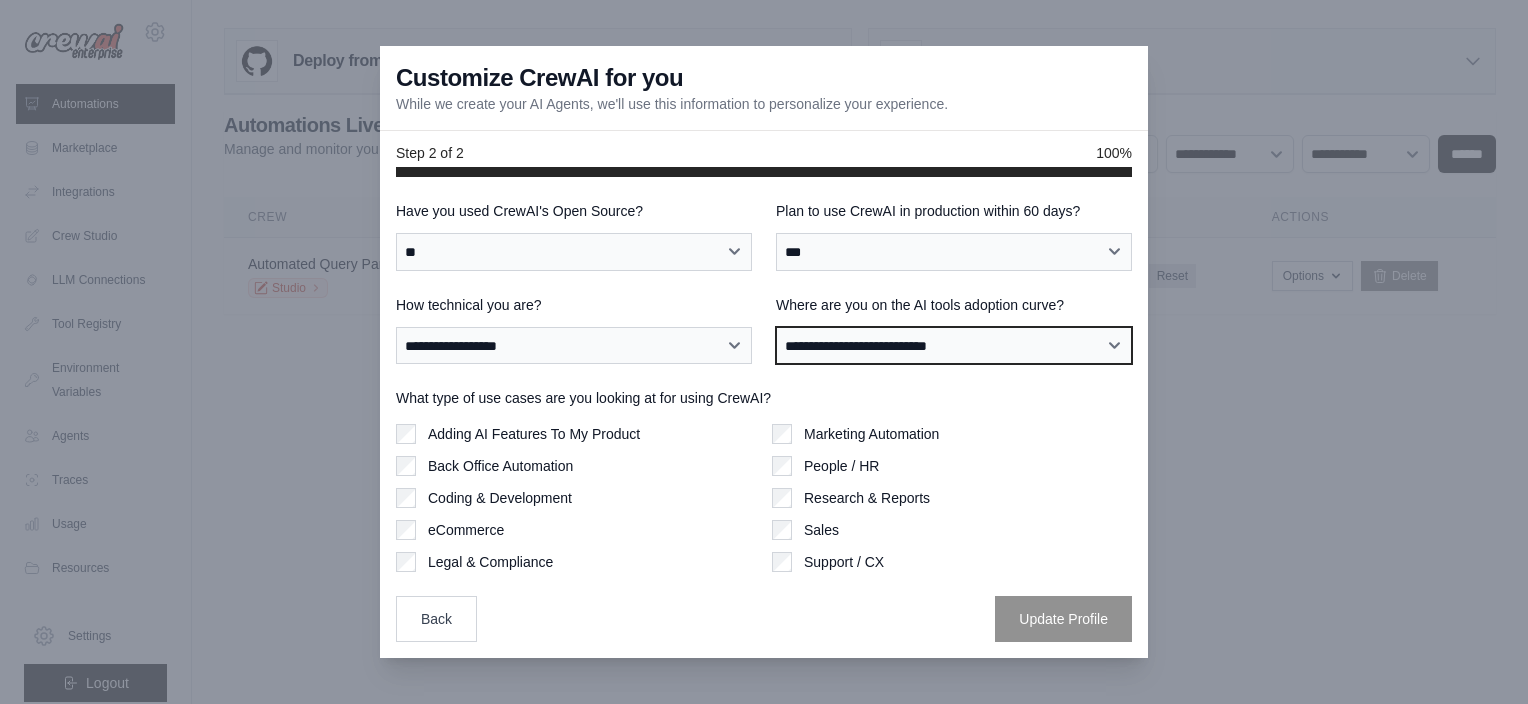 click on "**********" at bounding box center (954, 346) 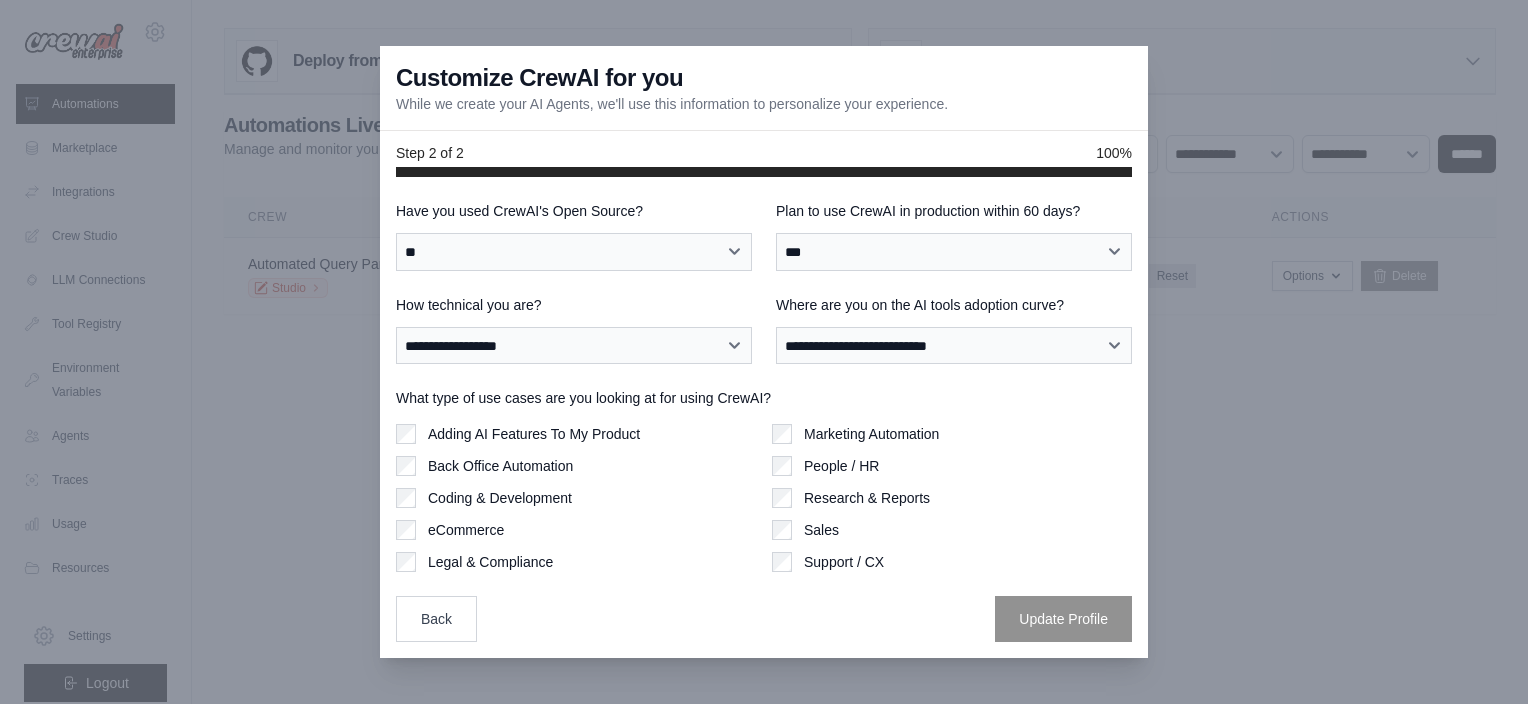 click on "Adding AI Features To My Product" at bounding box center (534, 434) 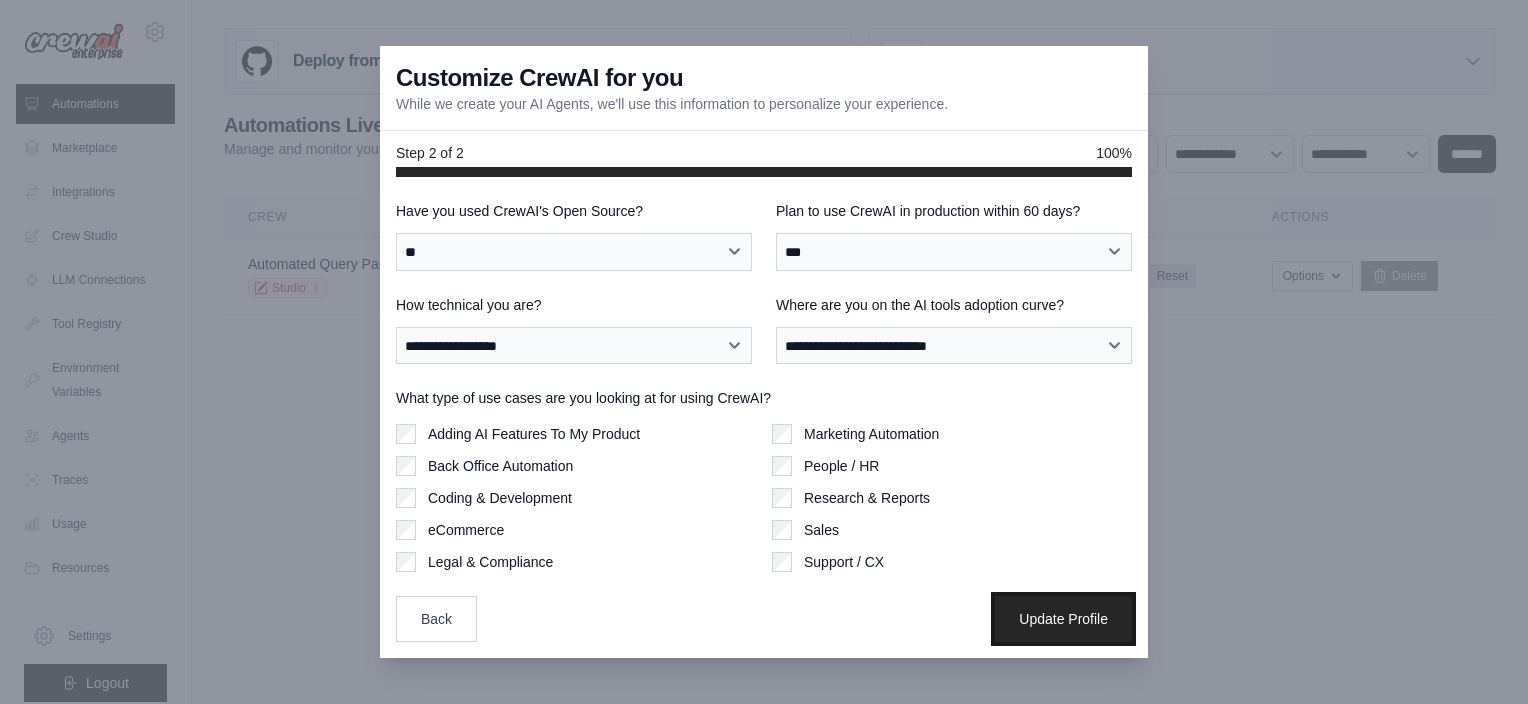 click on "Update Profile" at bounding box center [1063, 619] 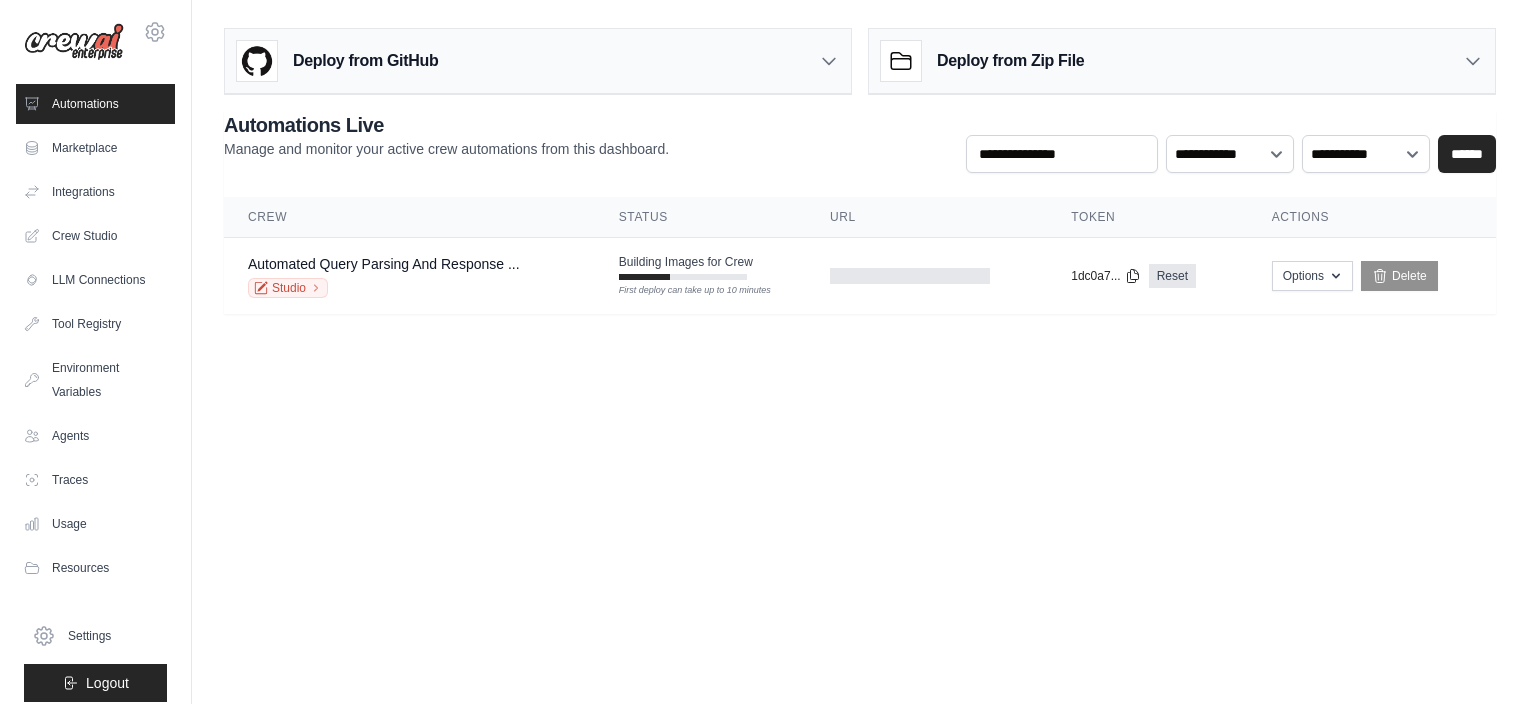 scroll, scrollTop: 0, scrollLeft: 0, axis: both 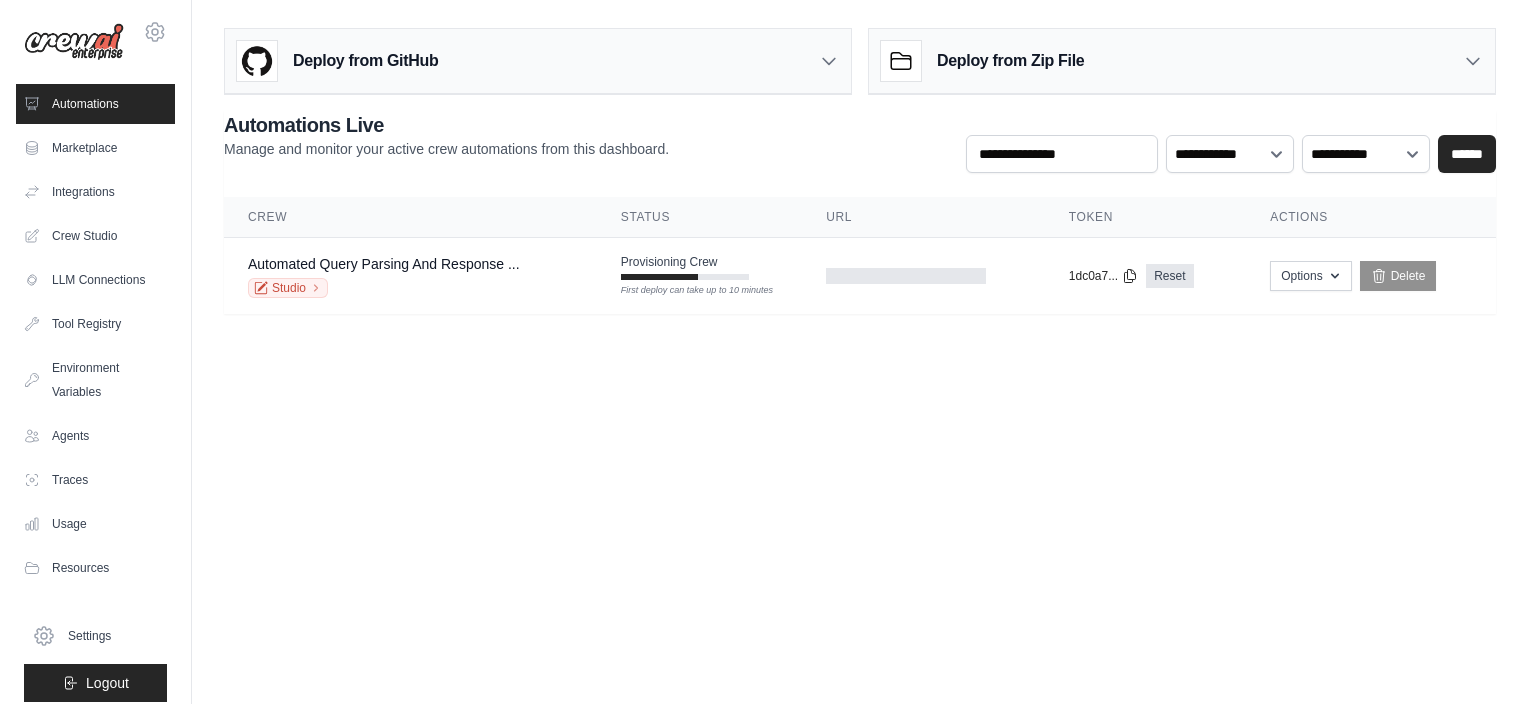 click on "Deploy from GitHub
Deploy your project directly from GitHub. Select a repository and
branch to get started.
Changes will be automatically synchronized with your deployment.
Configure GitHub
Deploy from Zip File
Choose file" at bounding box center [860, 179] 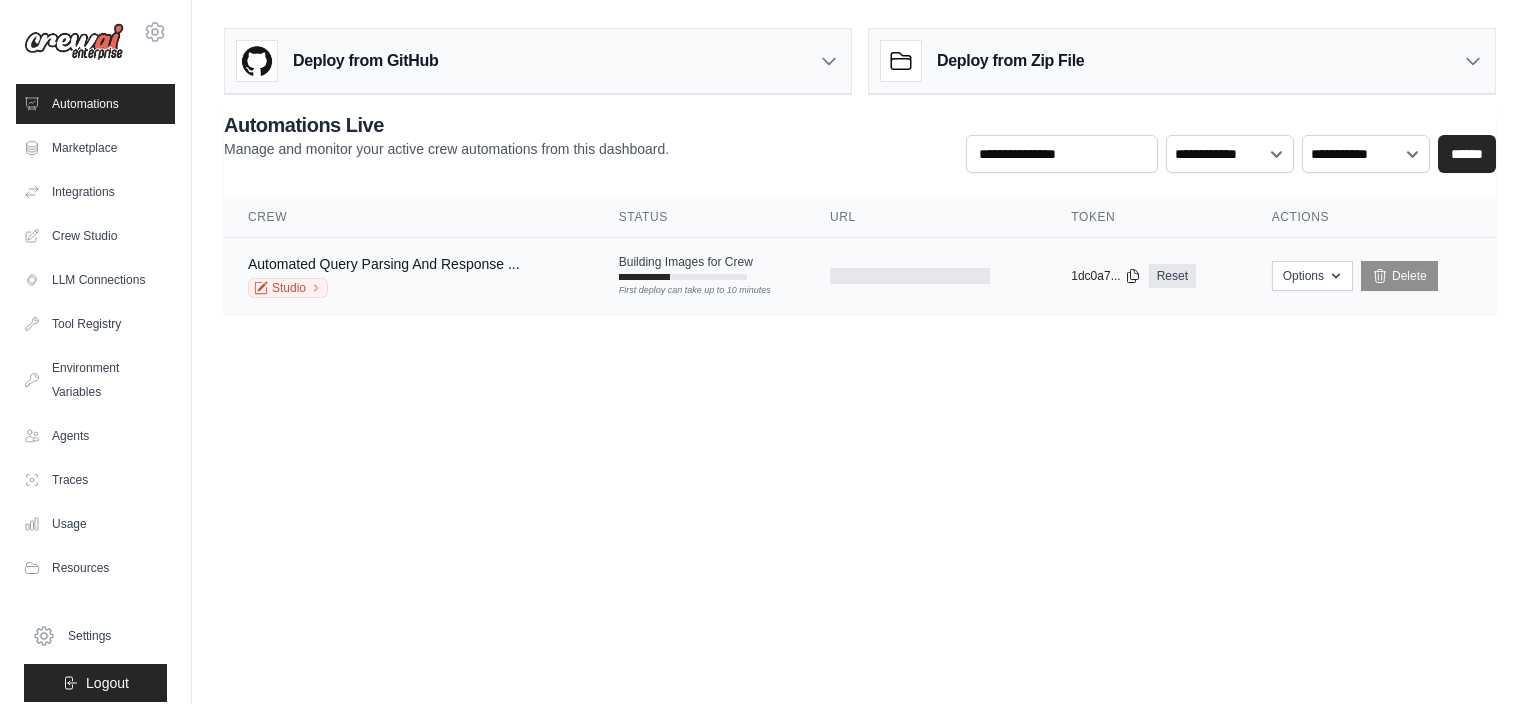 click on "Automated Query Parsing And Response ...
Studio
Building Images for Crew
First deploy can take up to 10 minutes
copied" at bounding box center [860, 276] 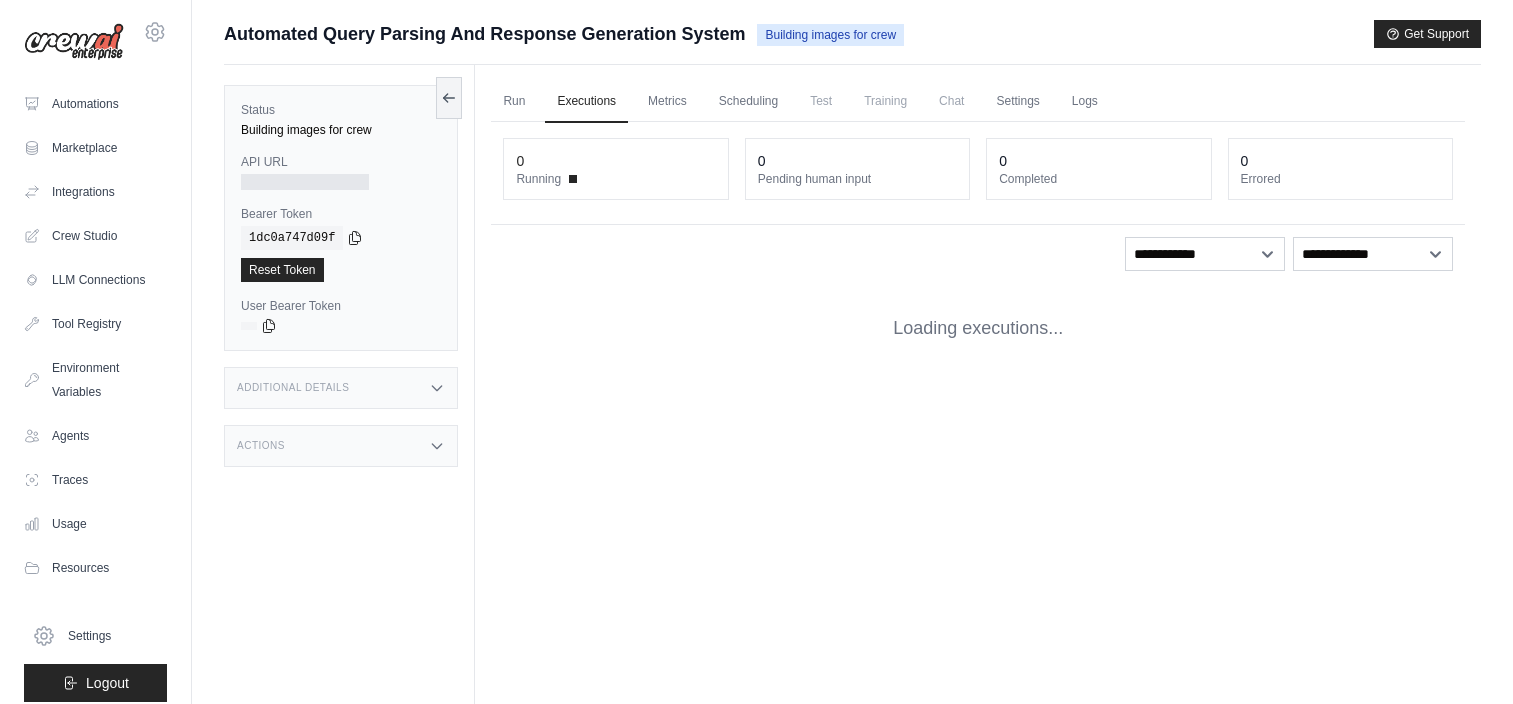 scroll, scrollTop: 0, scrollLeft: 0, axis: both 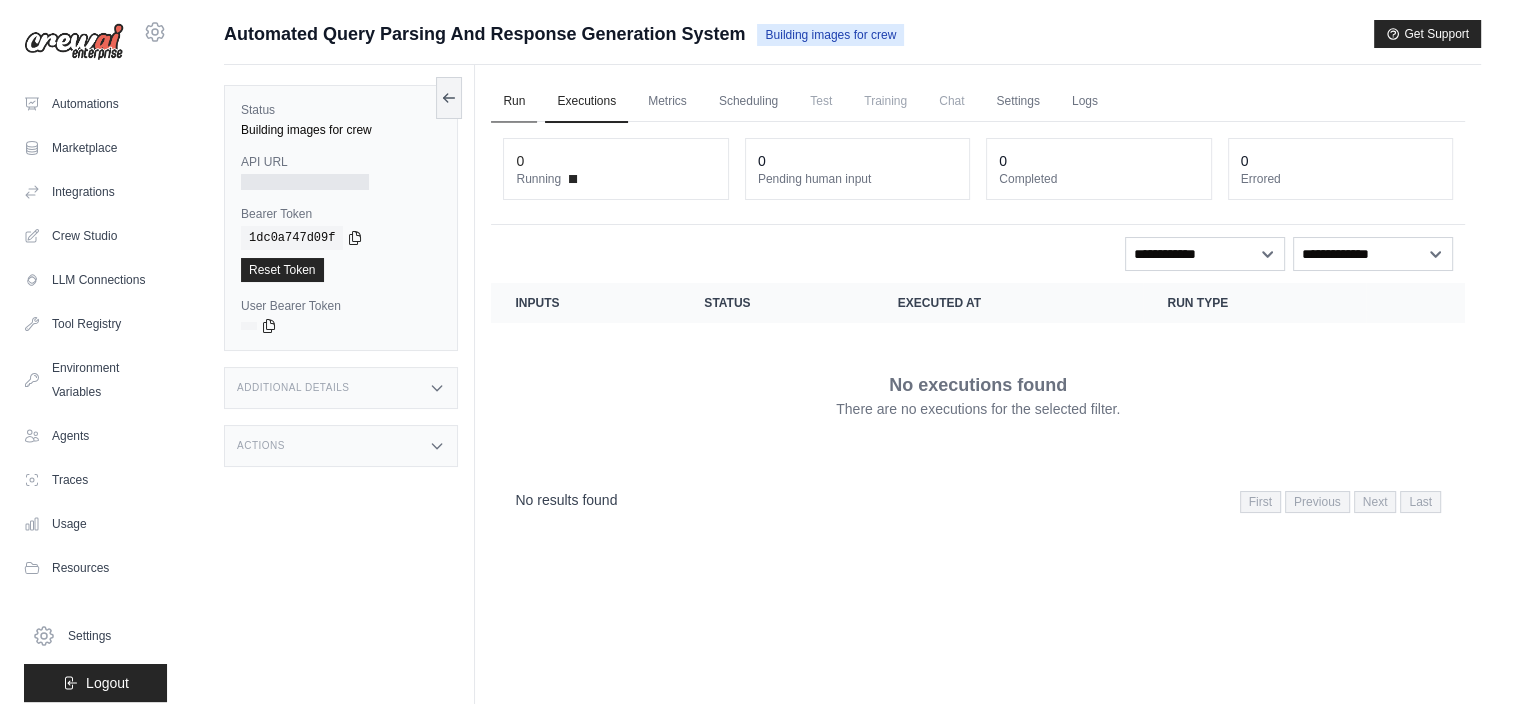 click on "Run" at bounding box center (514, 102) 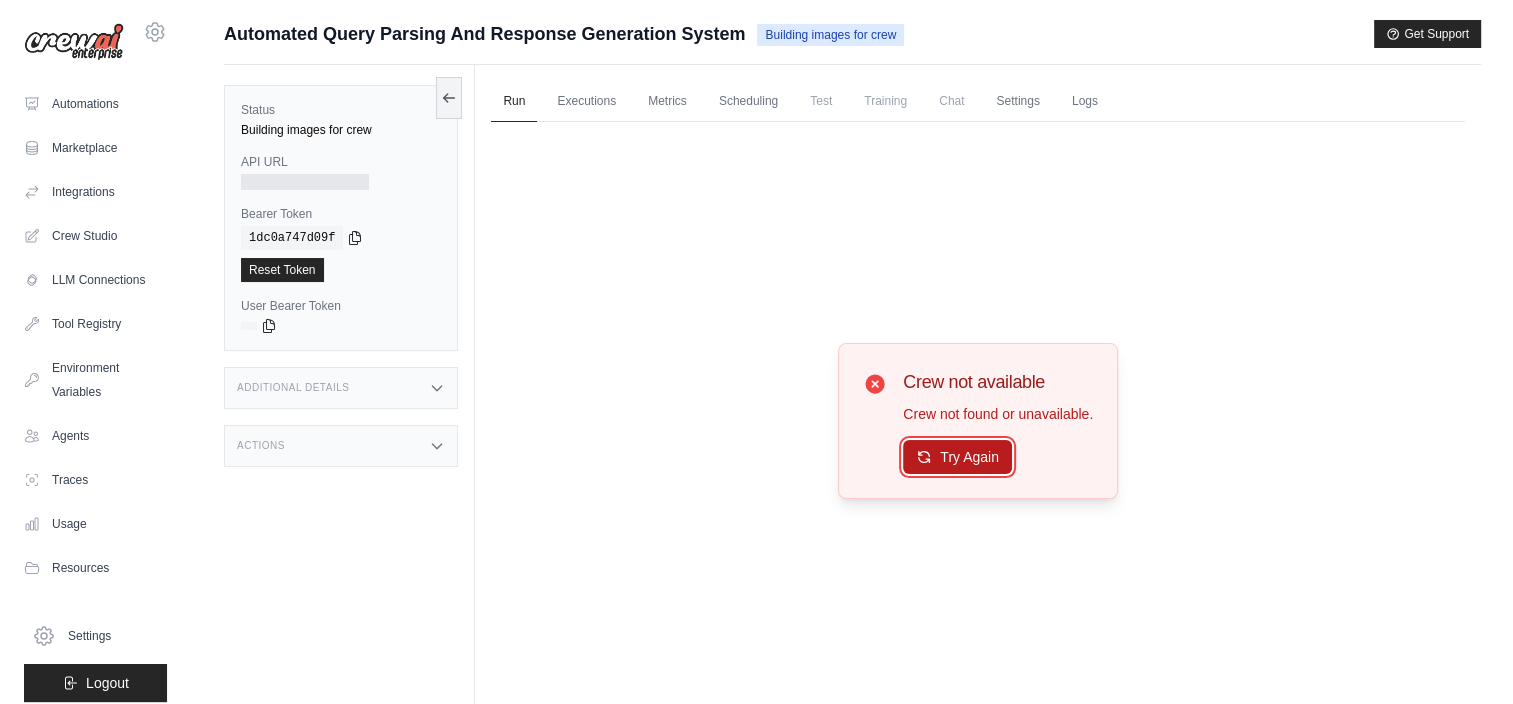 click on "Try Again" at bounding box center [957, 457] 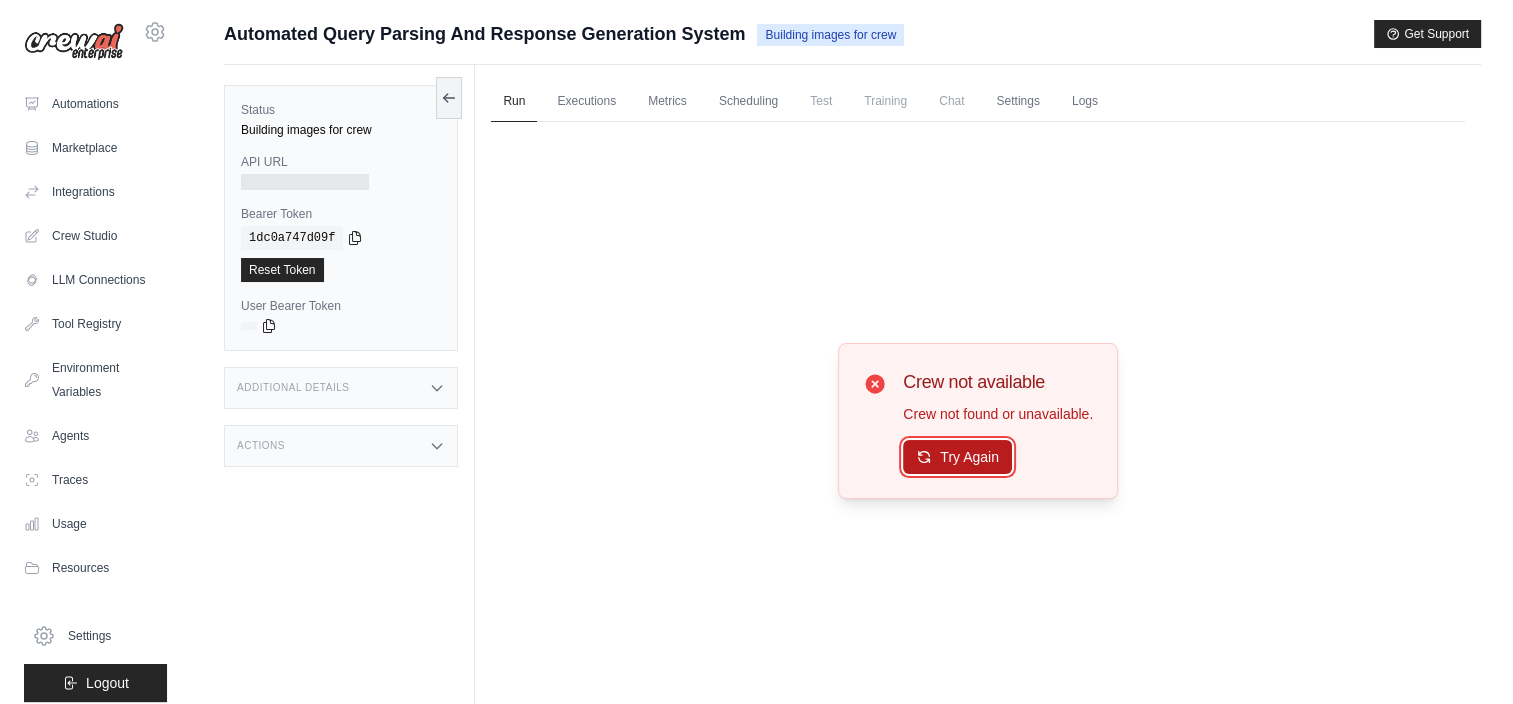 click on "Try Again" at bounding box center [957, 457] 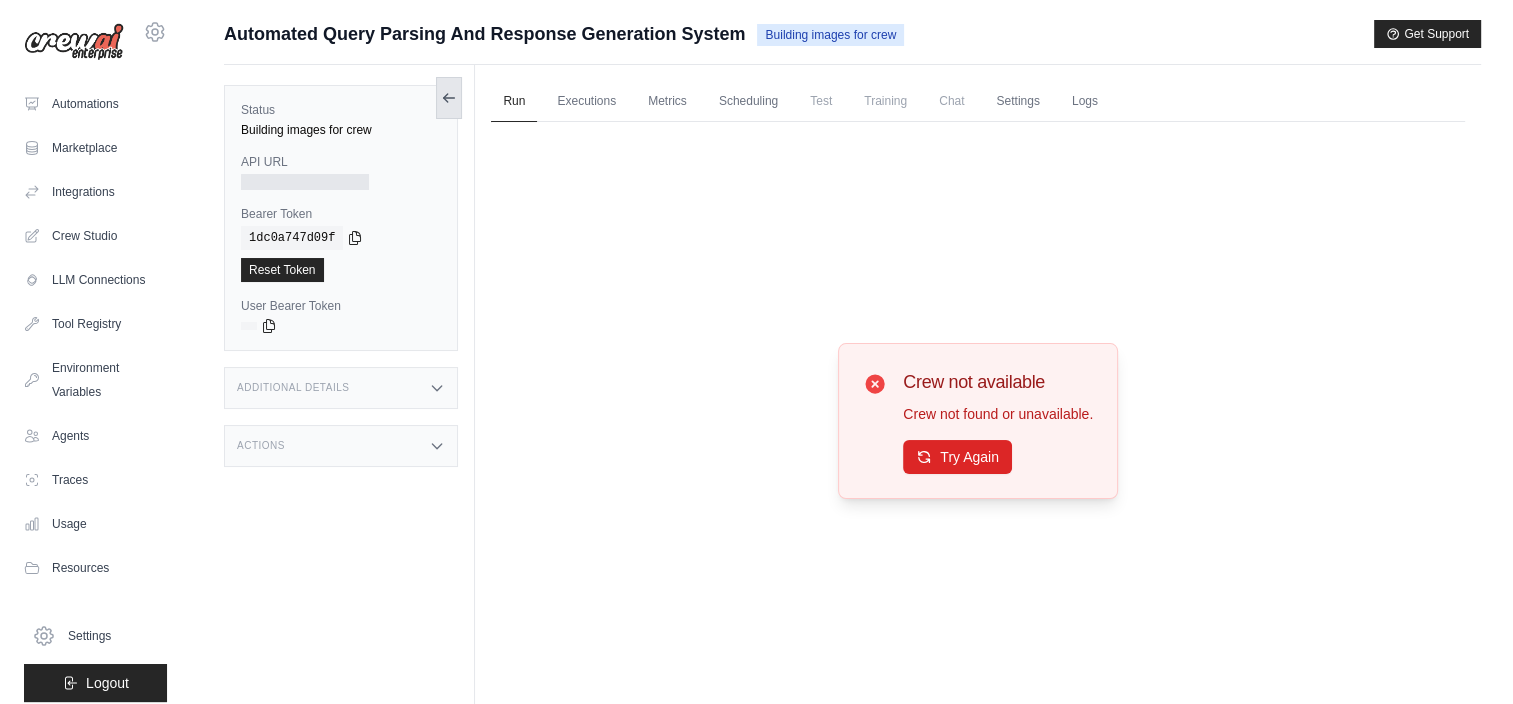 click 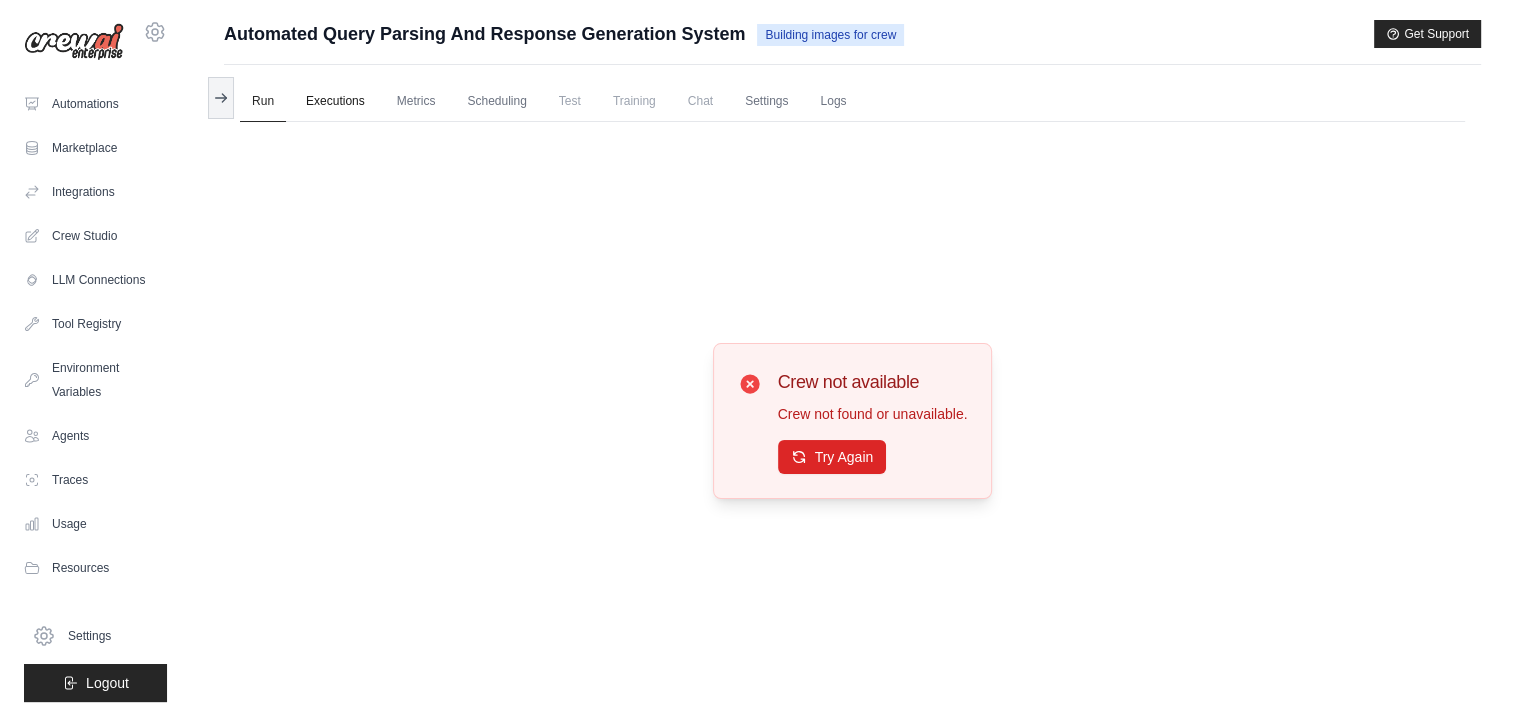 click on "Executions" at bounding box center (335, 102) 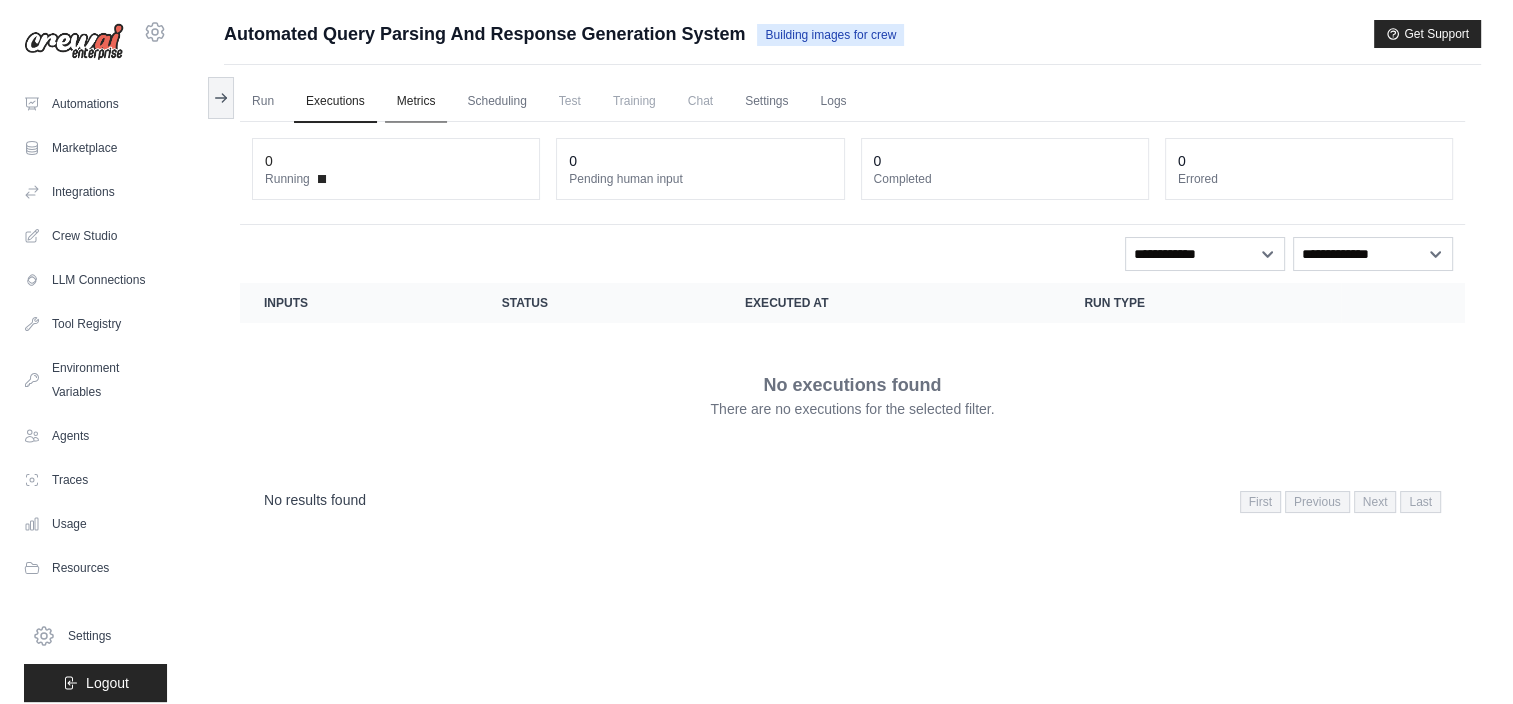 click on "Metrics" at bounding box center (416, 102) 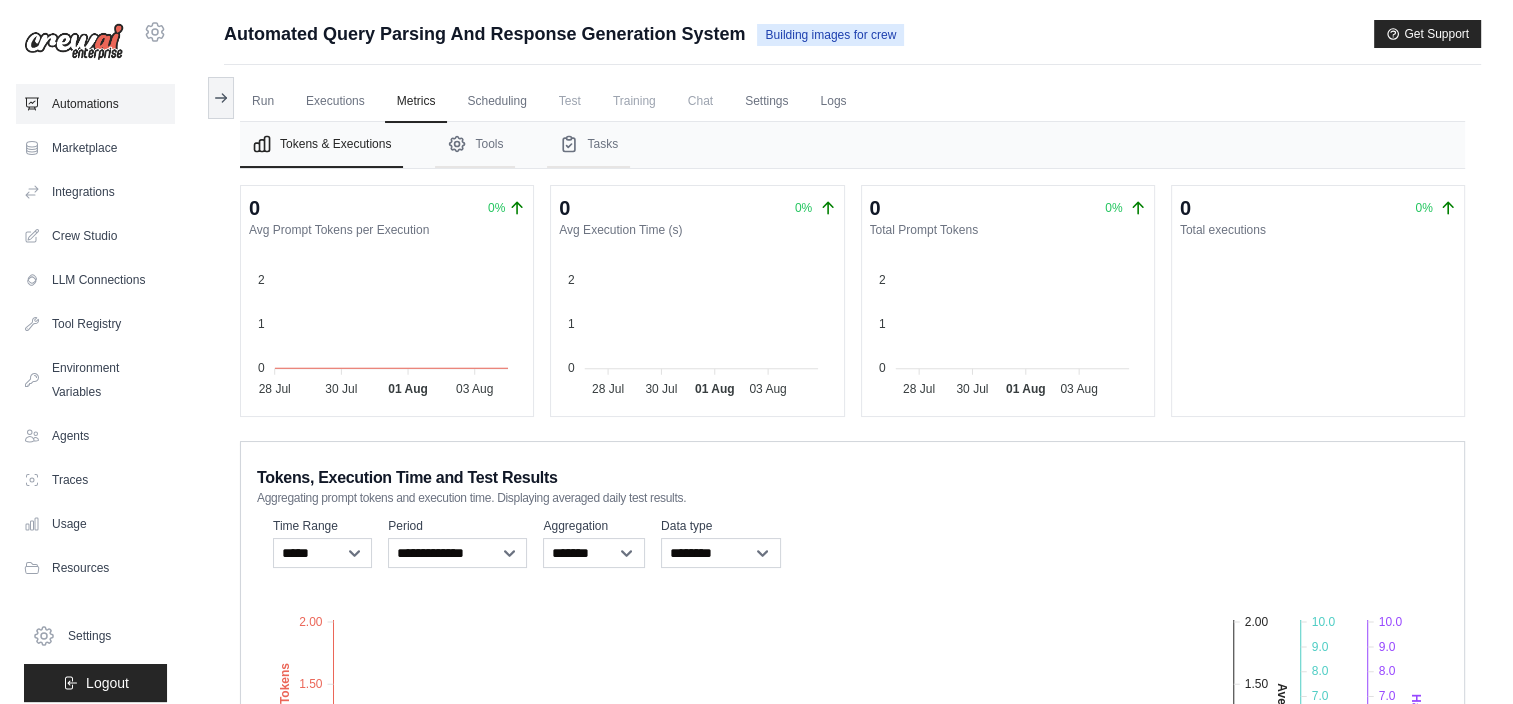 click on "Automations" at bounding box center (95, 104) 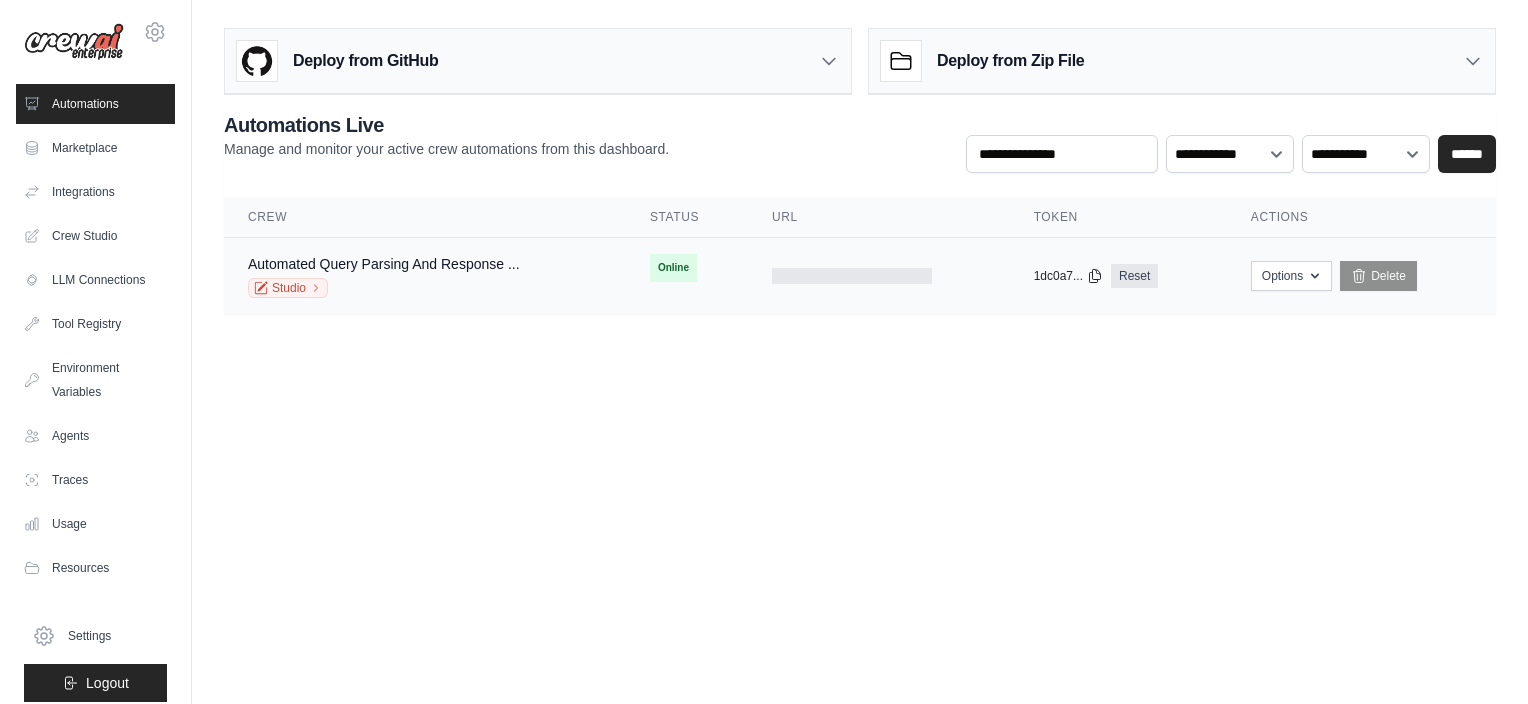 click on "Online
First deploy can take up to 10 minutes" at bounding box center [687, 268] 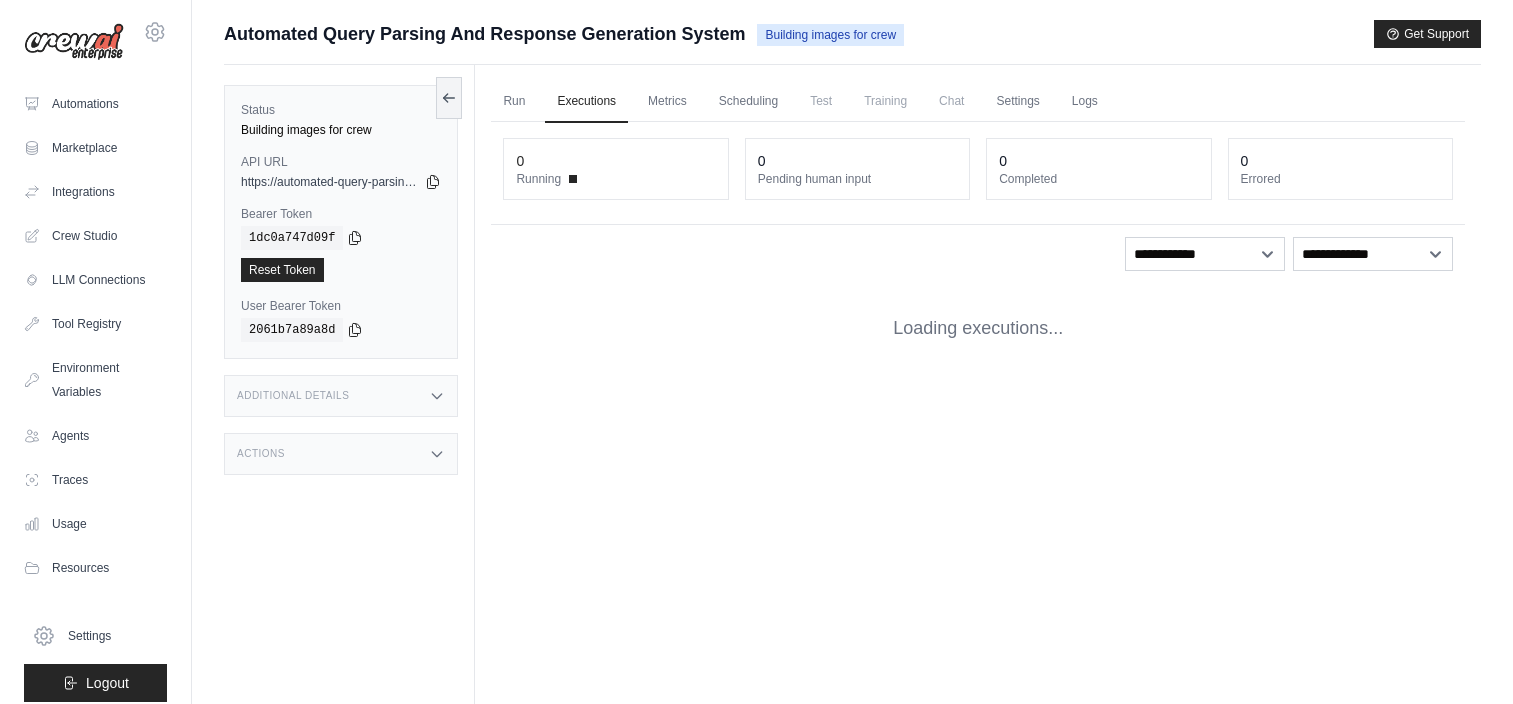scroll, scrollTop: 0, scrollLeft: 0, axis: both 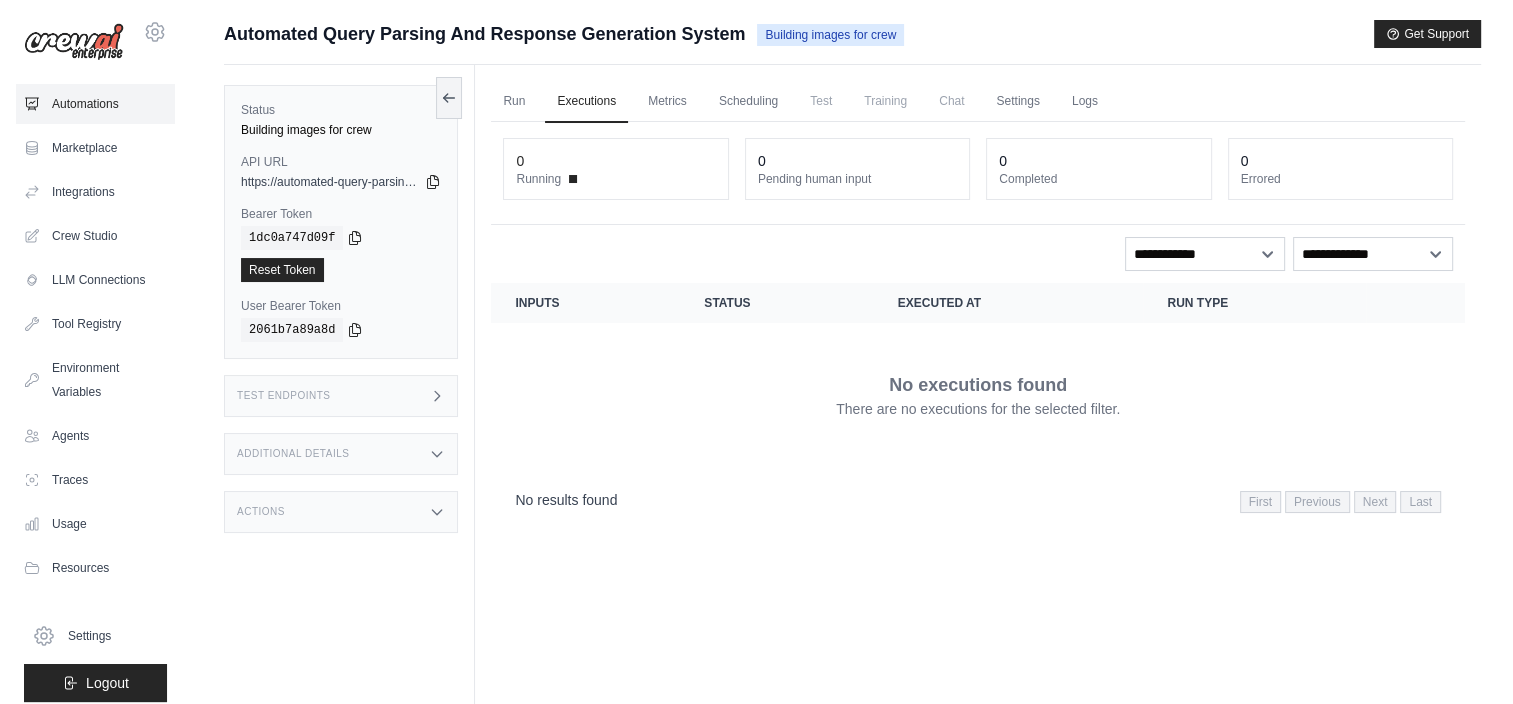 click on "Automations" at bounding box center (95, 104) 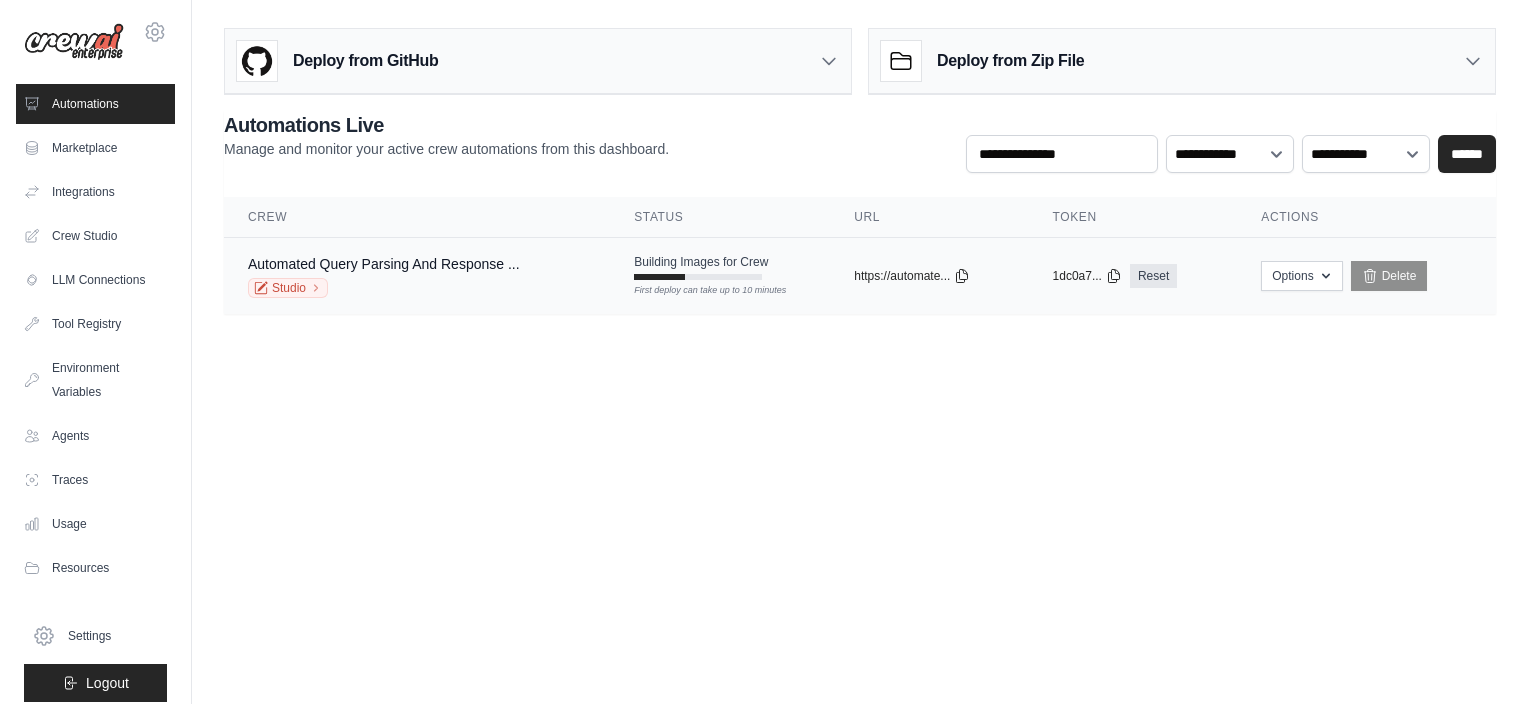 click on "First deploy can take up to 10 minutes" at bounding box center (698, 291) 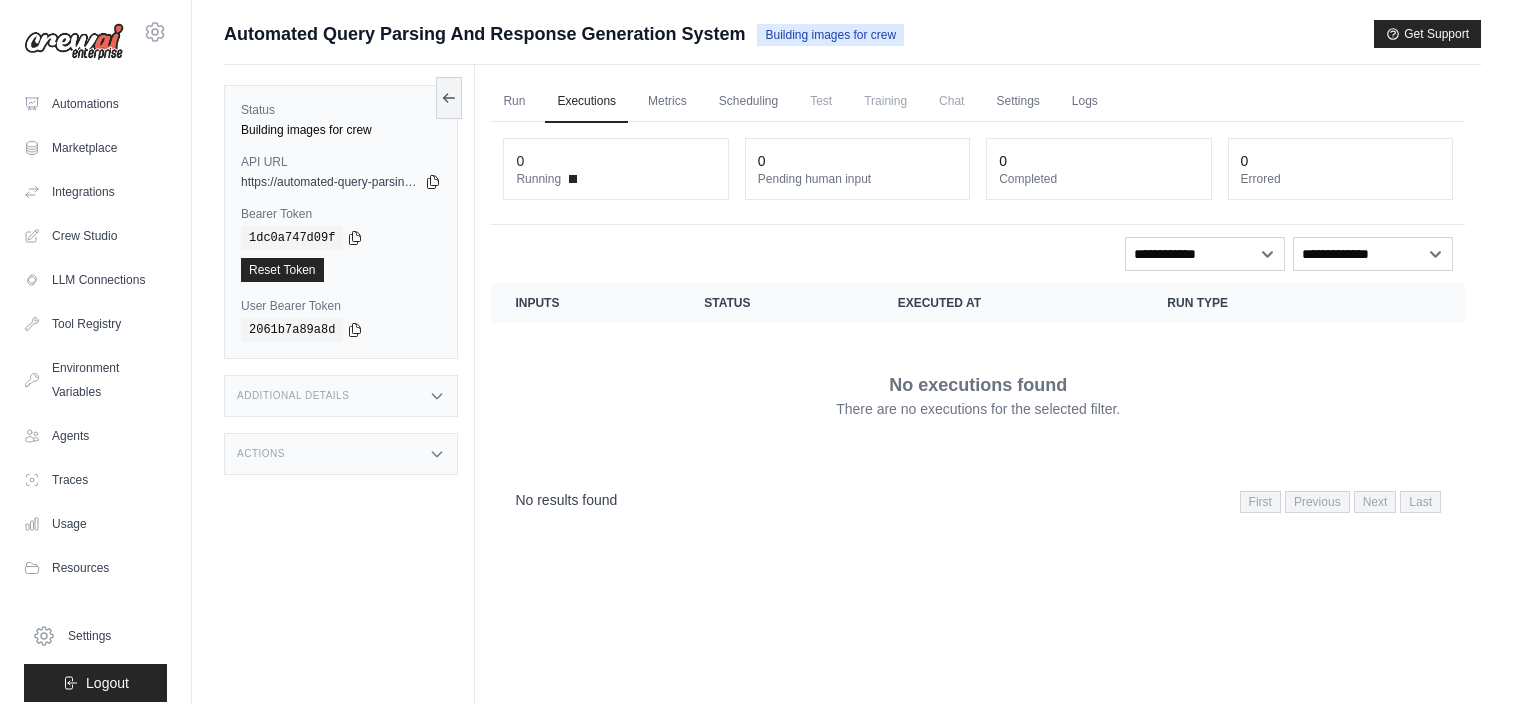 scroll, scrollTop: 0, scrollLeft: 0, axis: both 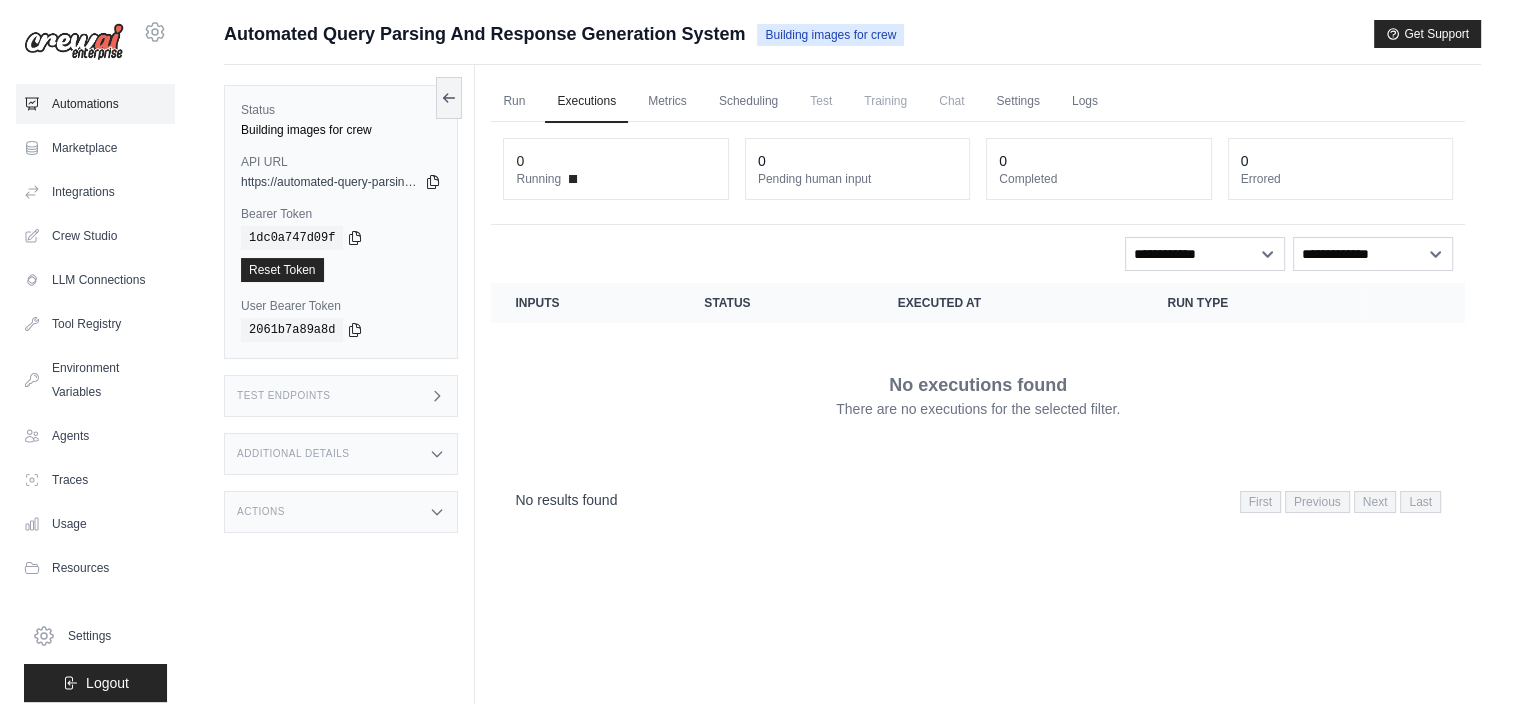 click on "Automations" at bounding box center (95, 104) 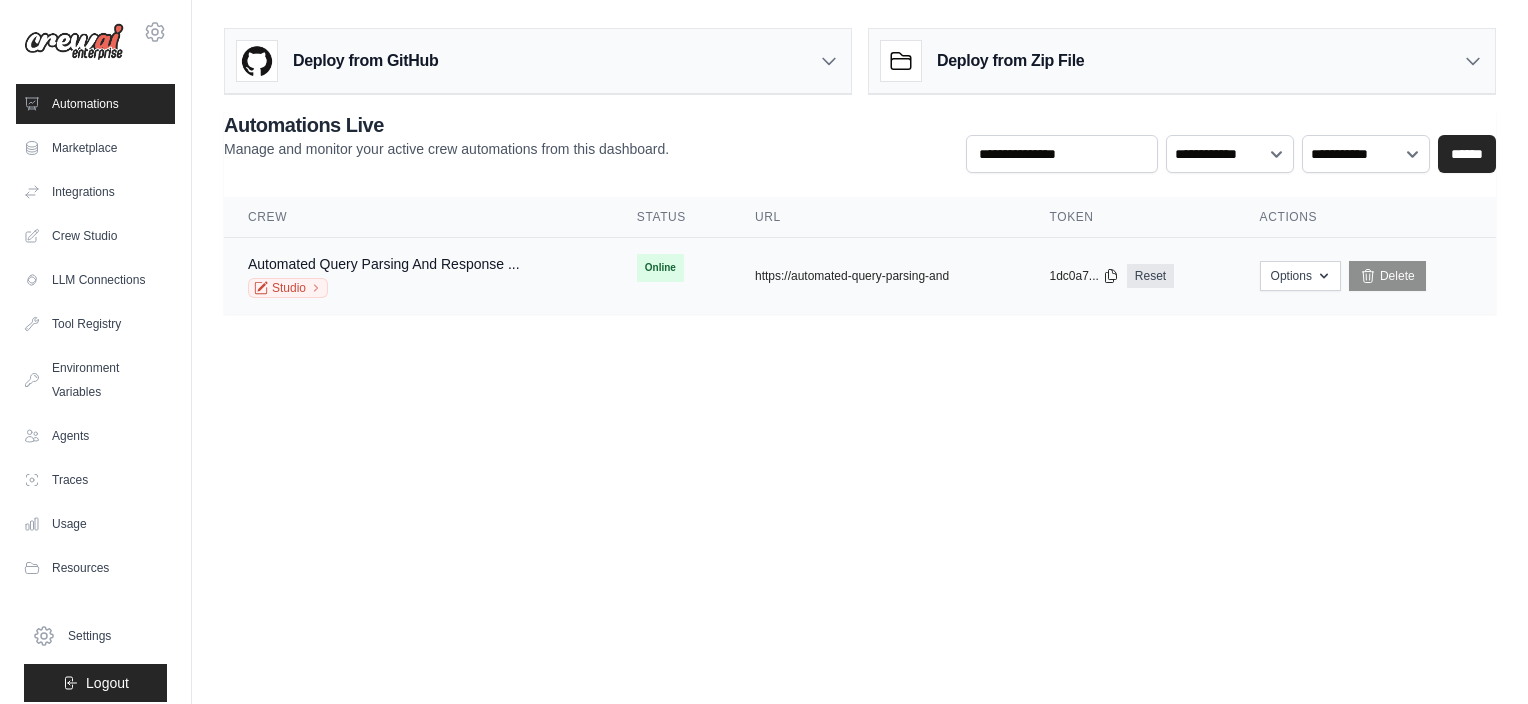 click on "copied" at bounding box center [776, 268] 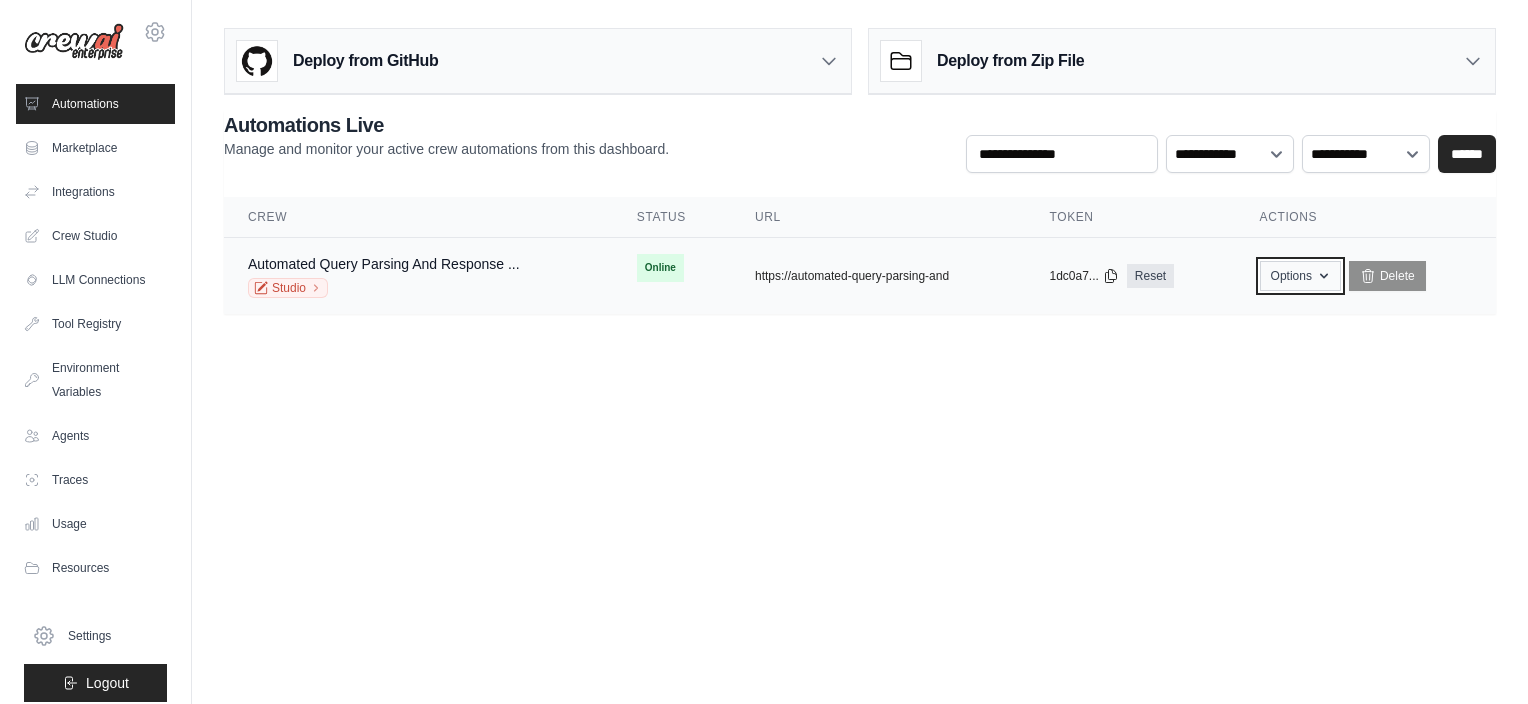 click on "Options" at bounding box center [1300, 276] 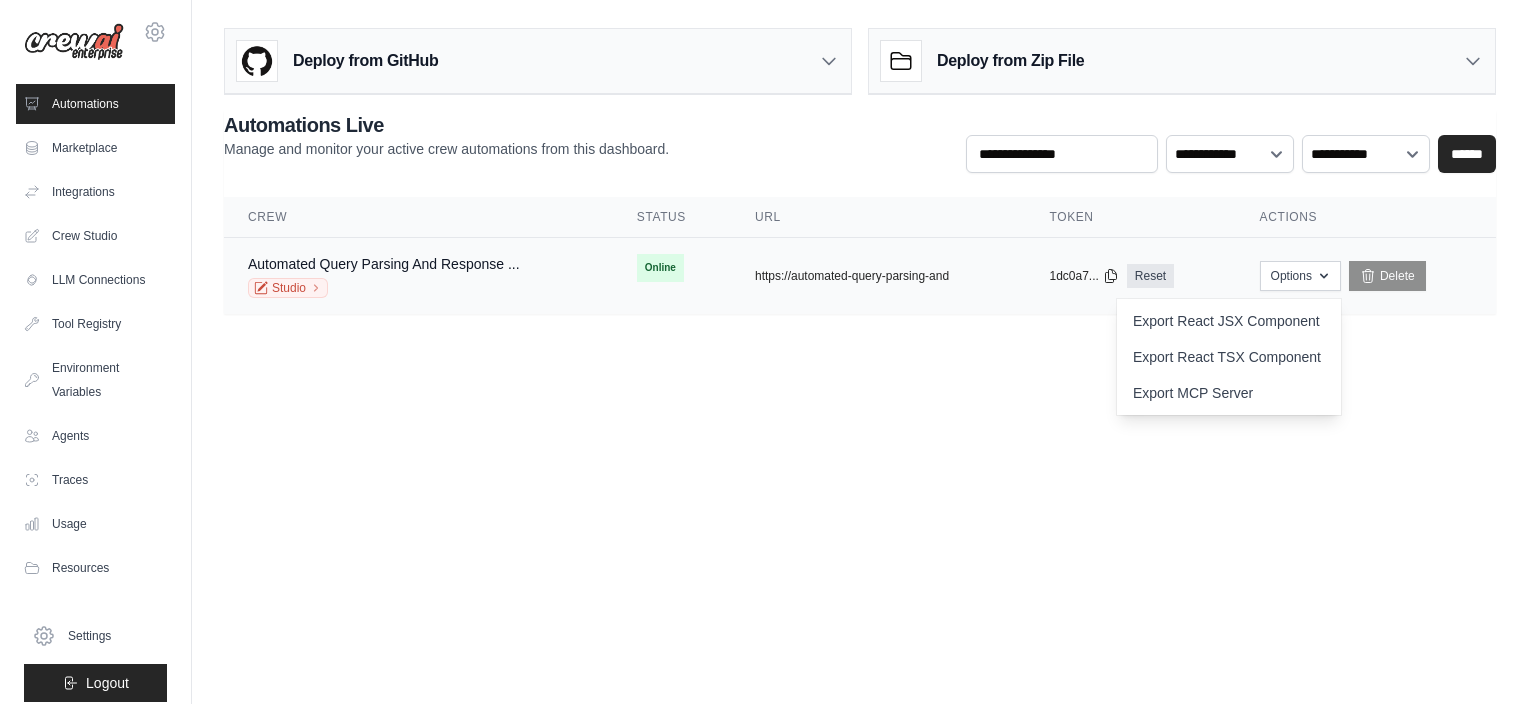 click on "Studio" at bounding box center (384, 288) 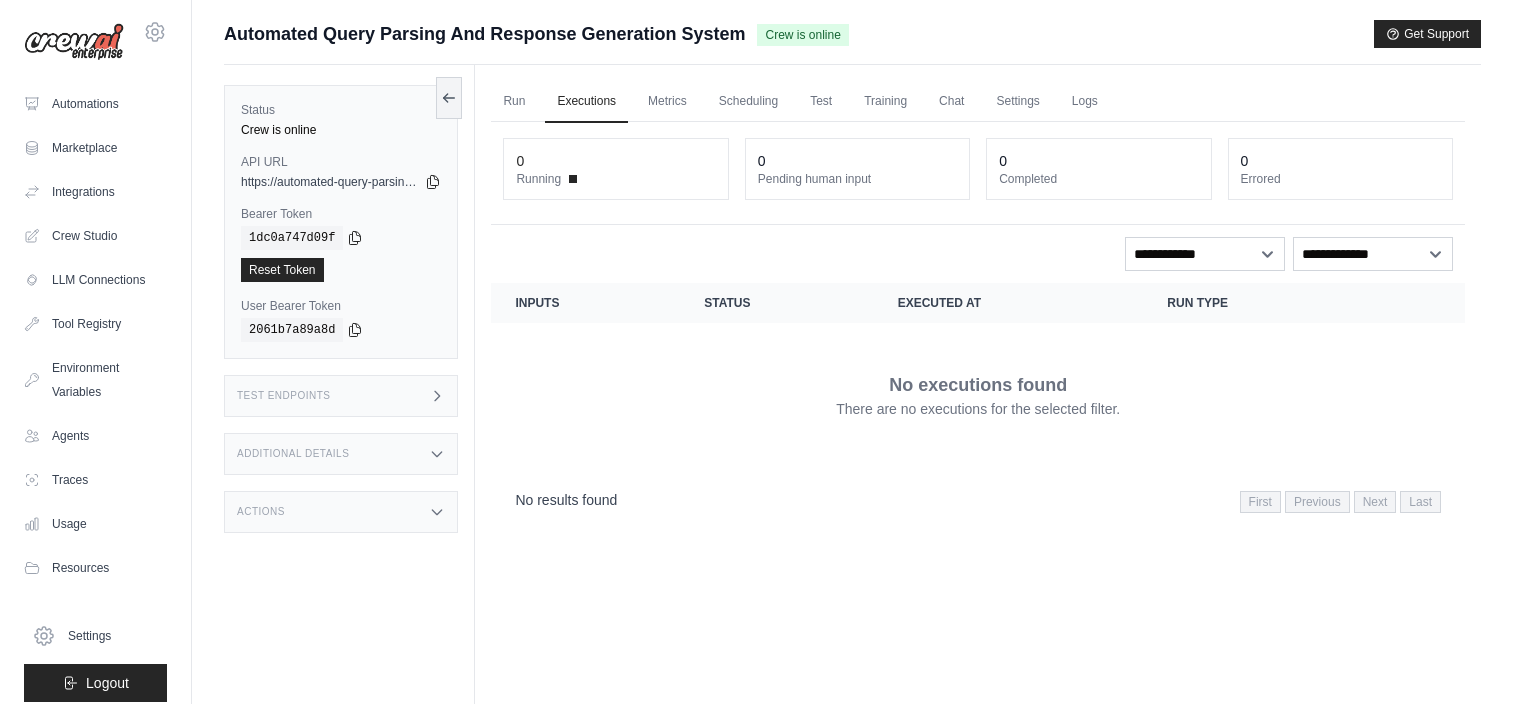 scroll, scrollTop: 0, scrollLeft: 0, axis: both 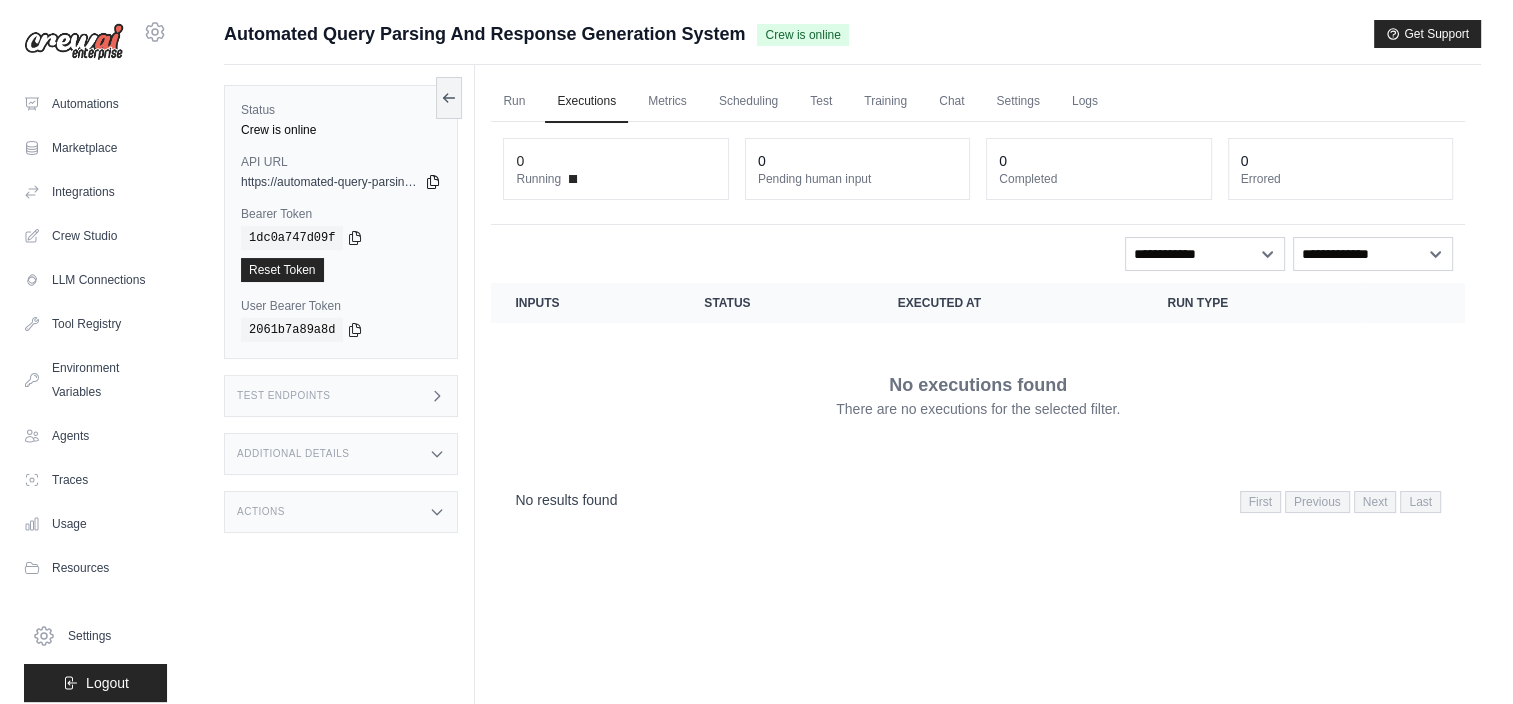 click 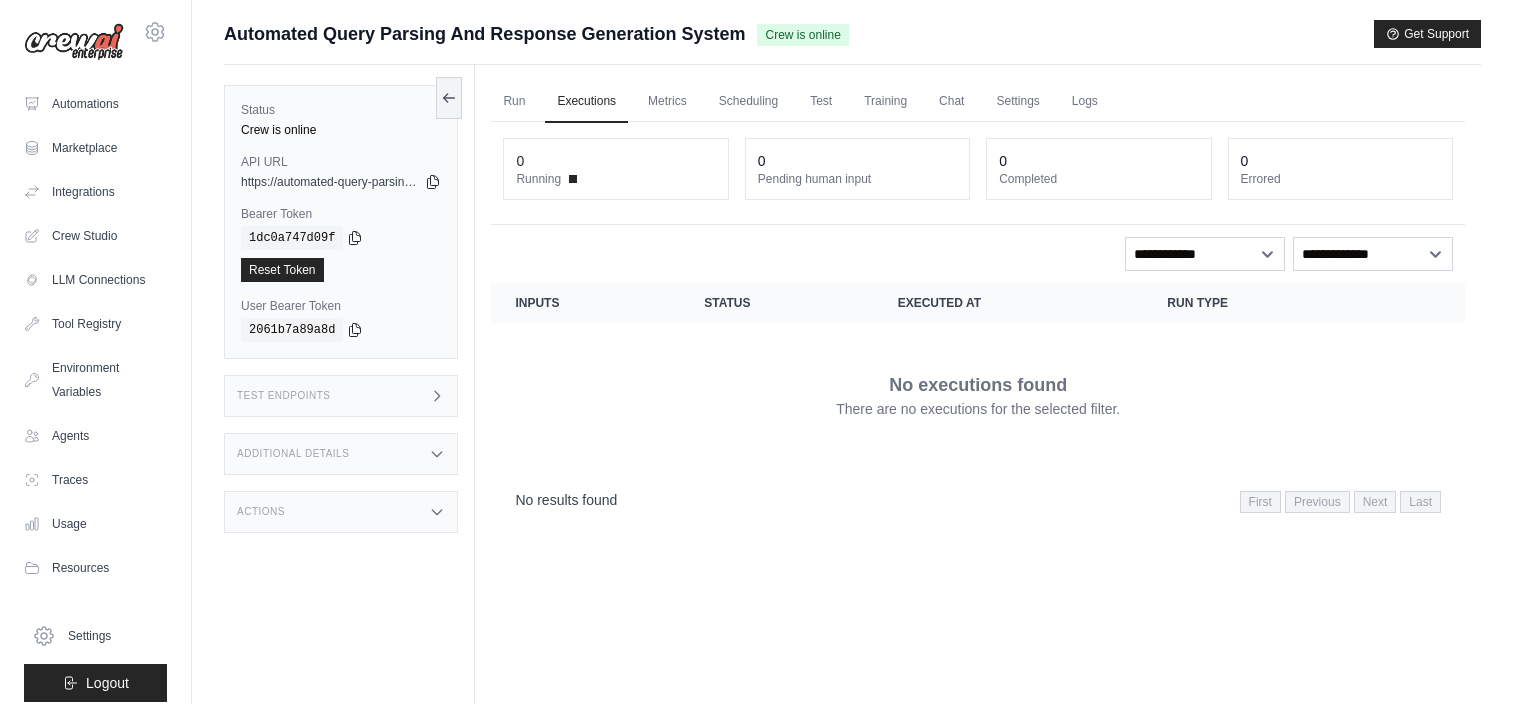 scroll, scrollTop: 0, scrollLeft: 0, axis: both 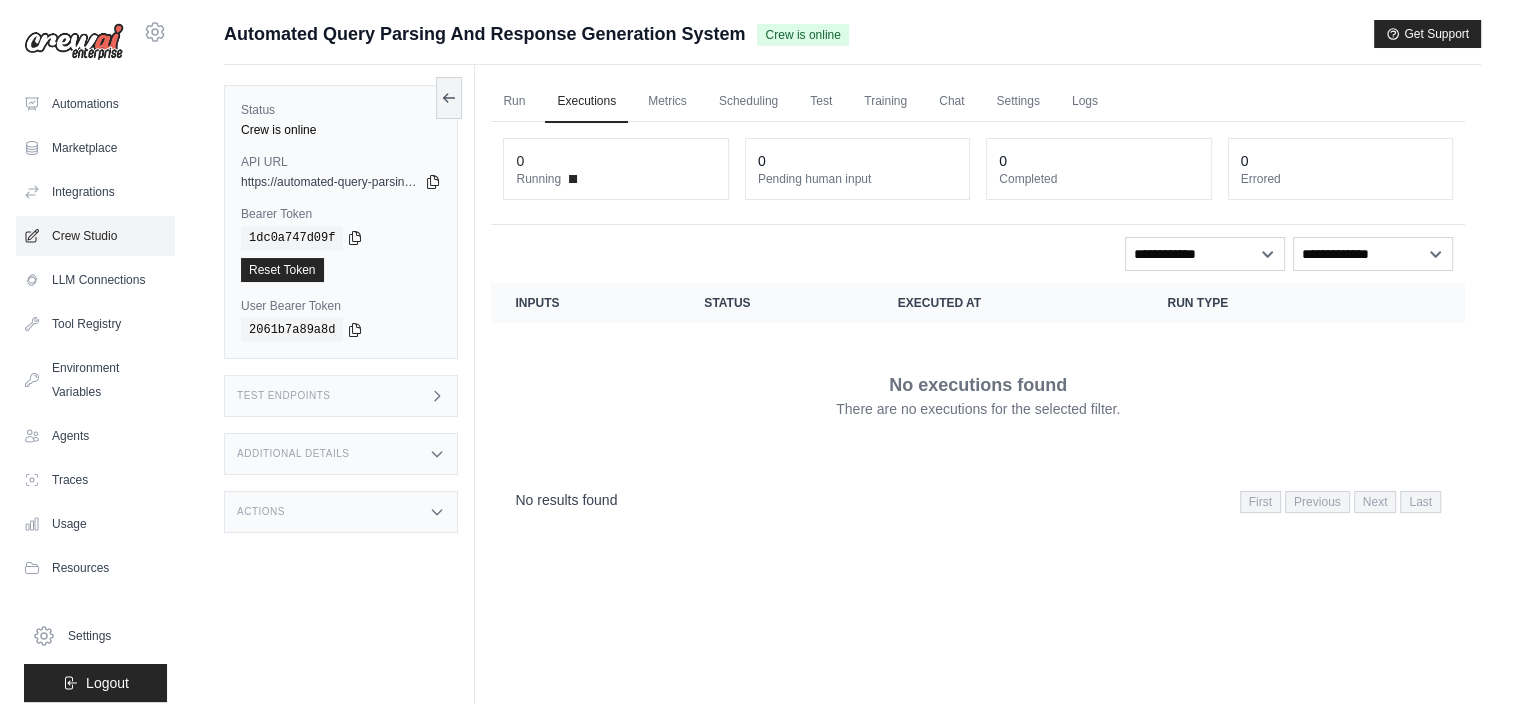 click on "Crew Studio" at bounding box center [95, 236] 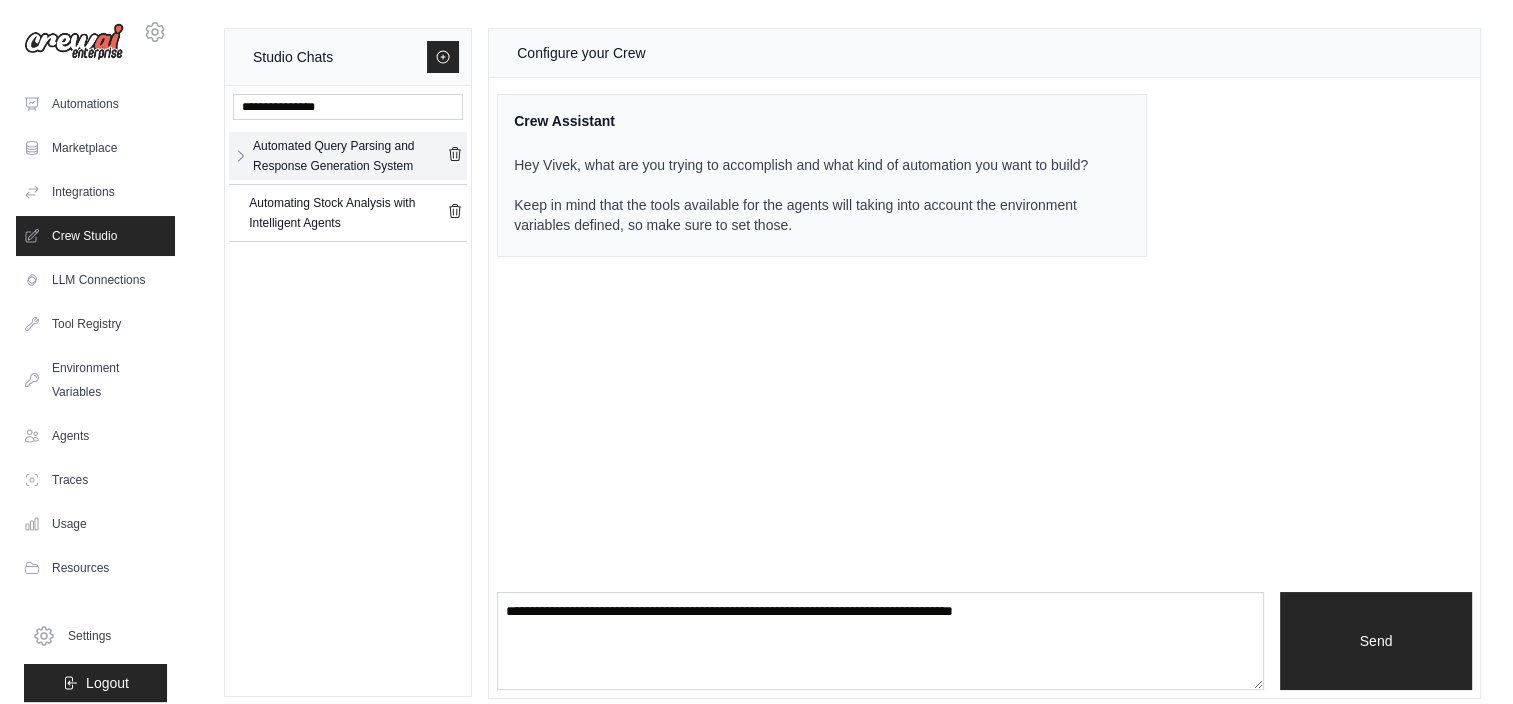 click on "Automated Query Parsing and Response Generation System" at bounding box center [350, 156] 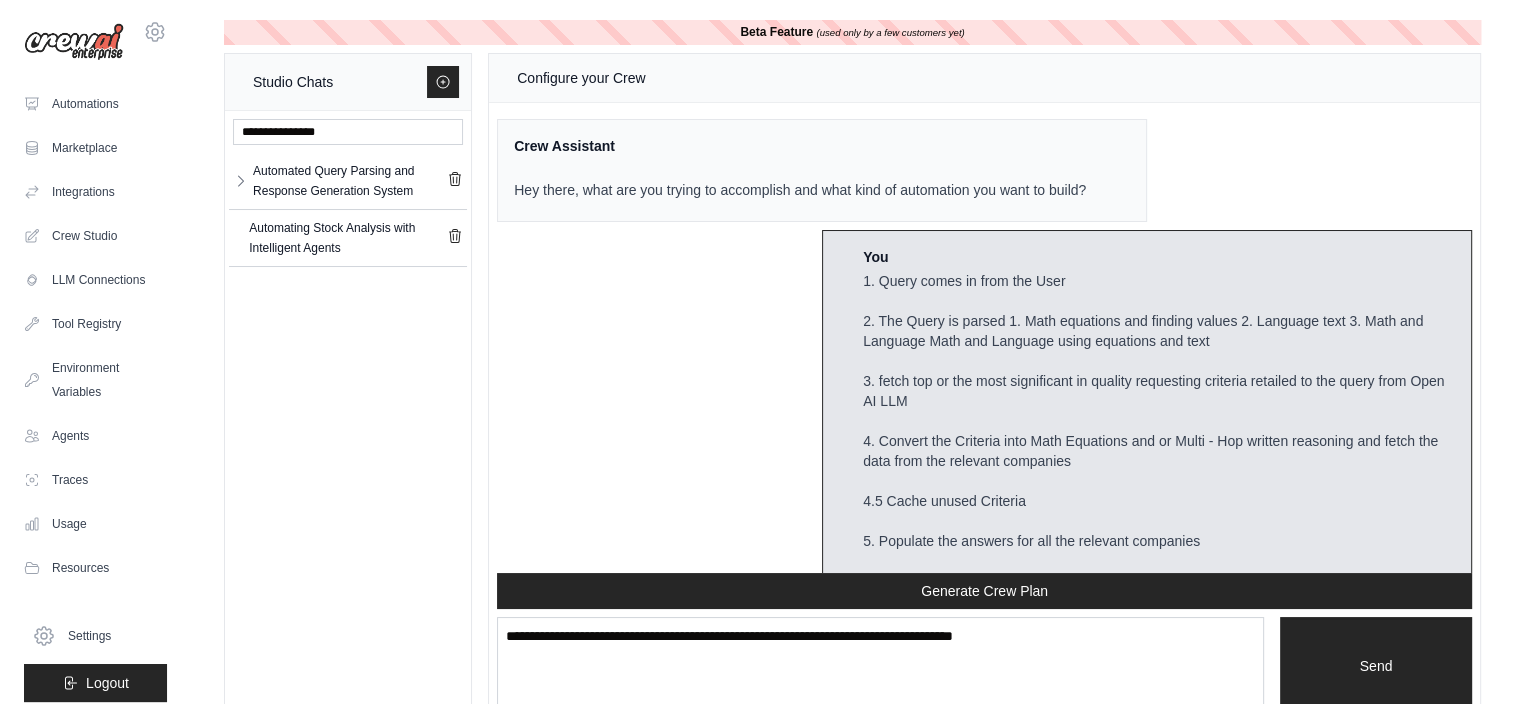 scroll, scrollTop: 5676, scrollLeft: 0, axis: vertical 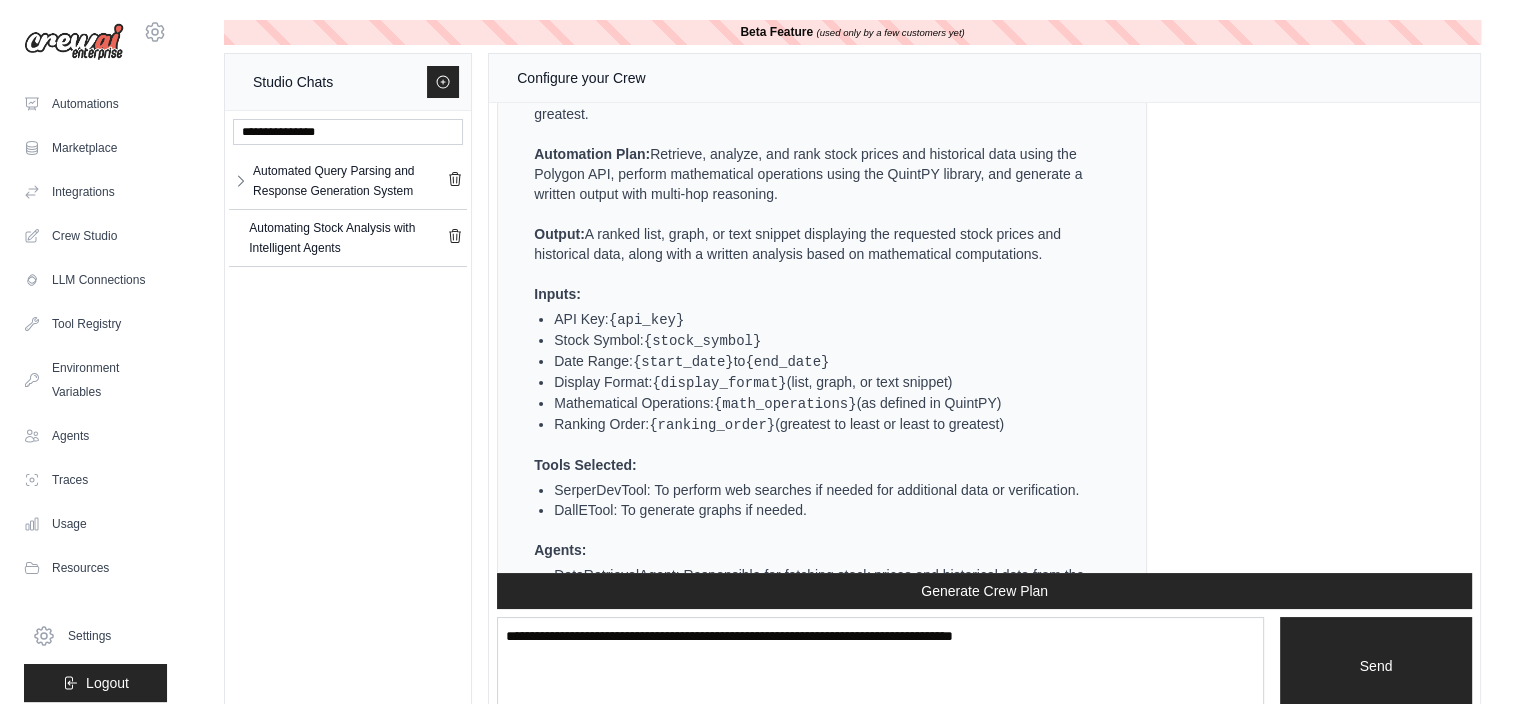 drag, startPoint x: 1412, startPoint y: 480, endPoint x: 514, endPoint y: 530, distance: 899.3909 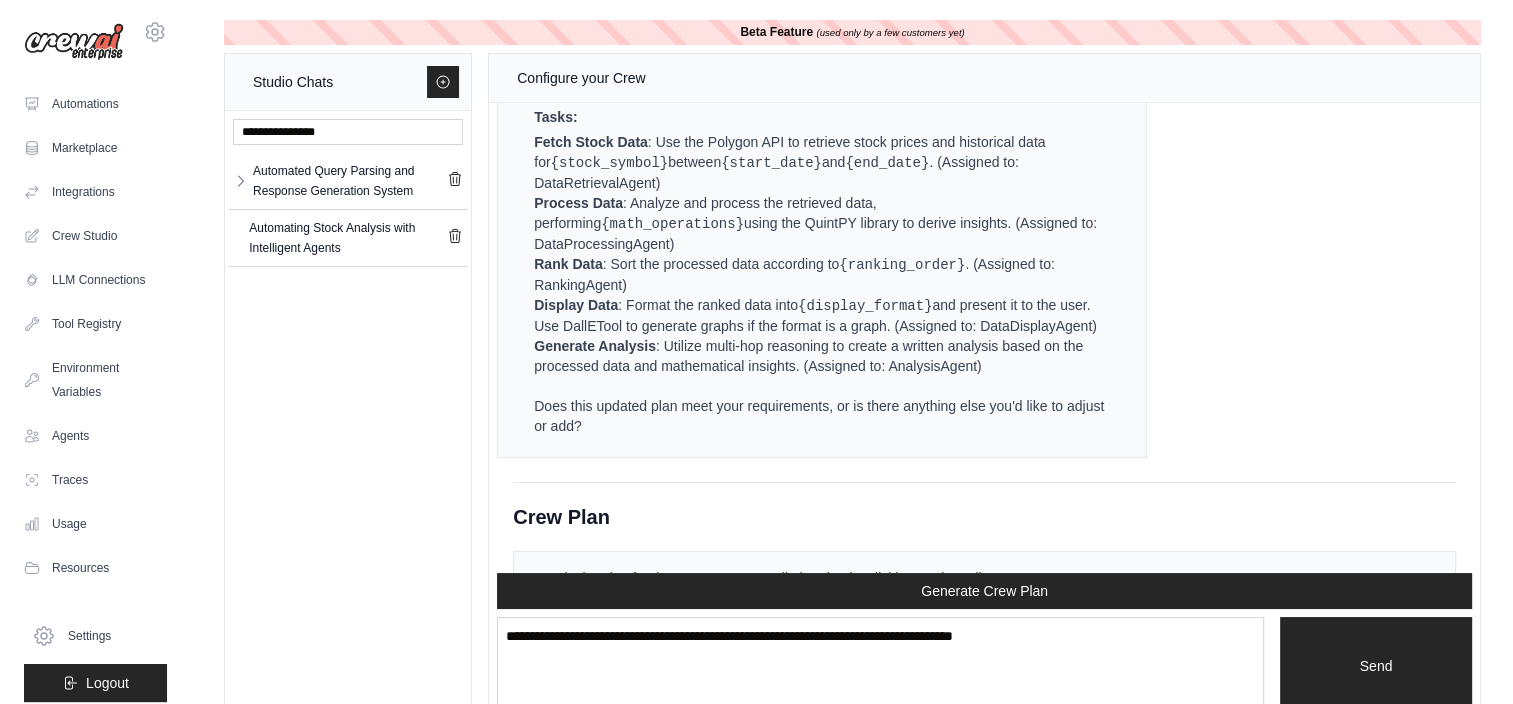 scroll, scrollTop: 4804, scrollLeft: 0, axis: vertical 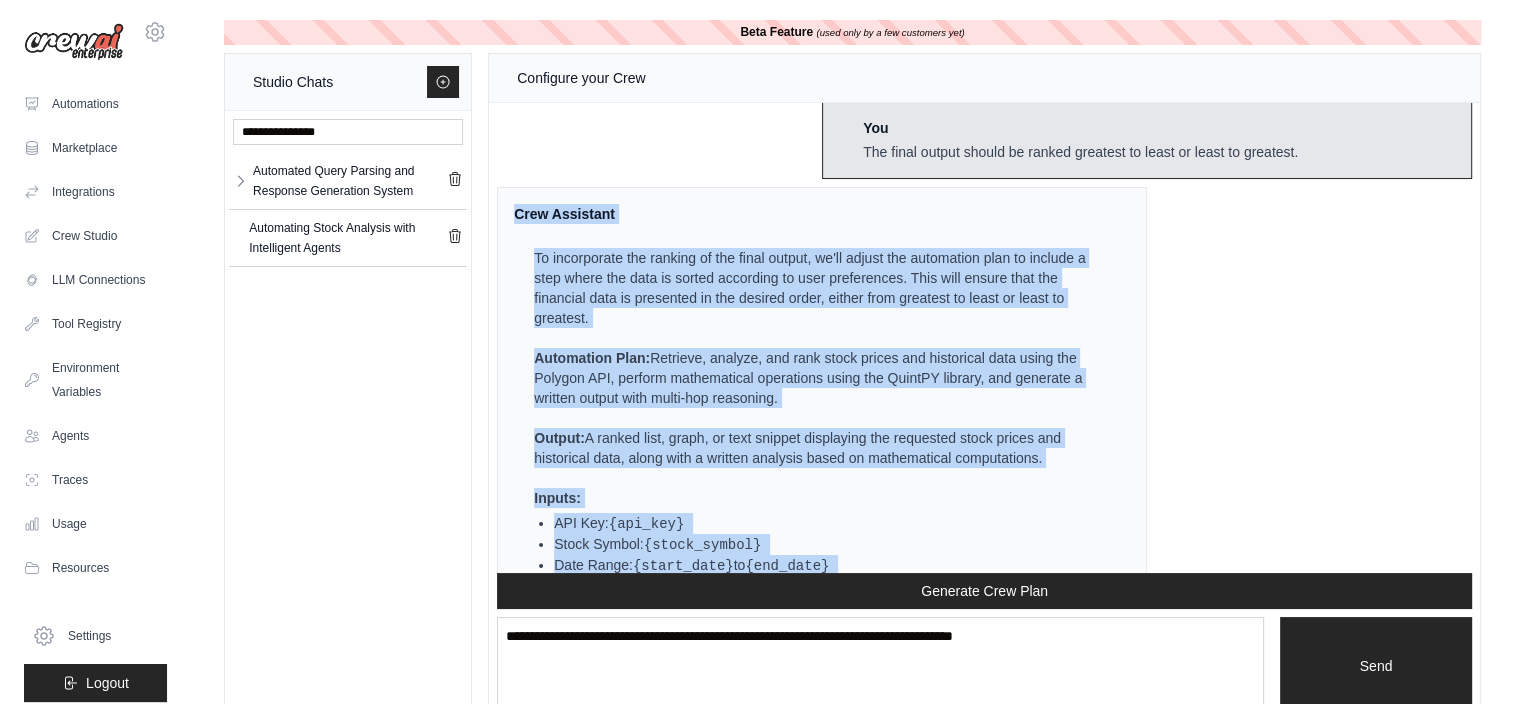 drag, startPoint x: 641, startPoint y: 473, endPoint x: 512, endPoint y: 251, distance: 256.75864 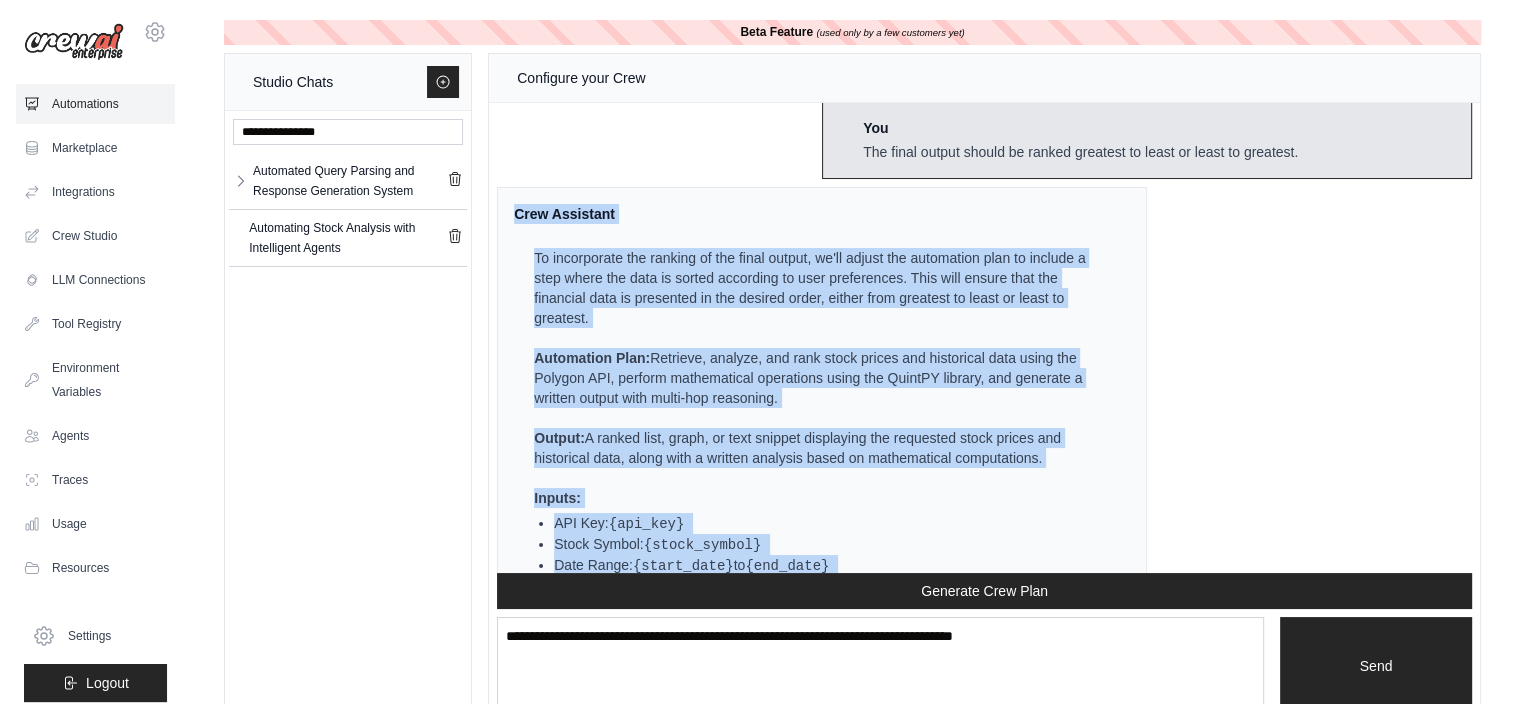 click on "Automations" at bounding box center [95, 104] 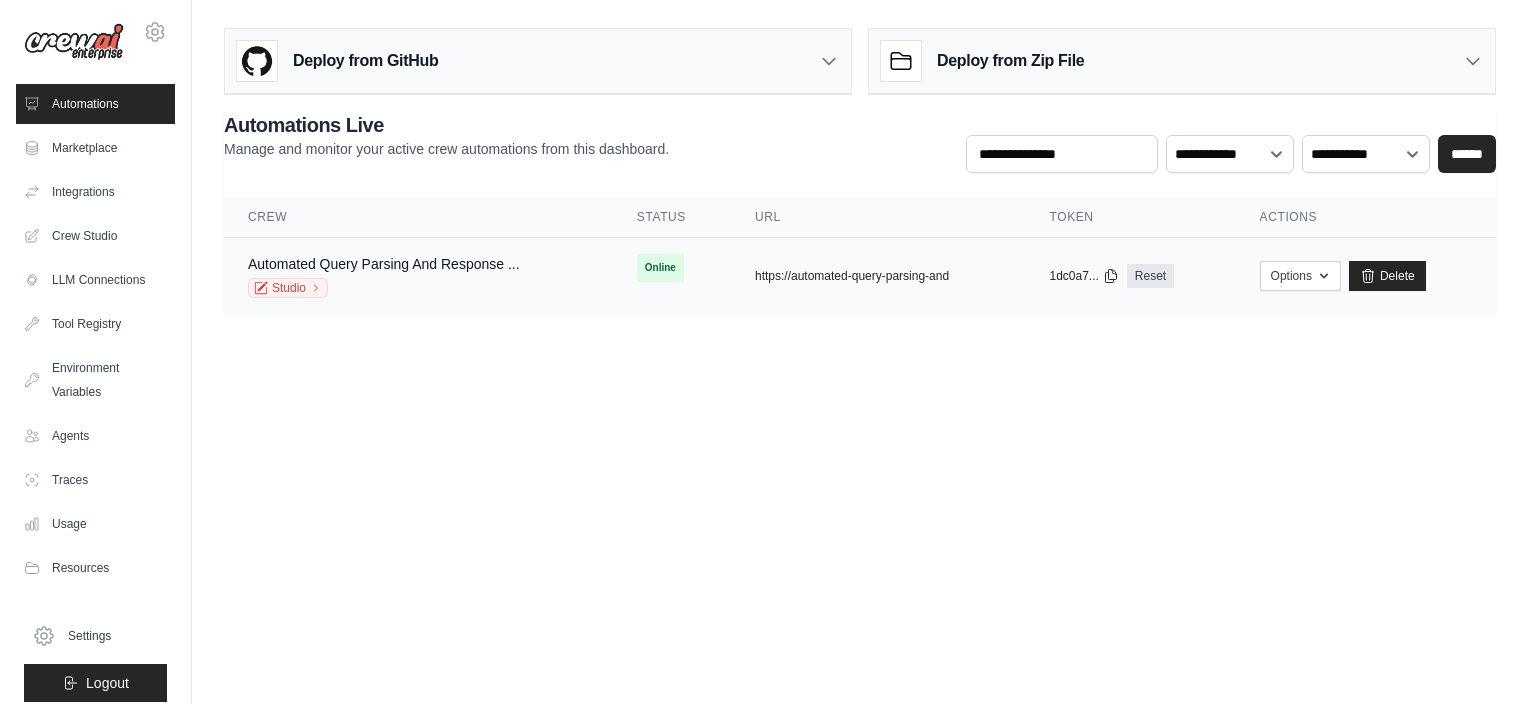 click on "copied" at bounding box center [776, 268] 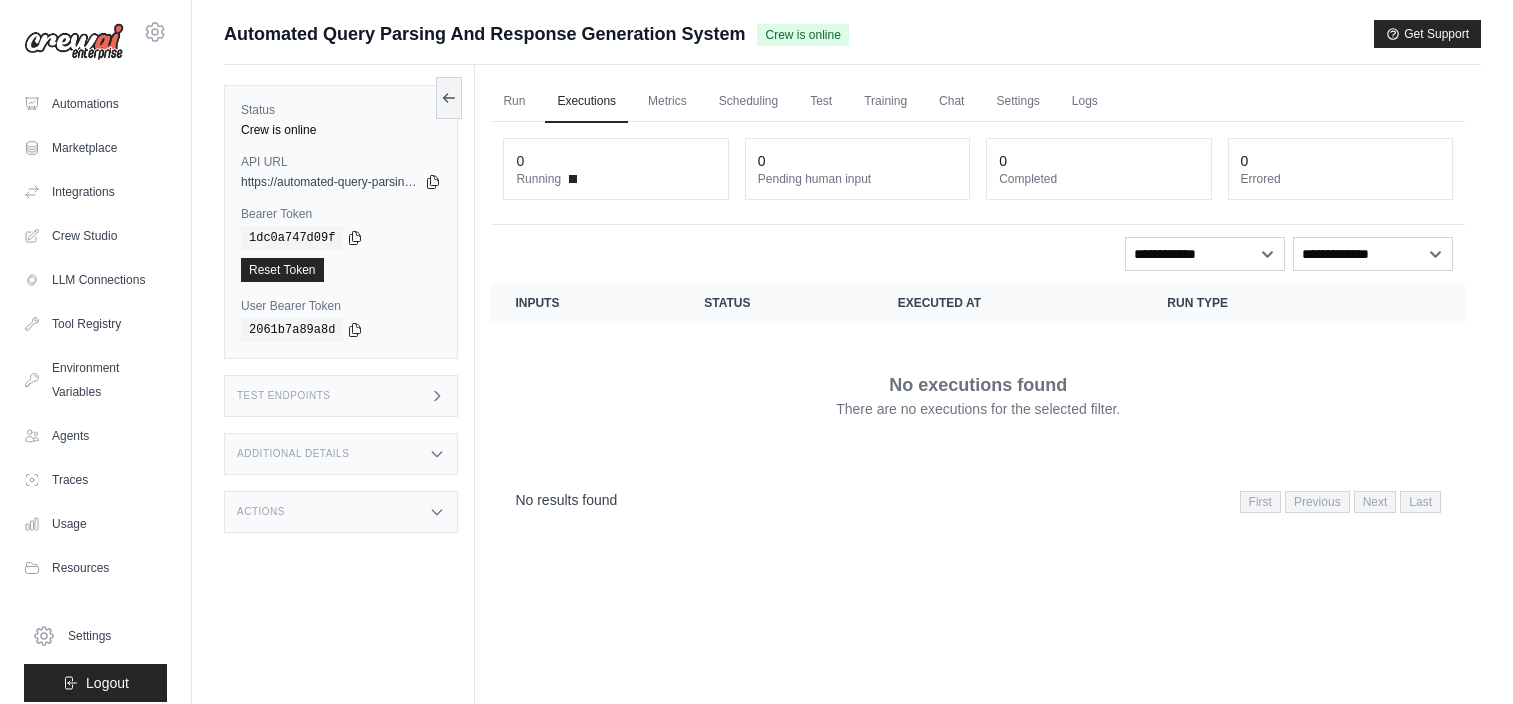 scroll, scrollTop: 0, scrollLeft: 0, axis: both 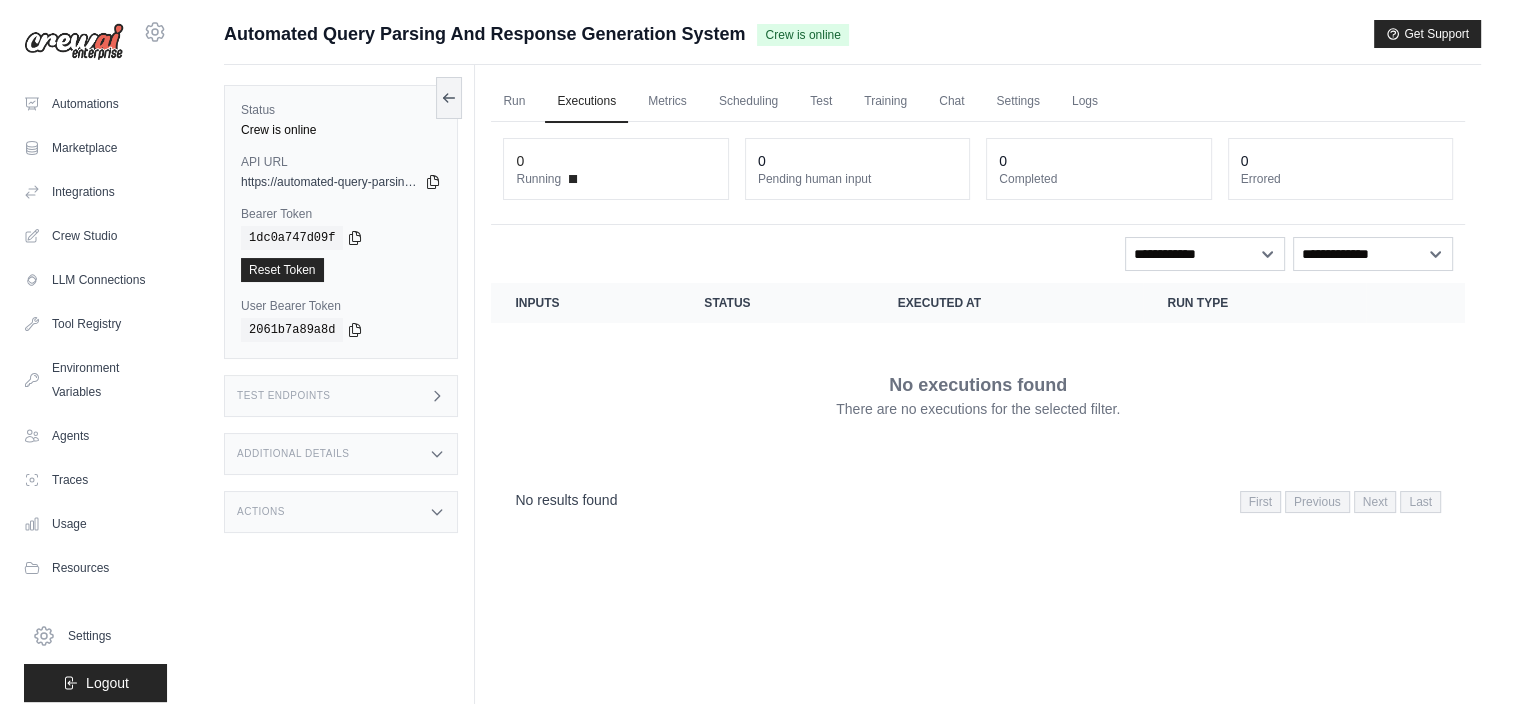 click on "Run
Executions
Metrics
Scheduling
Test
Training
Chat
Settings
Logs" at bounding box center [978, 101] 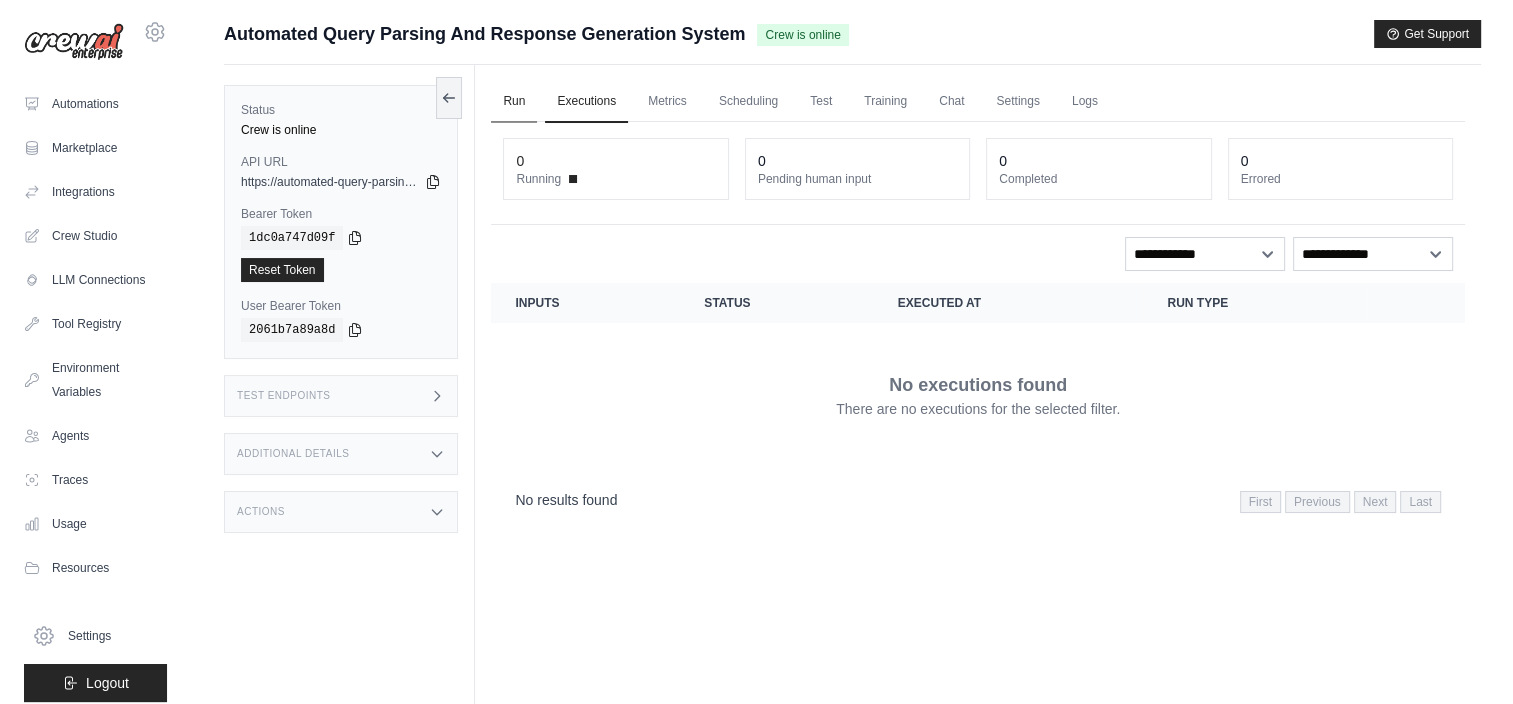 click on "Run" at bounding box center [514, 102] 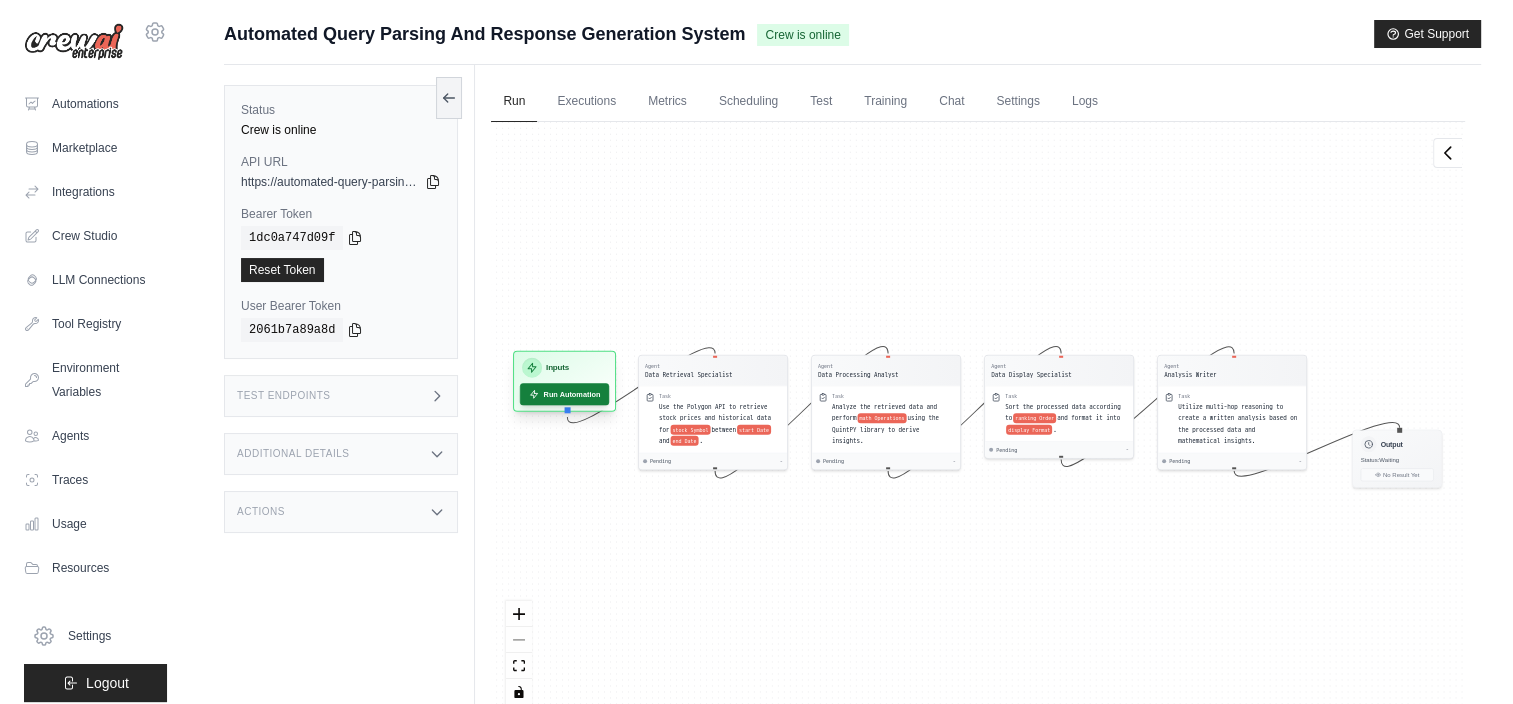 click on "Run Automation" at bounding box center [564, 394] 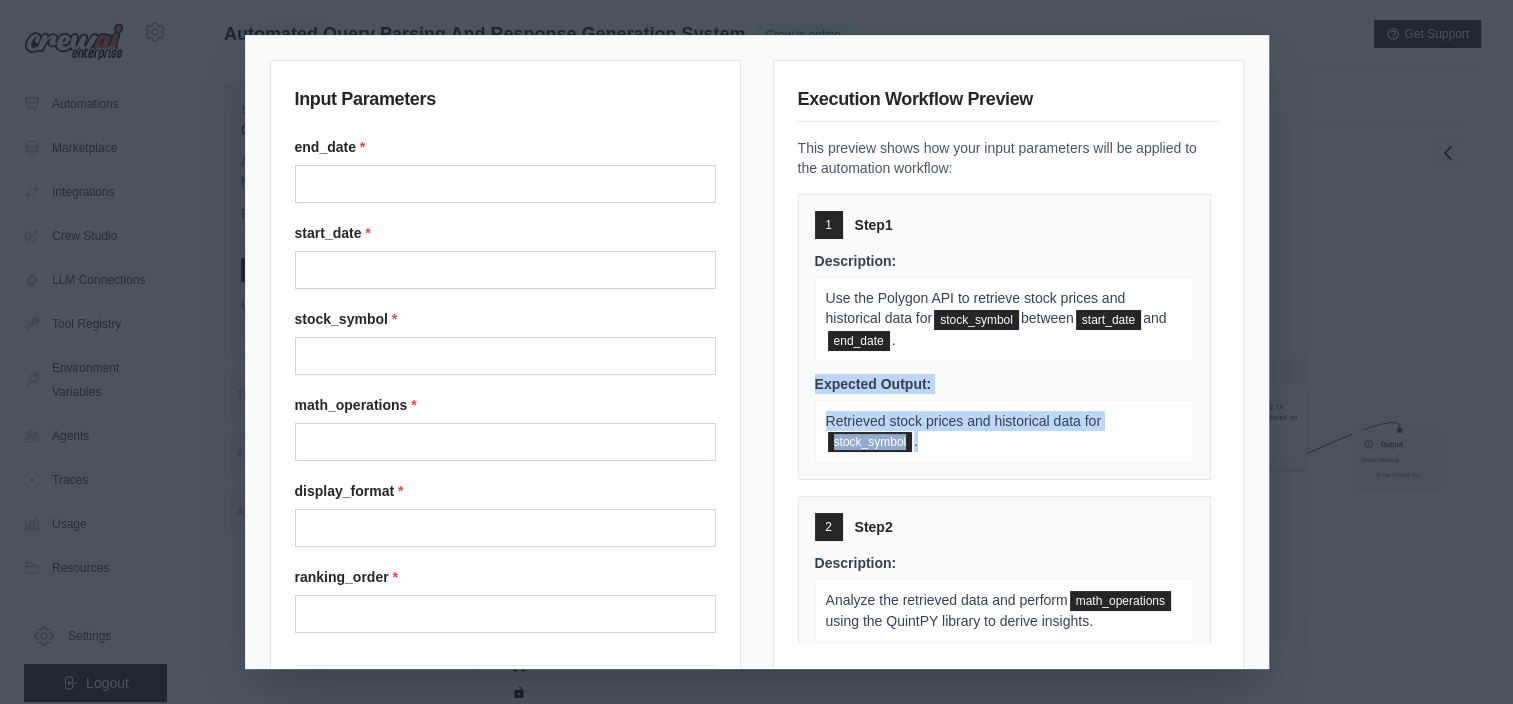 drag, startPoint x: 1208, startPoint y: 328, endPoint x: 1202, endPoint y: 438, distance: 110.16351 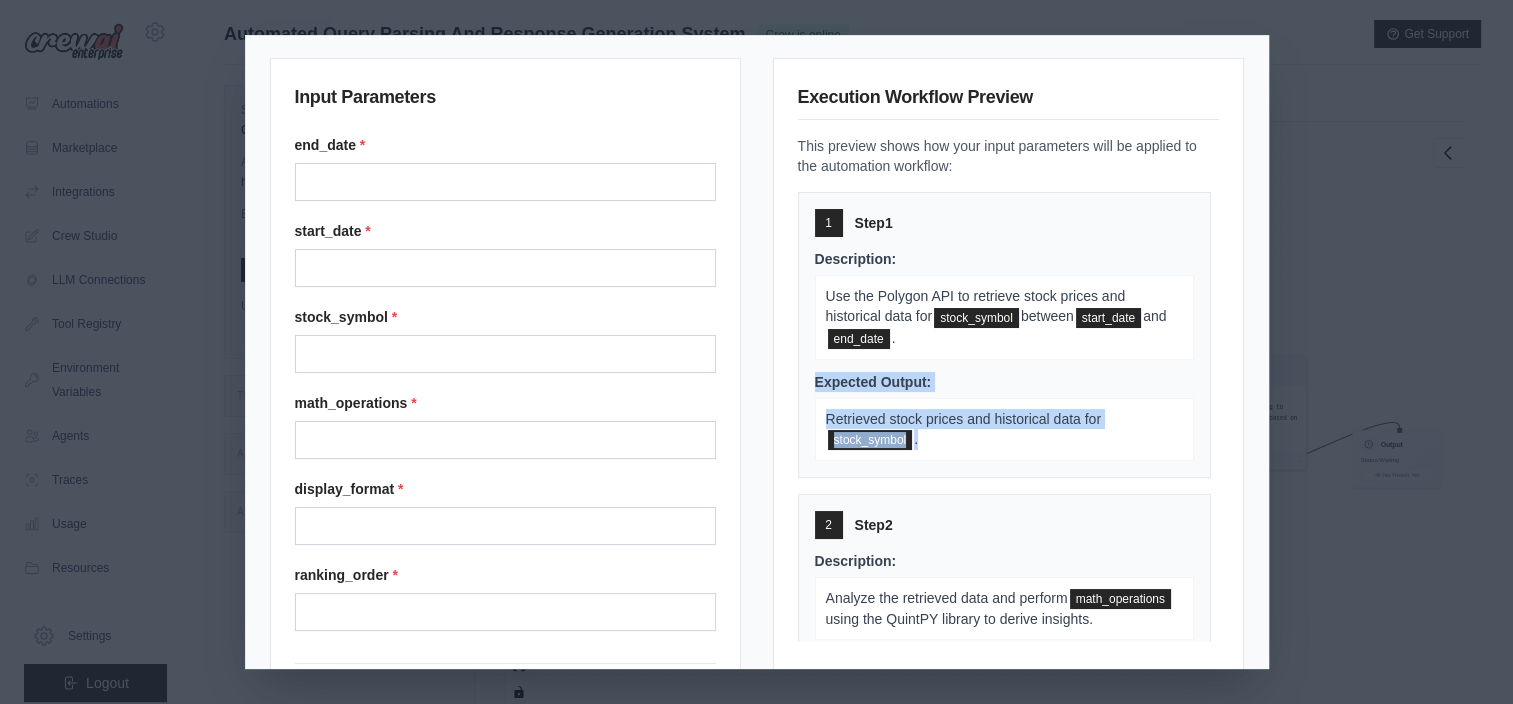 scroll, scrollTop: 0, scrollLeft: 0, axis: both 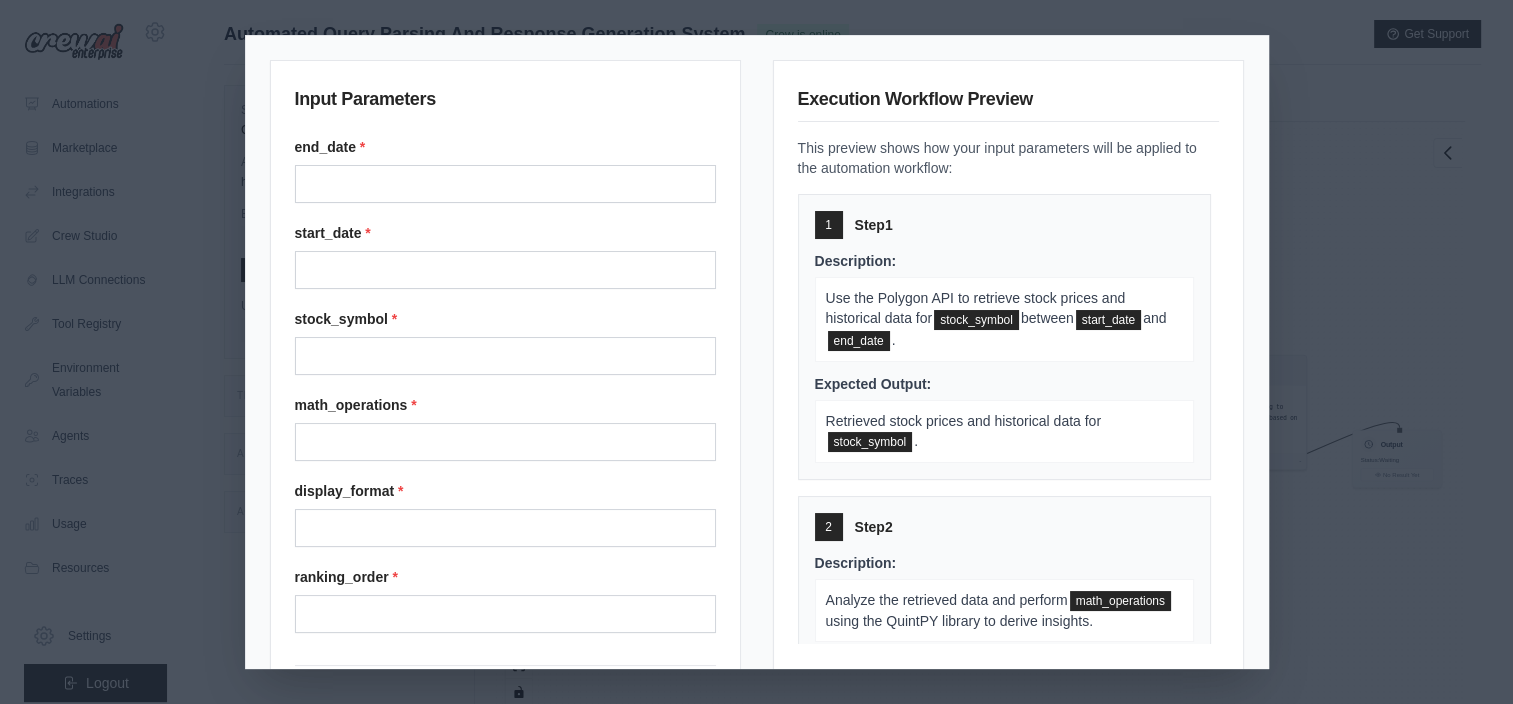 click on "Execution Workflow Preview This preview shows how your input parameters will be applied to the automation workflow: 1 Step  1 Description: Use the Polygon API to retrieve stock prices and historical data for  stock_symbol  between  start_date  and  end_date . Expected Output: Retrieved stock prices and historical data for  stock_symbol . 2 Step  2 Description: Analyze the retrieved data and perform  math_operations  using the QuintPY library to derive insights. Expected Output: Processed data with mathematical insights applied. 3 Step  3 Description: Sort the processed data according to  ranking_order  and format it into  display_format . Expected Output: Ranked and formatted data ready for display. 4 Step  4 Description: Utilize multi-hop reasoning to create a written analysis based on the processed data and mathematical insights. Expected Output: A comprehensive written analysis of the financial data." at bounding box center (1008, 406) 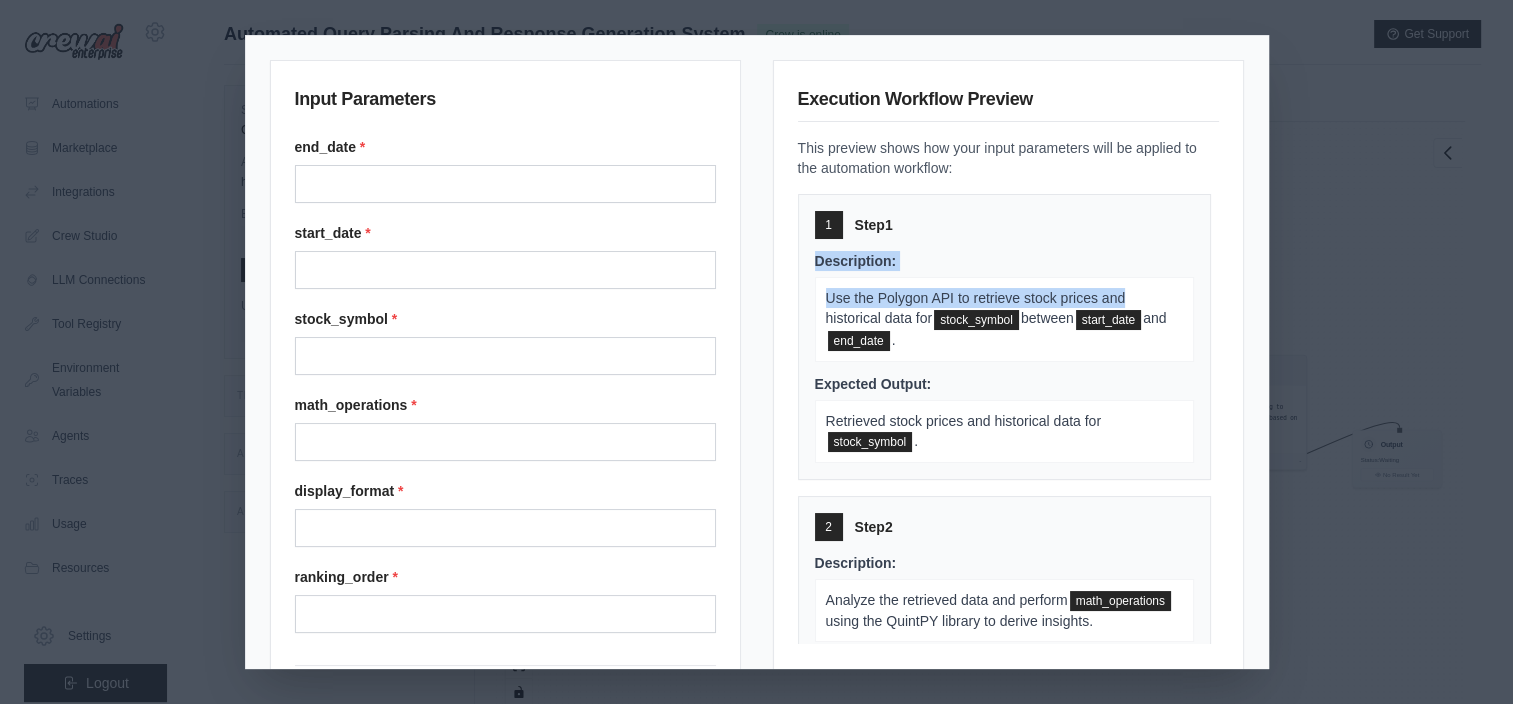 drag, startPoint x: 1248, startPoint y: 228, endPoint x: 1258, endPoint y: 295, distance: 67.74216 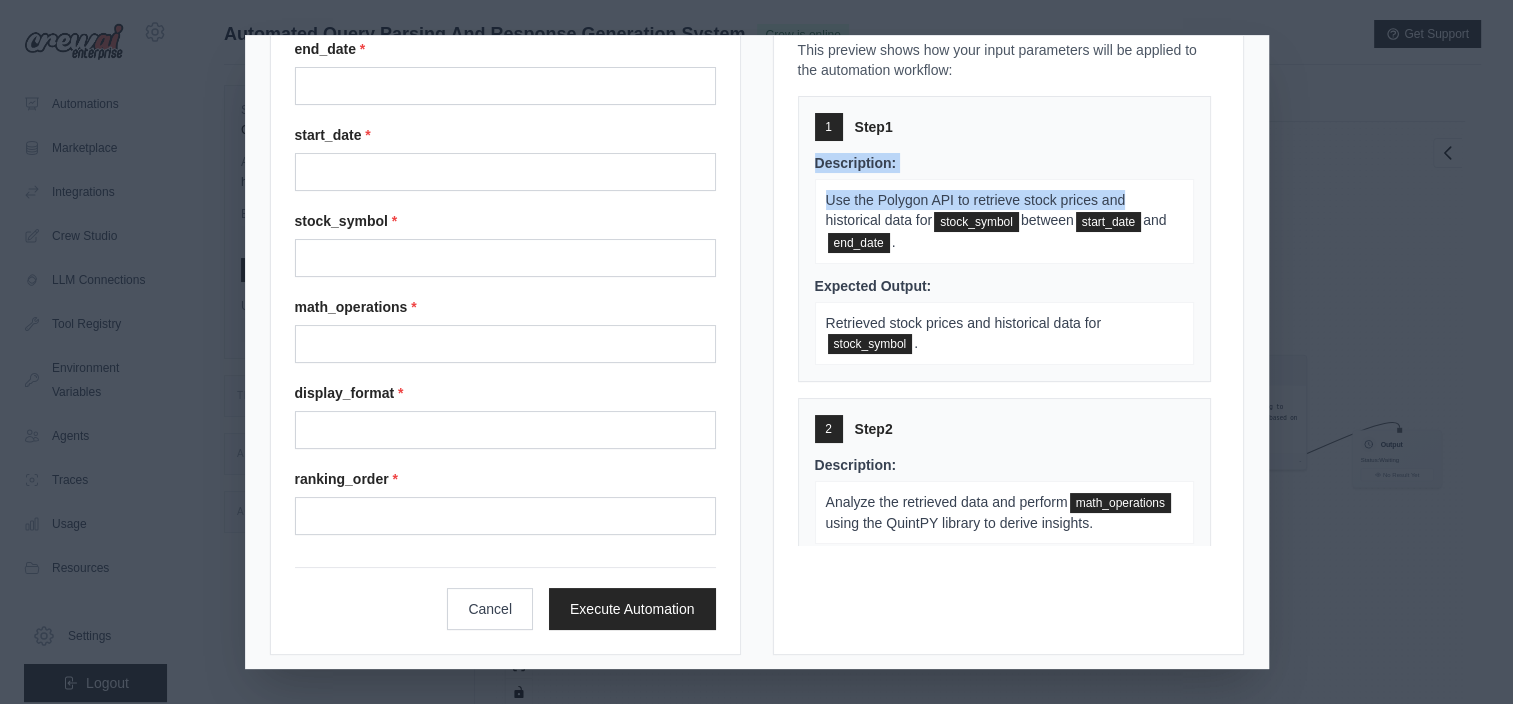 scroll, scrollTop: 105, scrollLeft: 0, axis: vertical 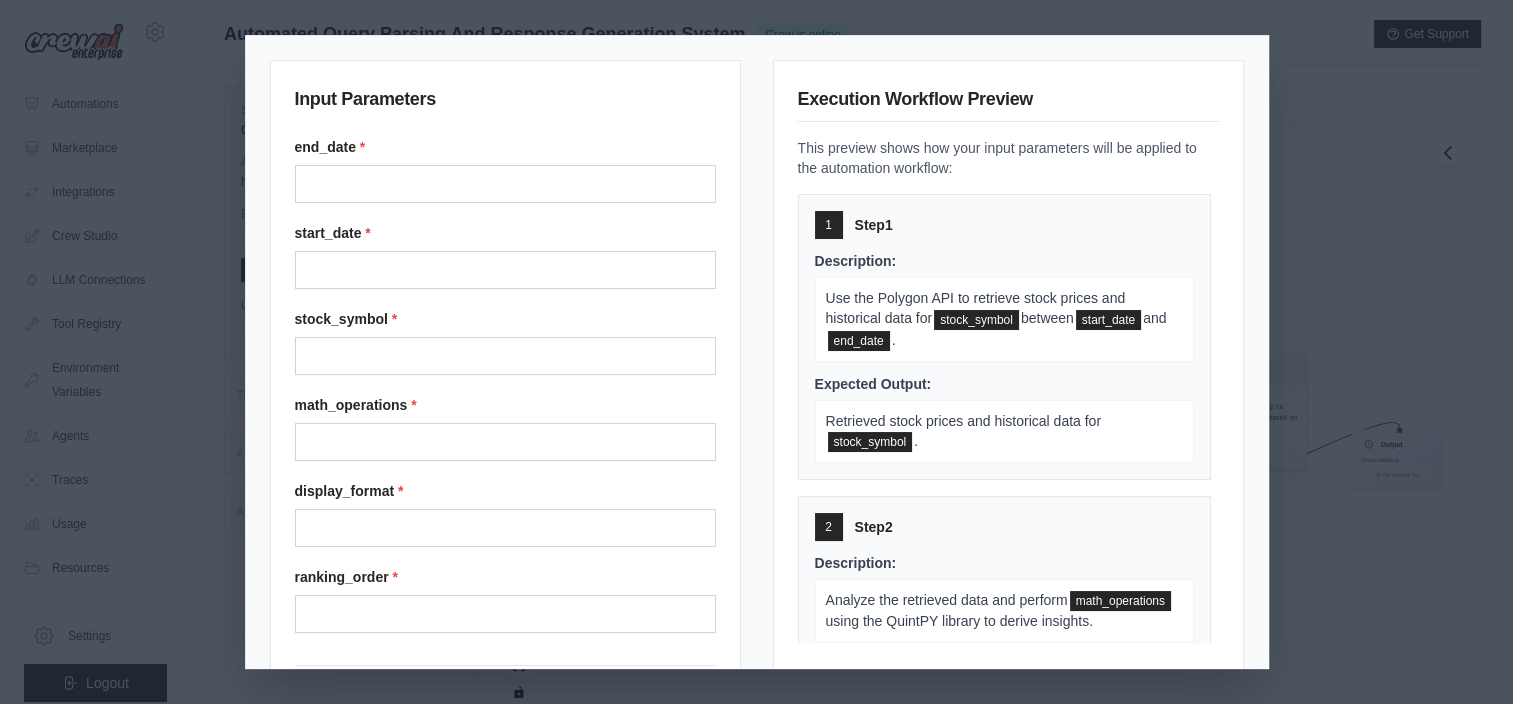 click on "Input Parameters end_date   * start_date   * stock_symbol   * math_operations   * display_format   * ranking_order   * Cancel Execute Automation Execution Workflow Preview This preview shows how your input parameters will be applied to the automation workflow: 1 Step  1 Description: Use the Polygon API to retrieve stock prices and historical data for  stock_symbol  between  start_date  and  end_date . Expected Output: Retrieved stock prices and historical data for  stock_symbol . 2 Step  2 Description: Analyze the retrieved data and perform  math_operations  using the QuintPY library to derive insights. Expected Output: Processed data with mathematical insights applied. 3 Step  3 Description: Sort the processed data according to  ranking_order  and format it into  display_format . Expected Output: Ranked and formatted data ready for display. 4 Step  4 Description: Utilize multi-hop reasoning to create a written analysis based on the processed data and mathematical insights. Expected Output:" at bounding box center (756, 352) 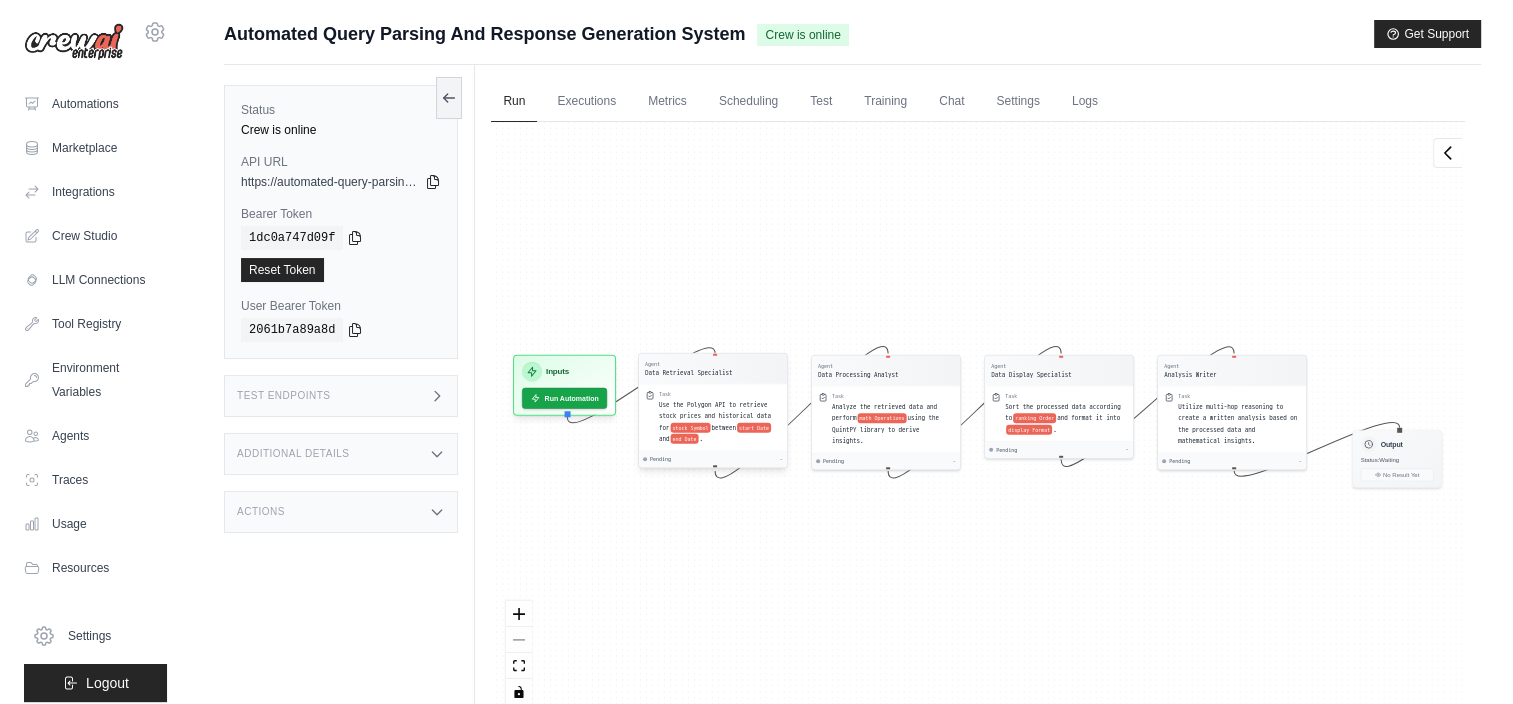 click on "Use the Polygon API to retrieve stock prices and historical data for  stock Symbol  between  start Date  and  end Date ." at bounding box center (720, 422) 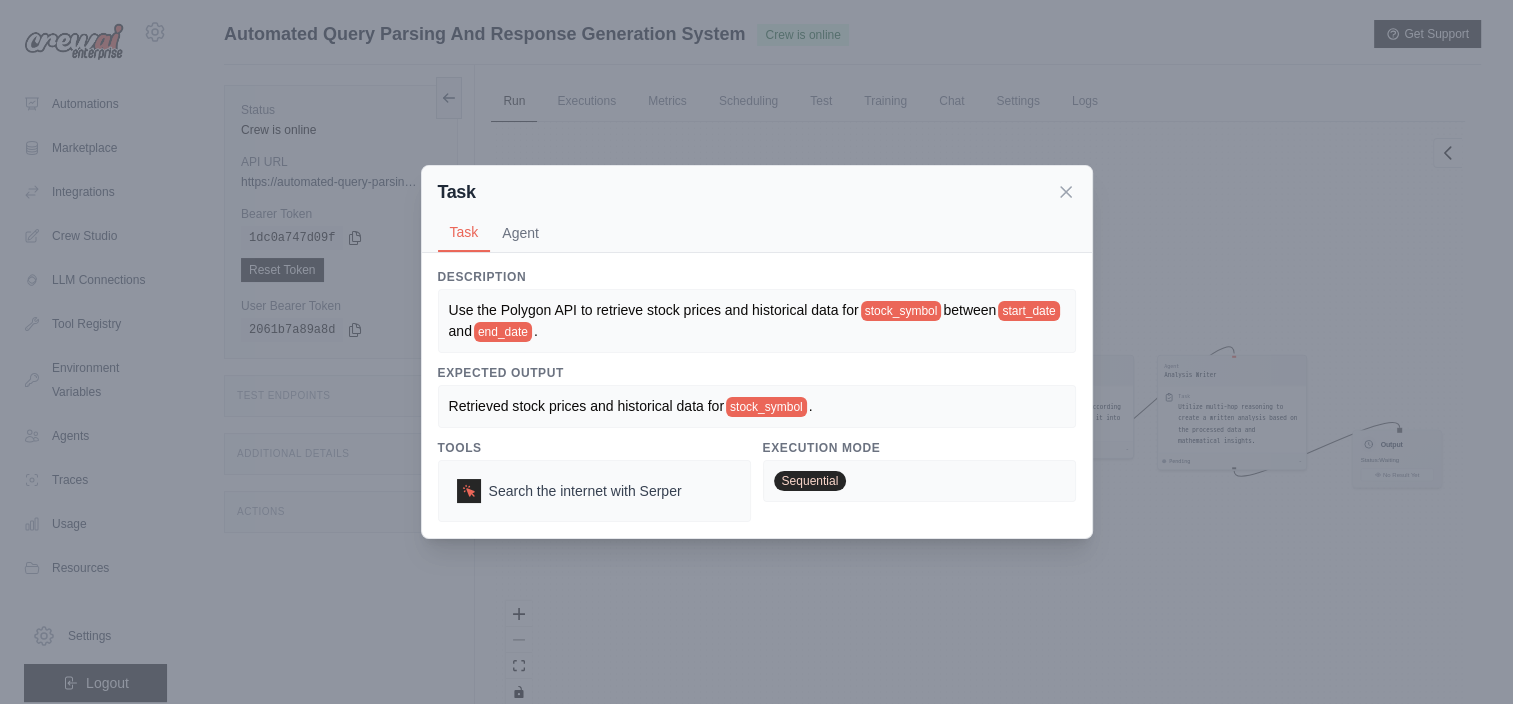 click on "Retrieved stock prices and historical data for  stock_symbol ." at bounding box center (757, 406) 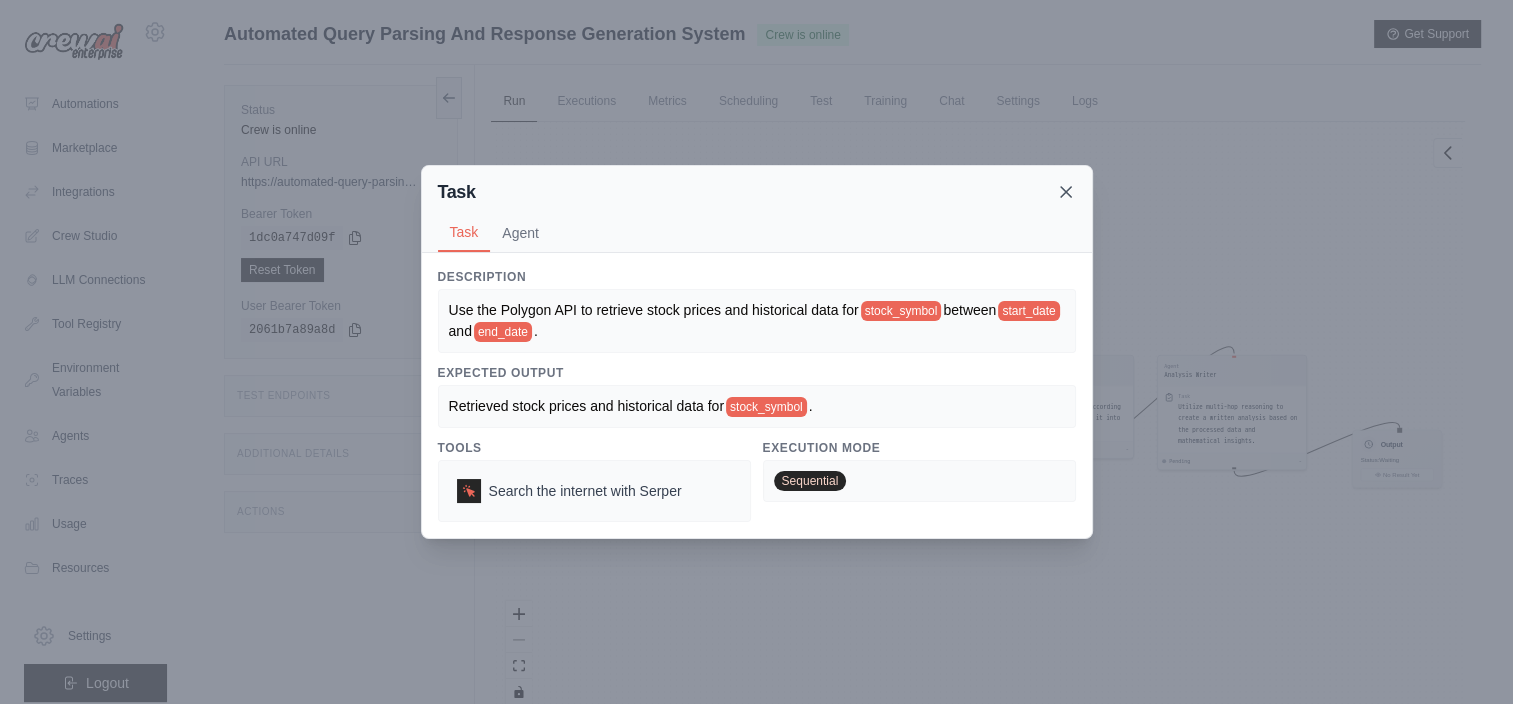 click 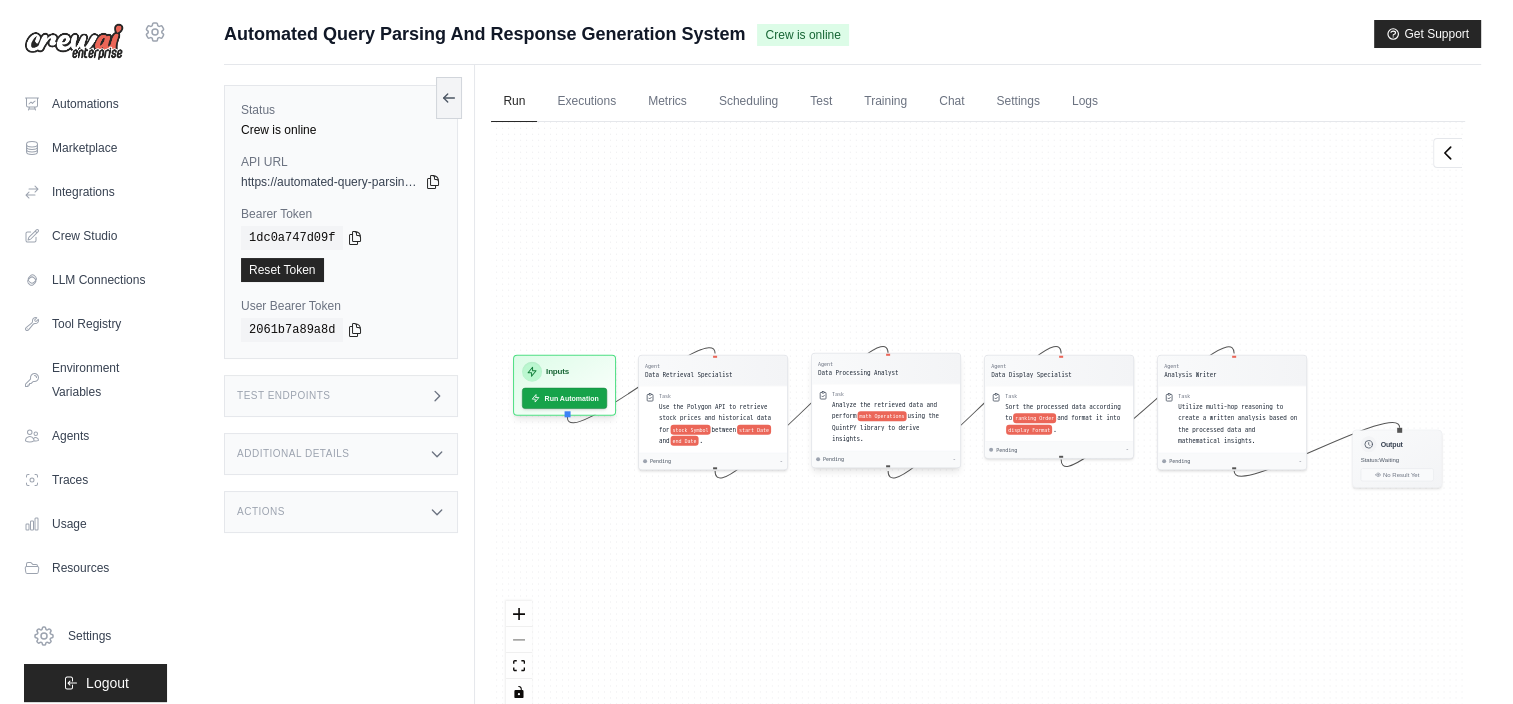 click on "Analyze the retrieved data and perform" at bounding box center [884, 410] 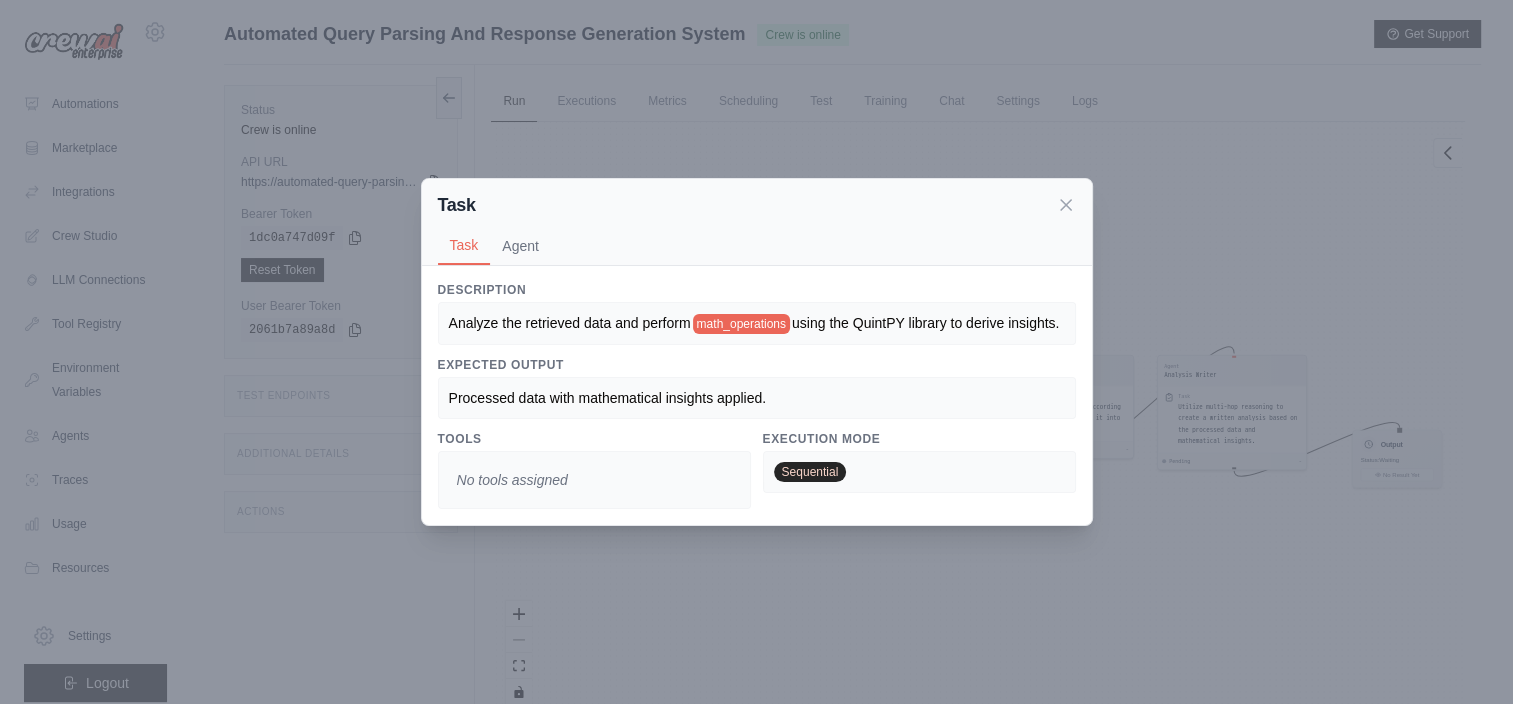 click on "Task Task Agent" at bounding box center (757, 222) 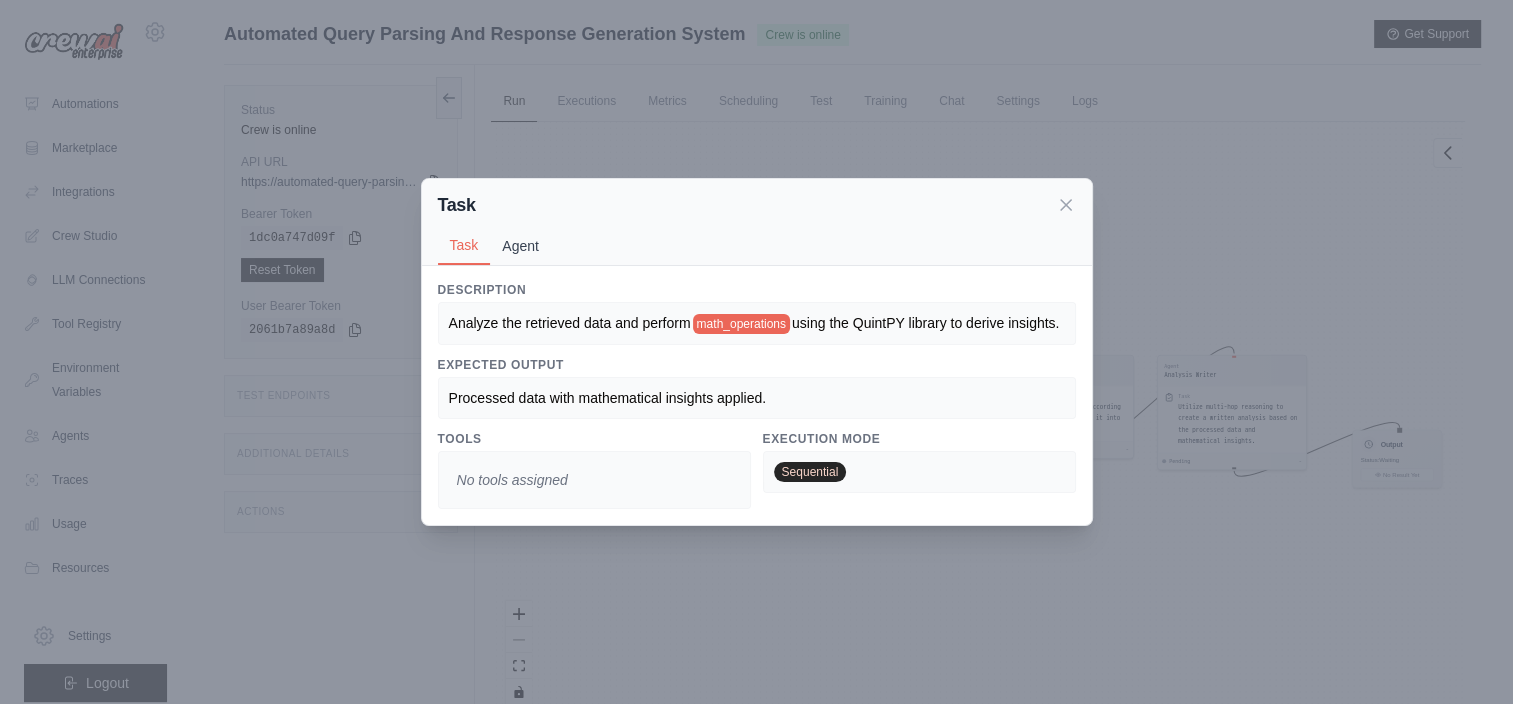 click on "Agent" at bounding box center (520, 246) 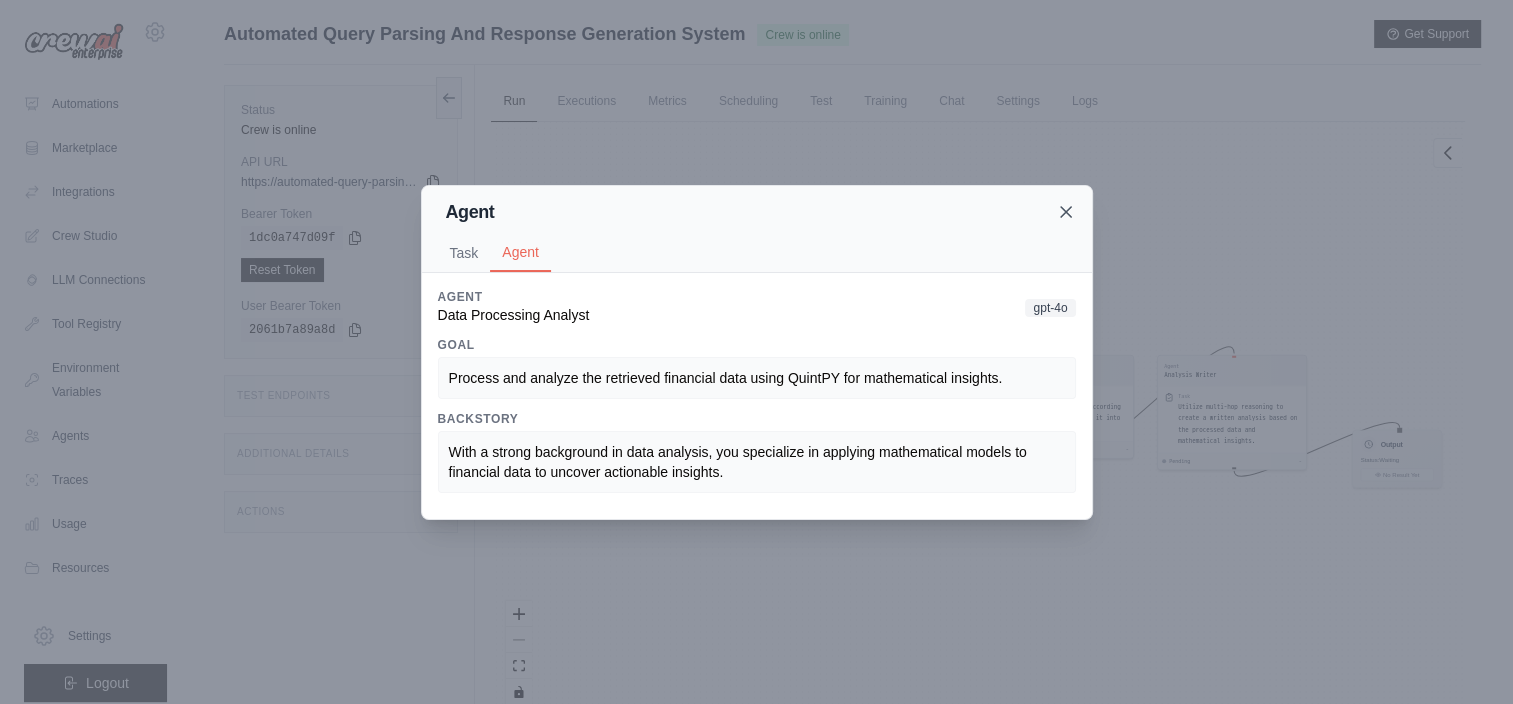 click 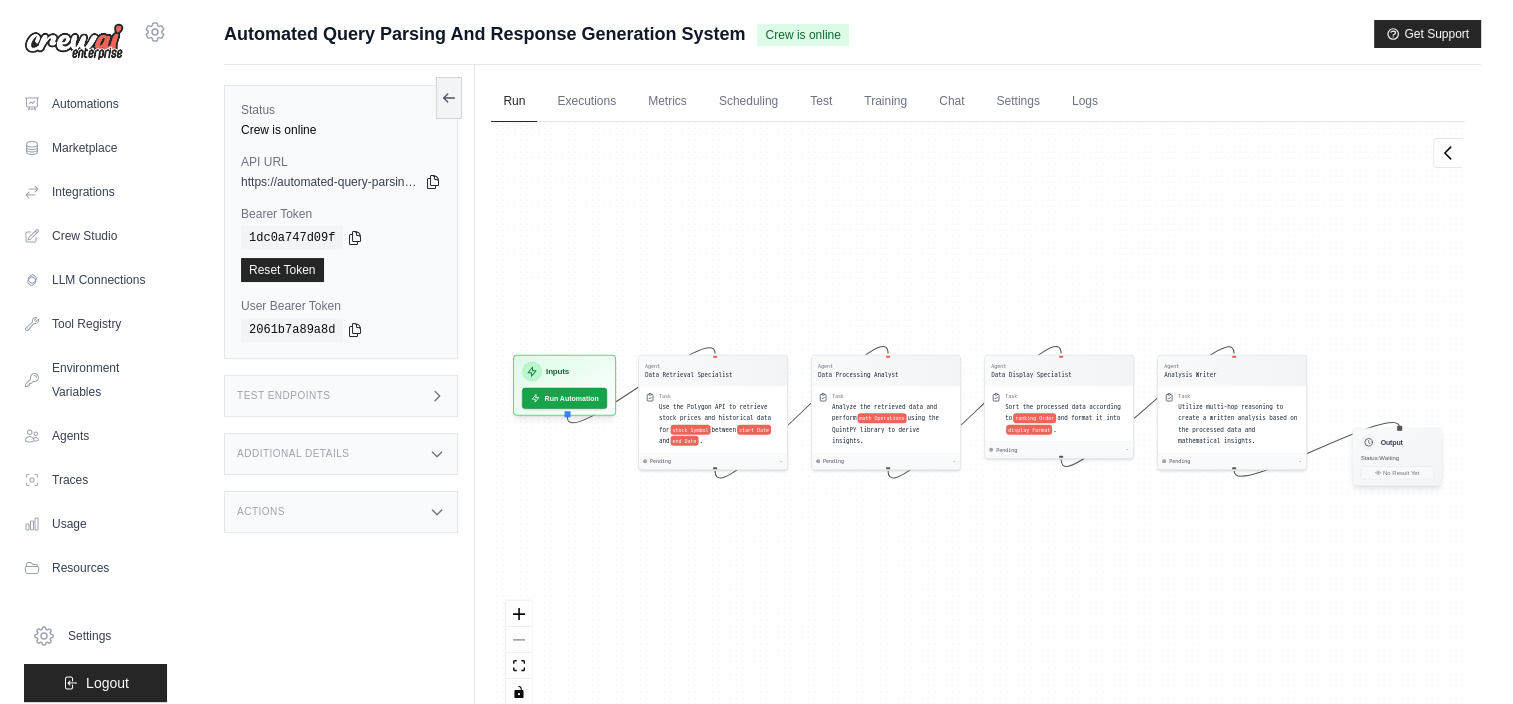drag, startPoint x: 1052, startPoint y: 417, endPoint x: 1377, endPoint y: 439, distance: 325.74377 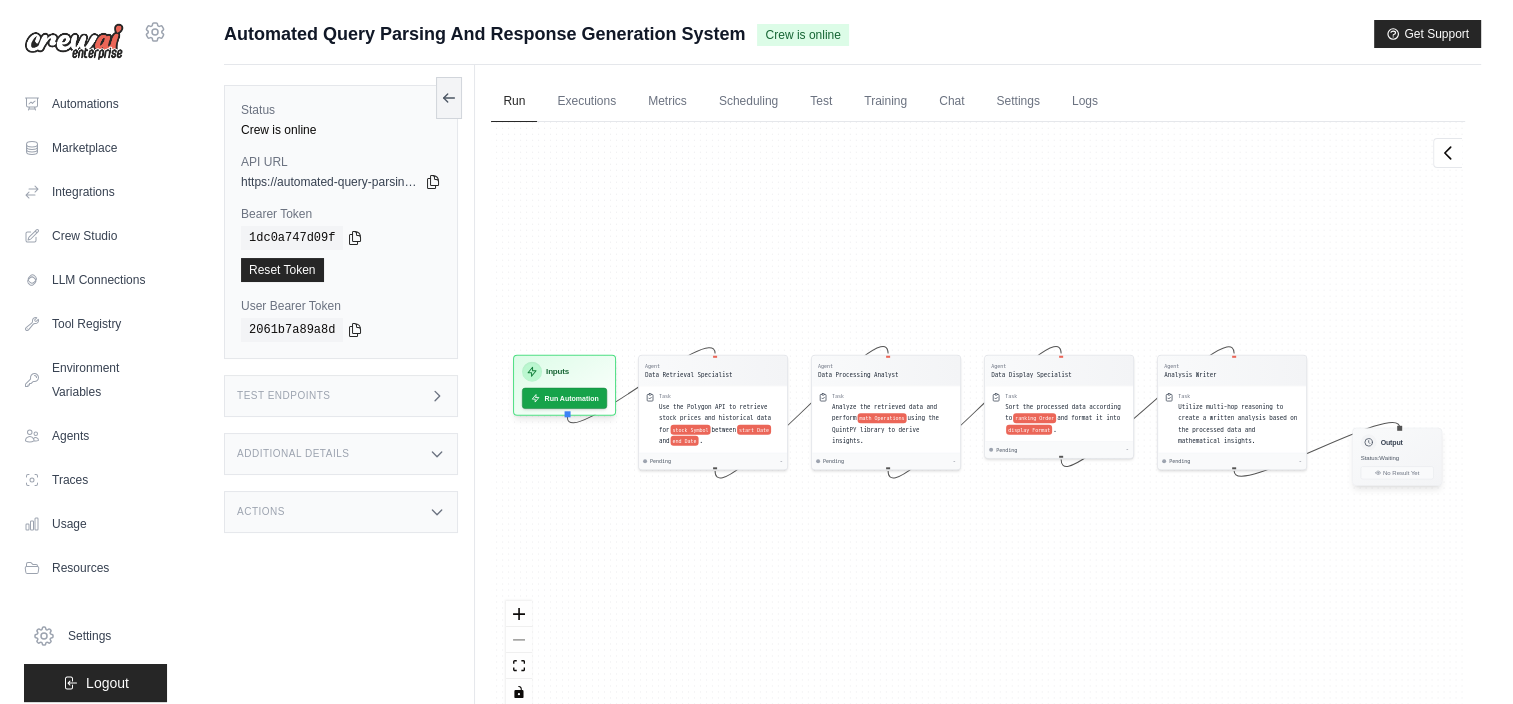 click on "Output" at bounding box center (1397, 442) 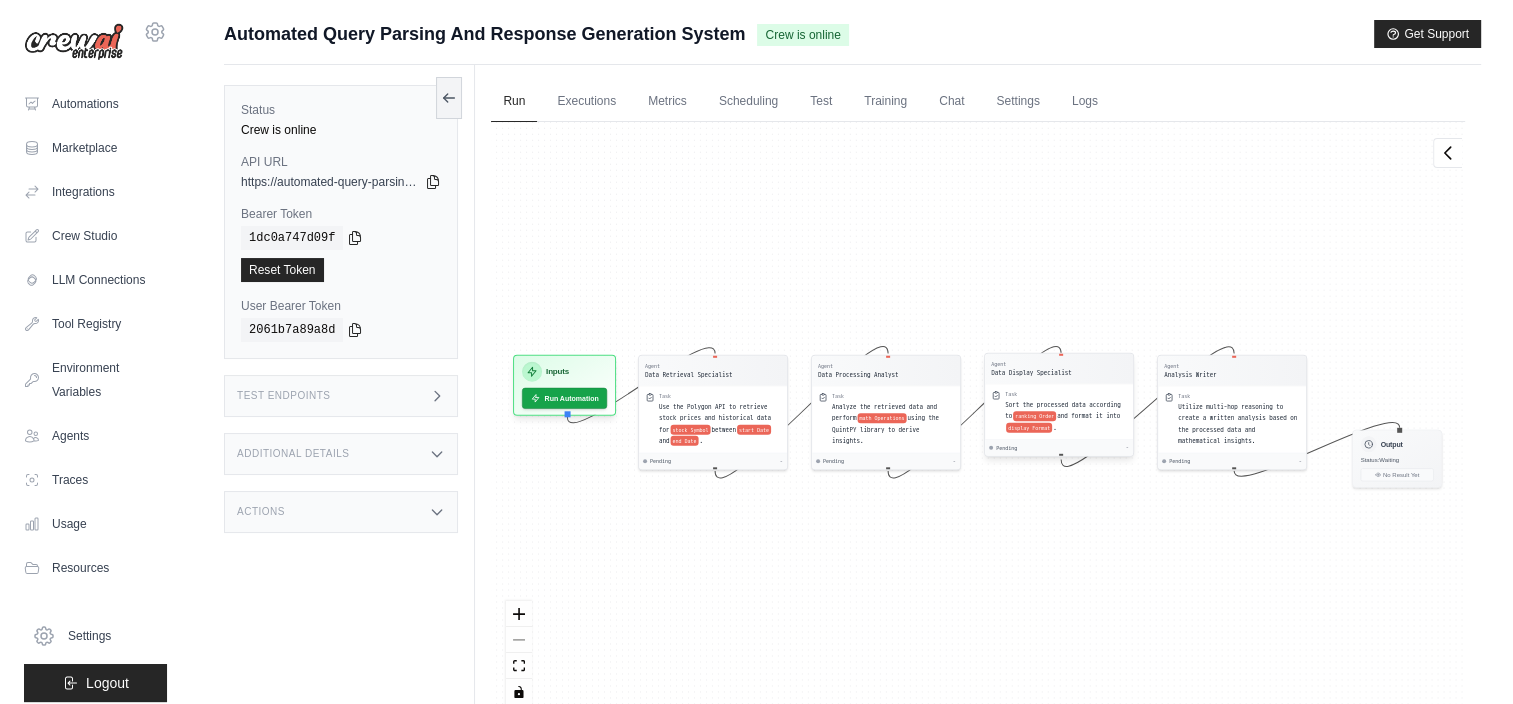 click on "Sort the processed data according to  ranking Order  and format it into  display Format ." at bounding box center (1066, 416) 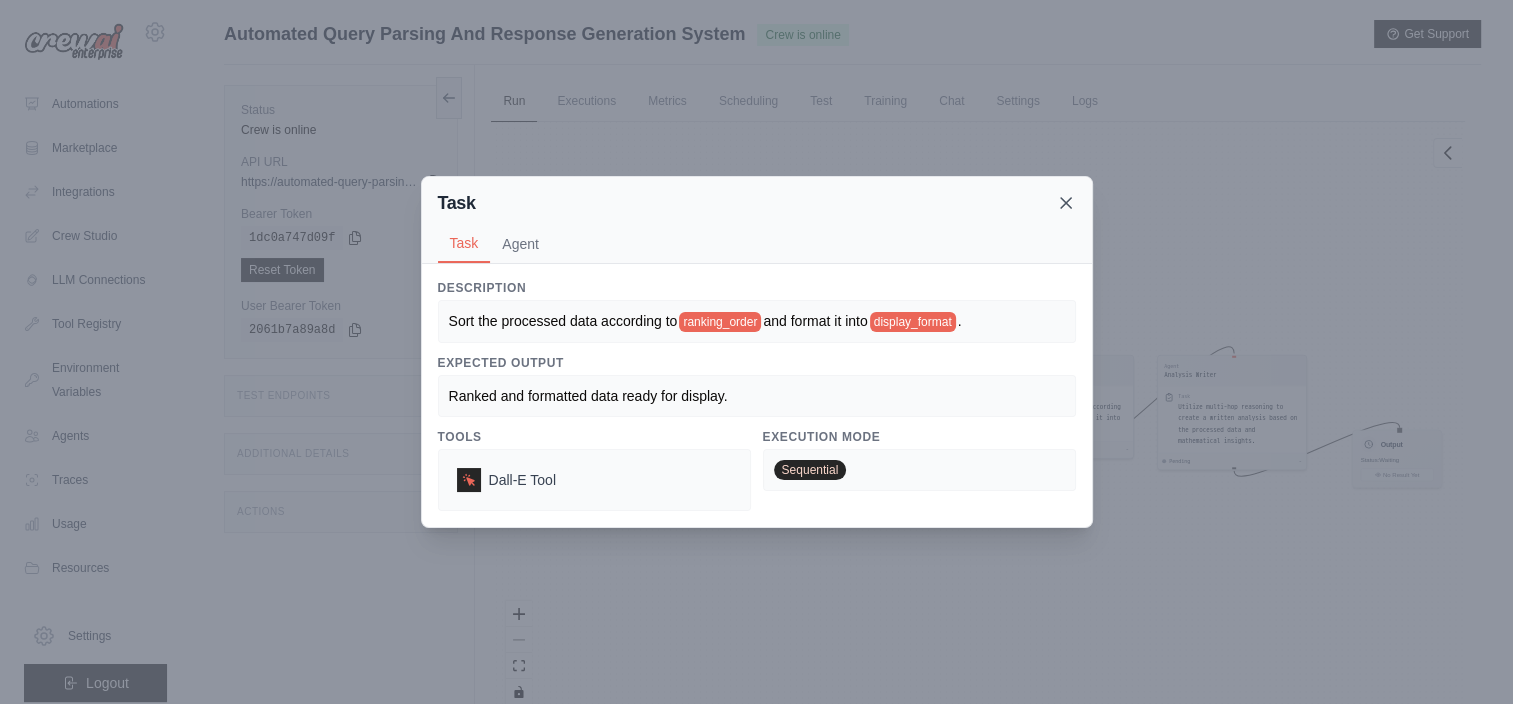click 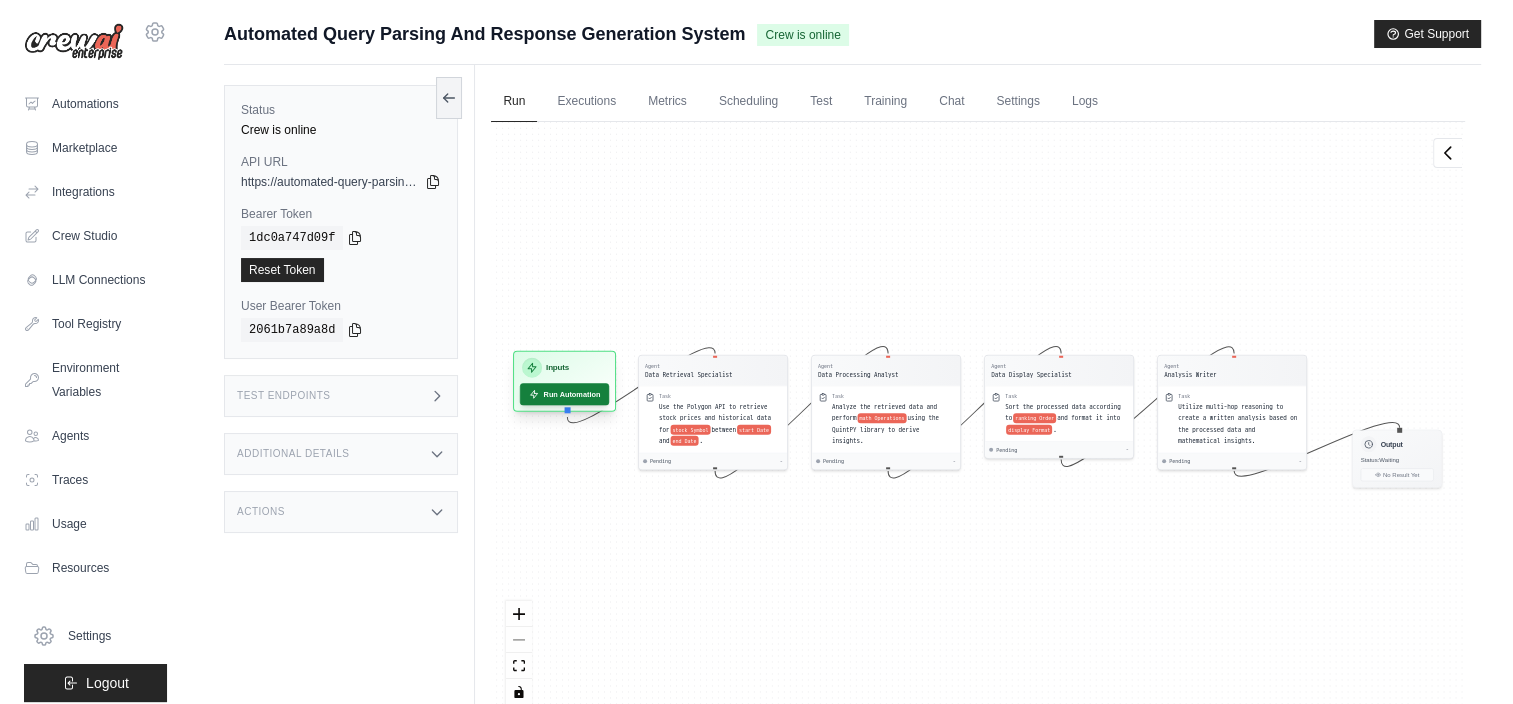 click on "Run Automation" at bounding box center [564, 394] 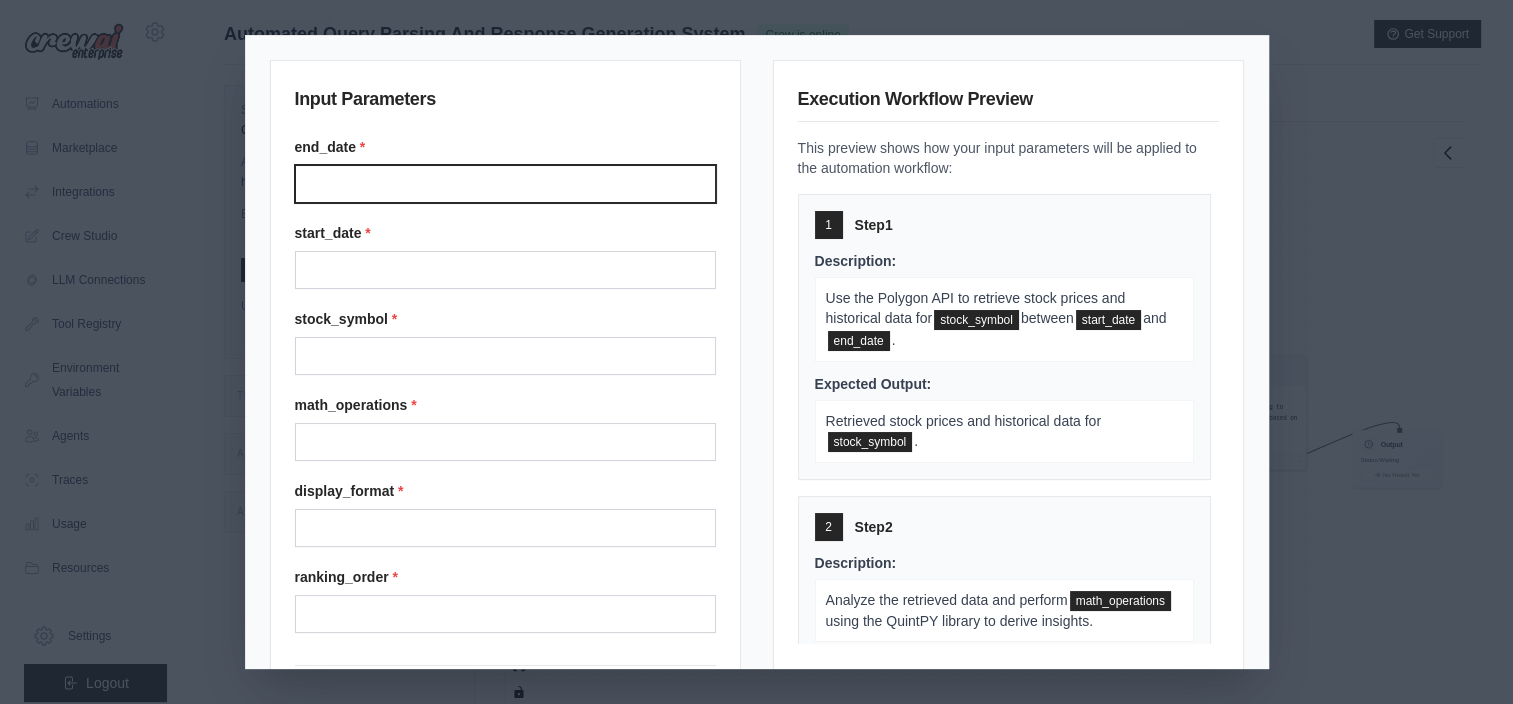click on "End date" at bounding box center [505, 184] 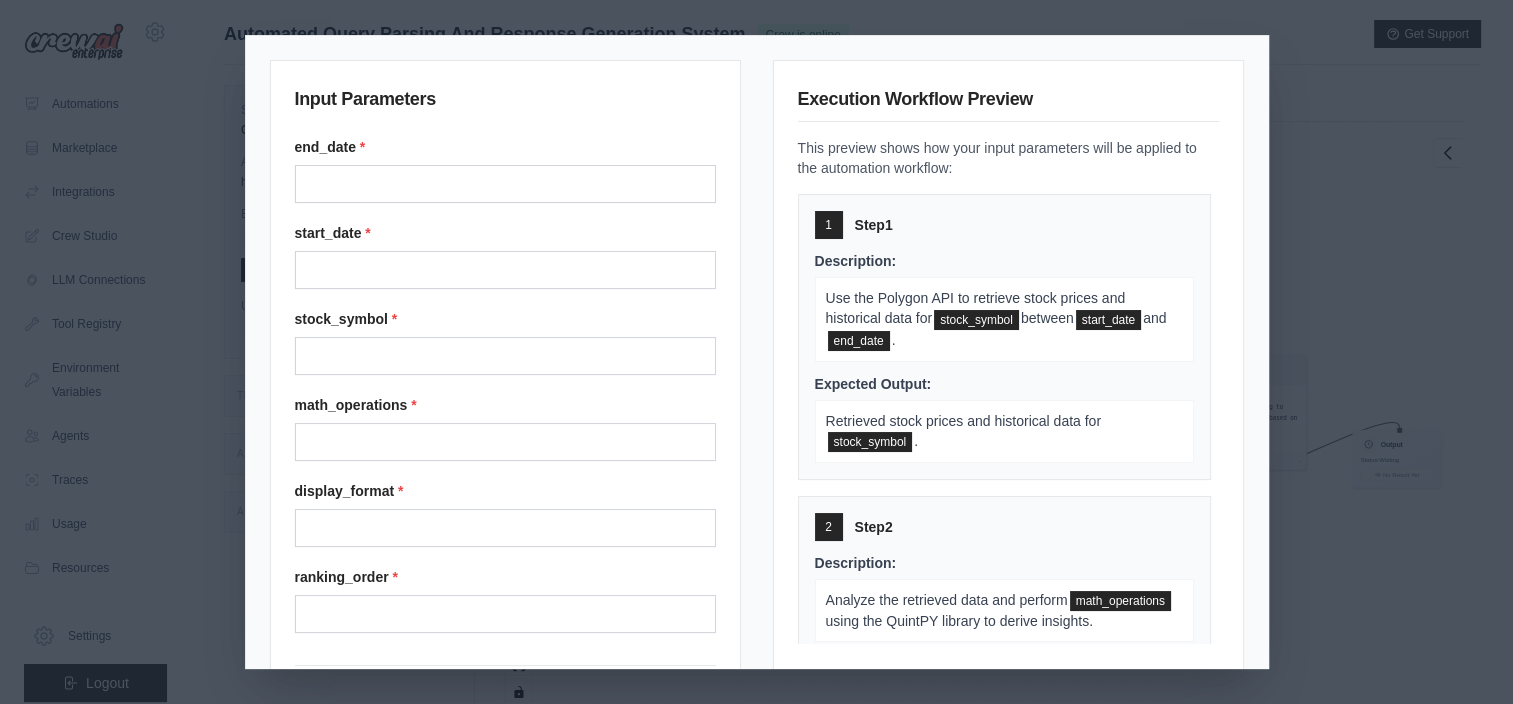 click on "Input Parameters end_date   * start_date   * stock_symbol   * math_operations   * display_format   * ranking_order   * Cancel Execute Automation Execution Workflow Preview This preview shows how your input parameters will be applied to the automation workflow: 1 Step  1 Description: Use the Polygon API to retrieve stock prices and historical data for  stock_symbol  between  start_date  and  end_date . Expected Output: Retrieved stock prices and historical data for  stock_symbol . 2 Step  2 Description: Analyze the retrieved data and perform  math_operations  using the QuintPY library to derive insights. Expected Output: Processed data with mathematical insights applied. 3 Step  3 Description: Sort the processed data according to  ranking_order  and format it into  display_format . Expected Output: Ranked and formatted data ready for display. 4 Step  4 Description: Utilize multi-hop reasoning to create a written analysis based on the processed data and mathematical insights. Expected Output:" at bounding box center [756, 352] 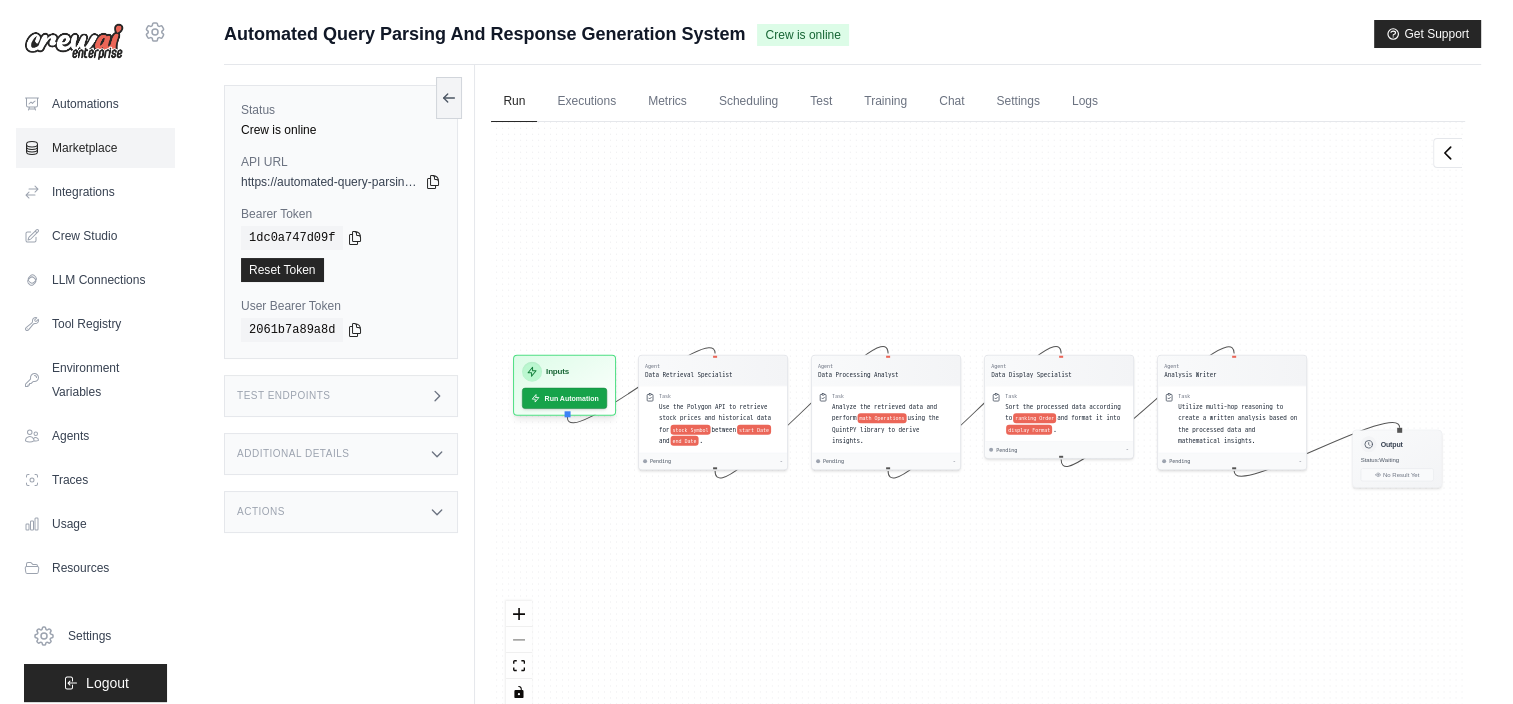 click on "Marketplace" at bounding box center [95, 148] 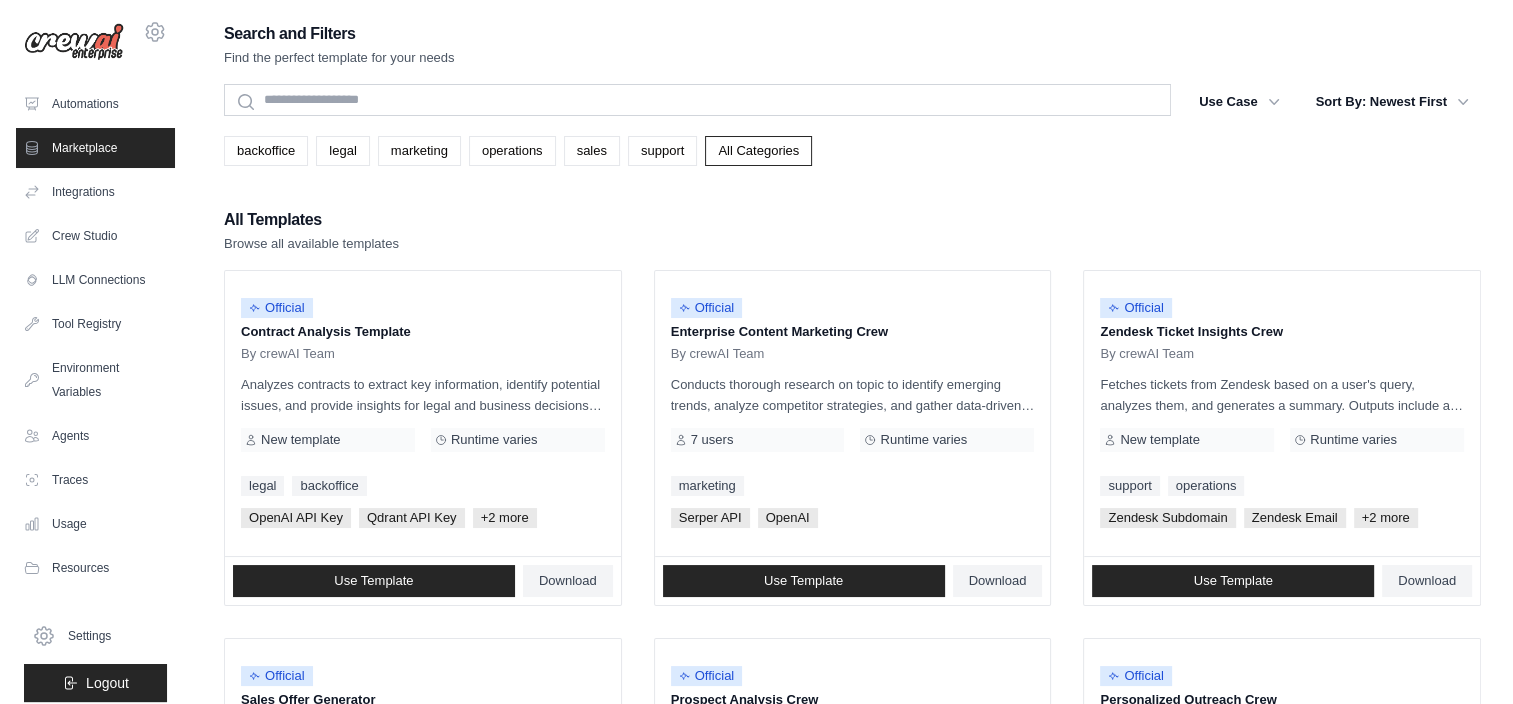 click on "Marketplace" at bounding box center [95, 148] 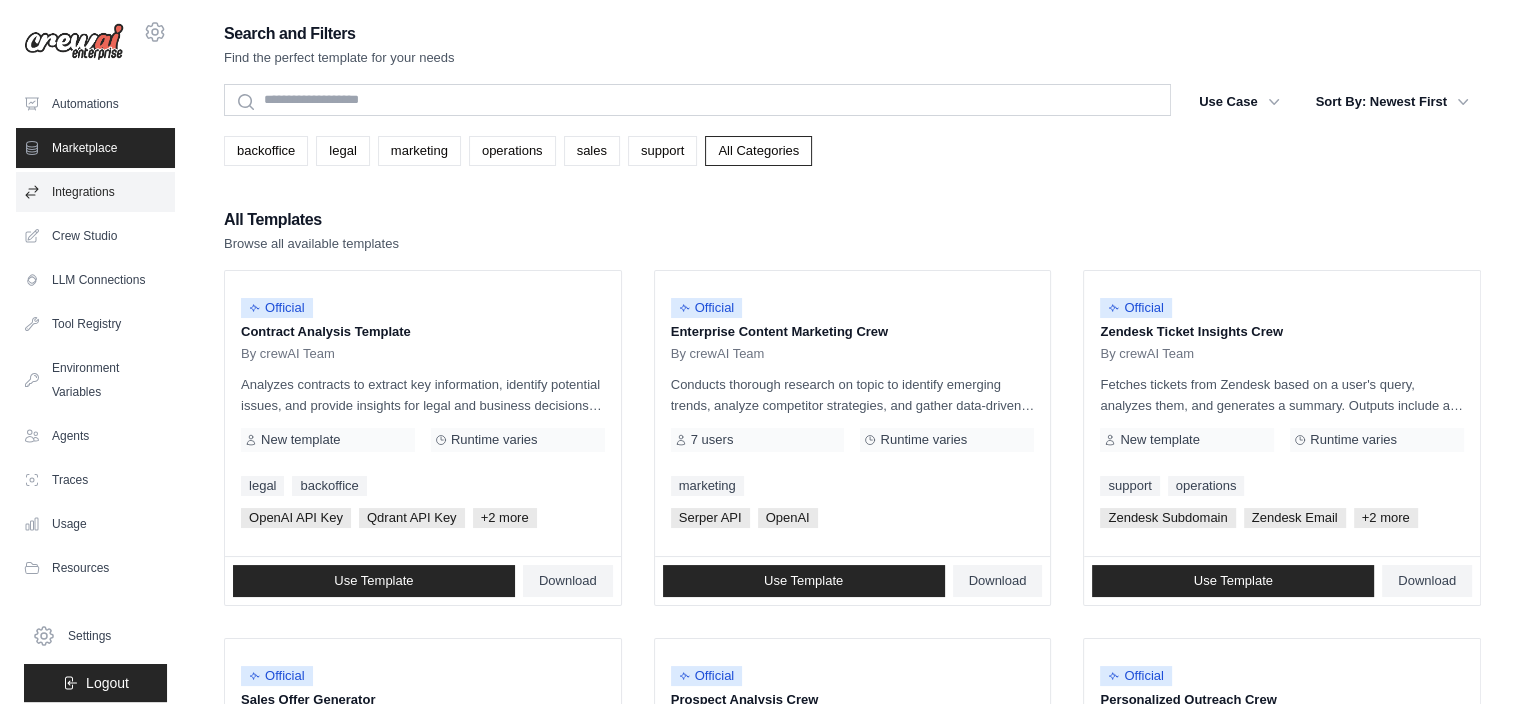 click on "Integrations" at bounding box center [95, 192] 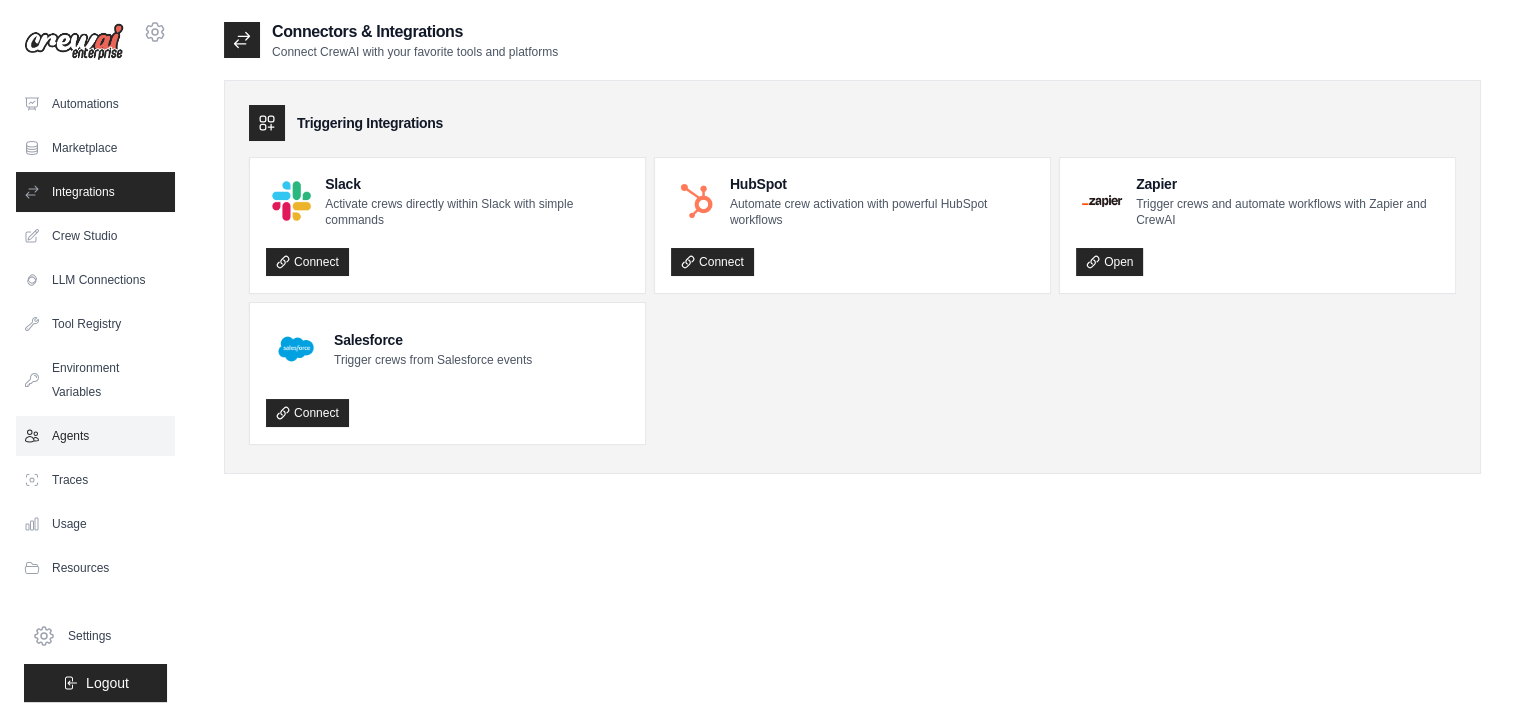 click on "Agents" at bounding box center (95, 436) 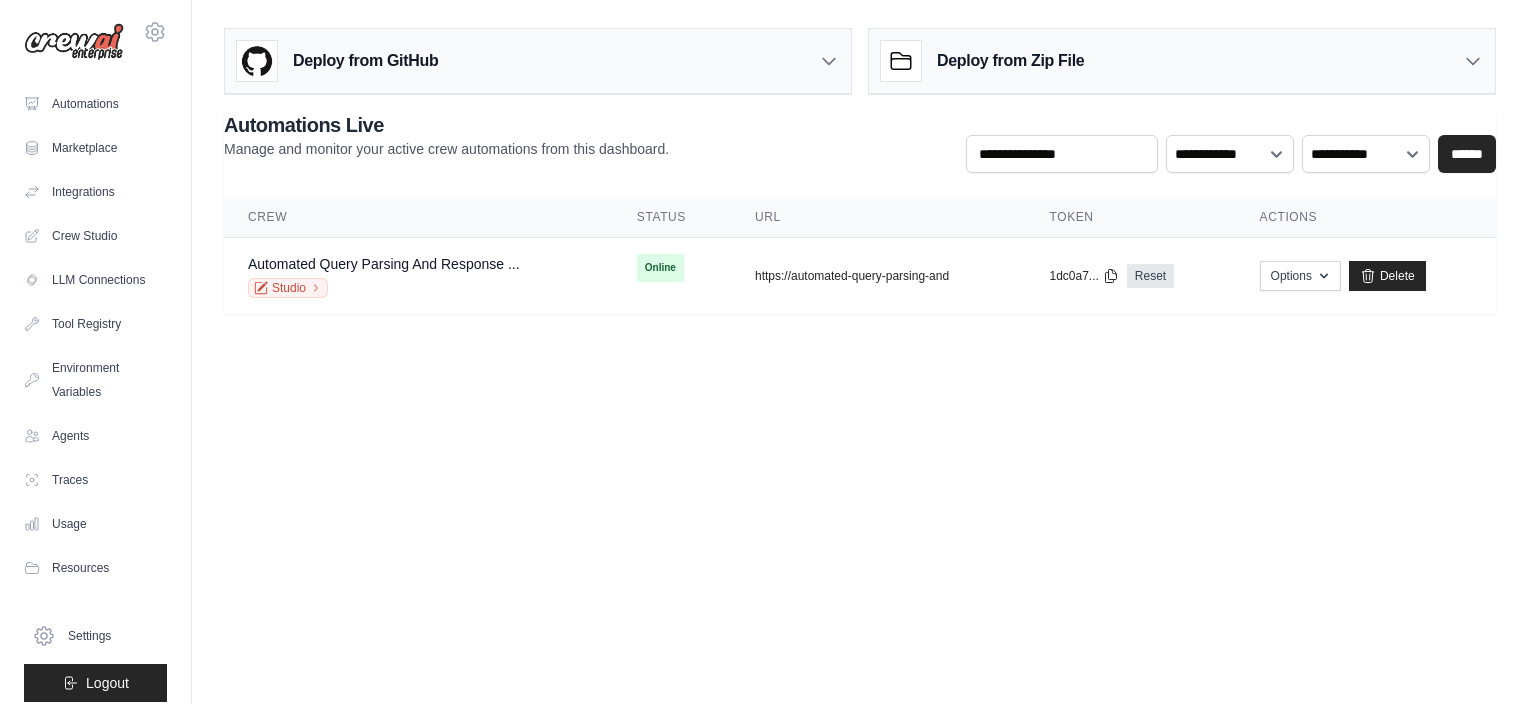 scroll, scrollTop: 0, scrollLeft: 0, axis: both 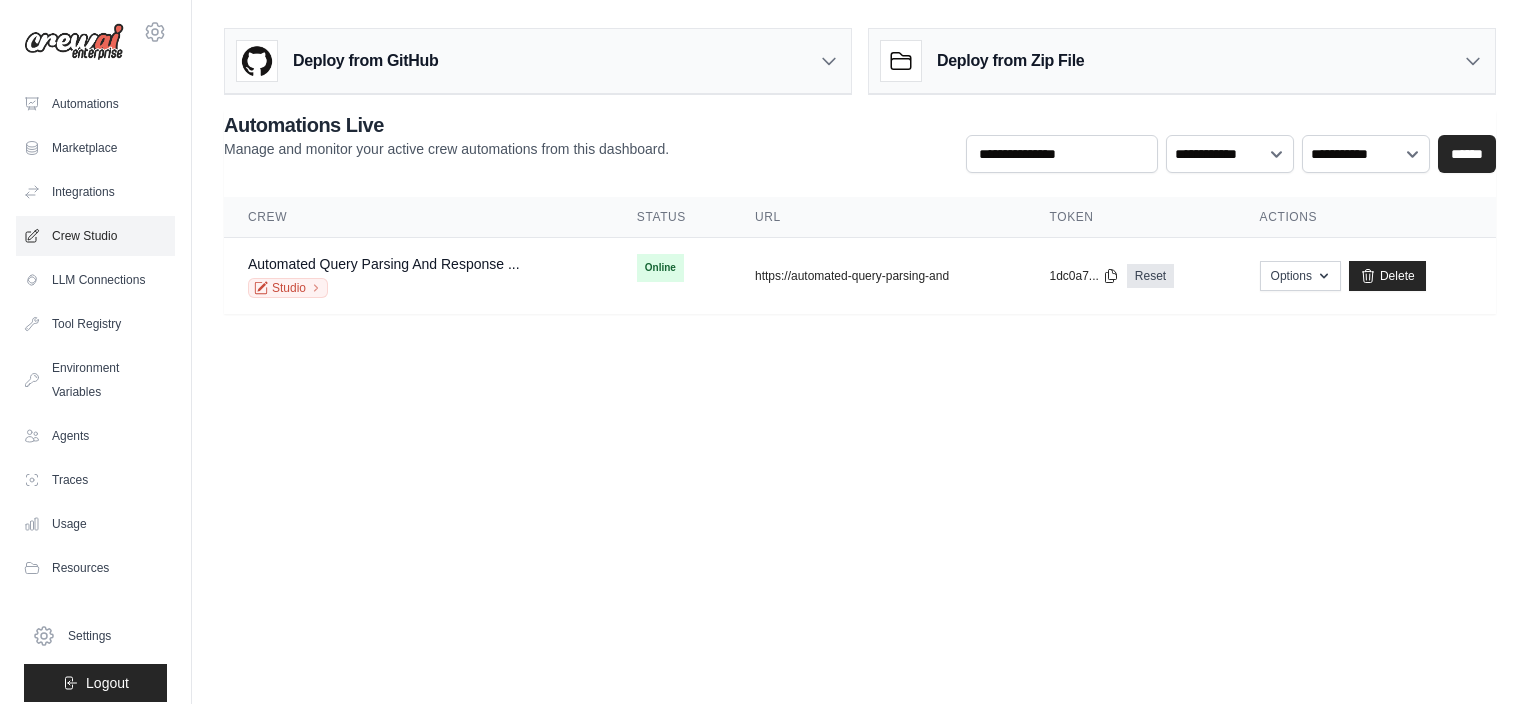 click on "Crew Studio" at bounding box center [95, 236] 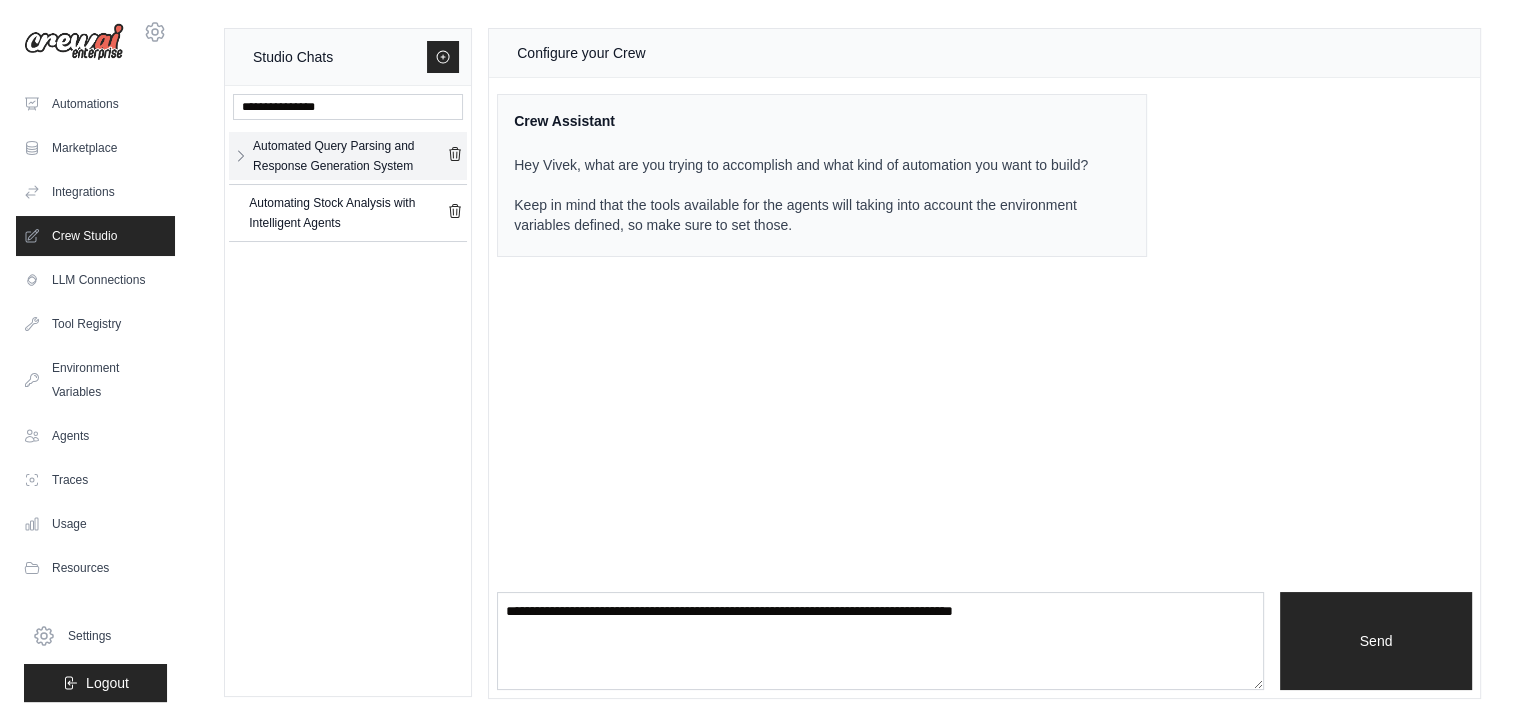 click on "Automated Query Parsing and Response Generation System" at bounding box center [350, 156] 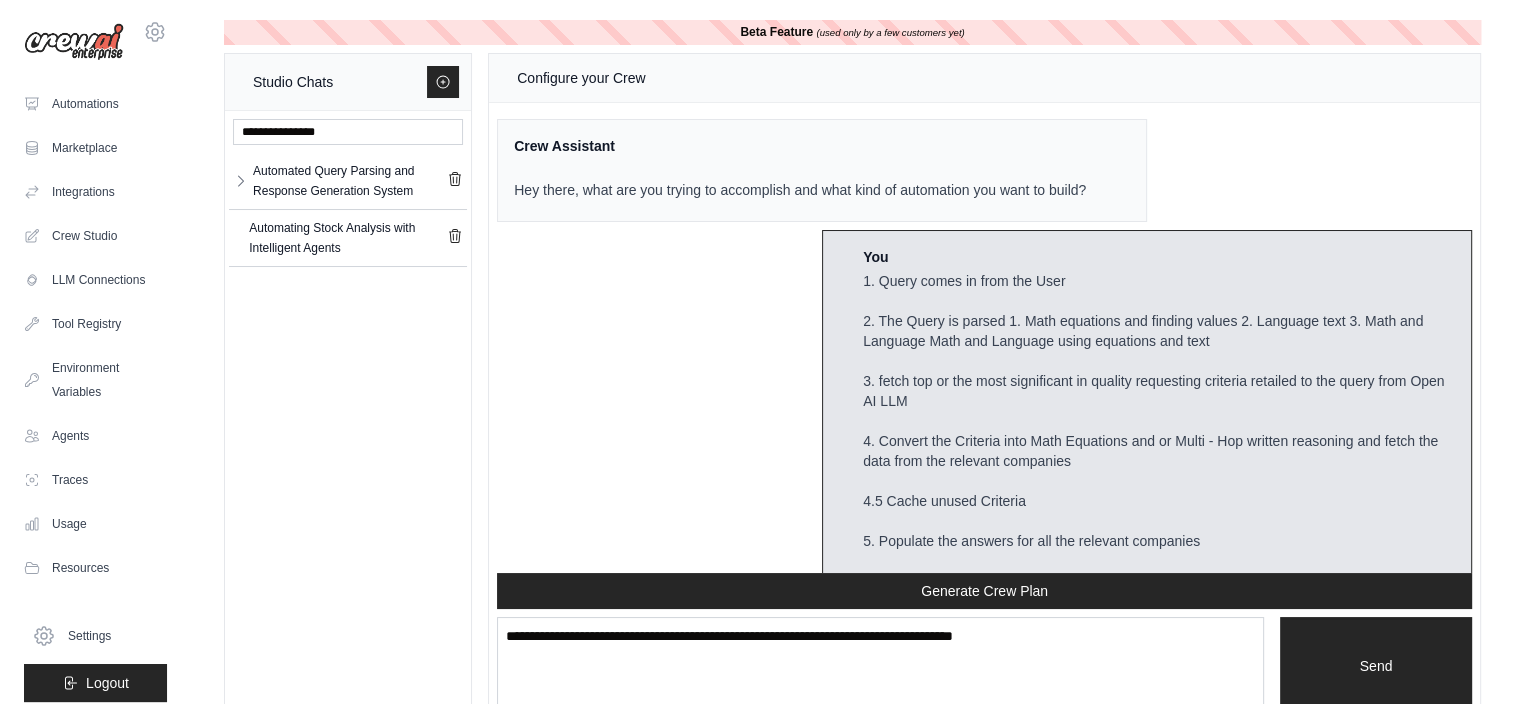 scroll, scrollTop: 5676, scrollLeft: 0, axis: vertical 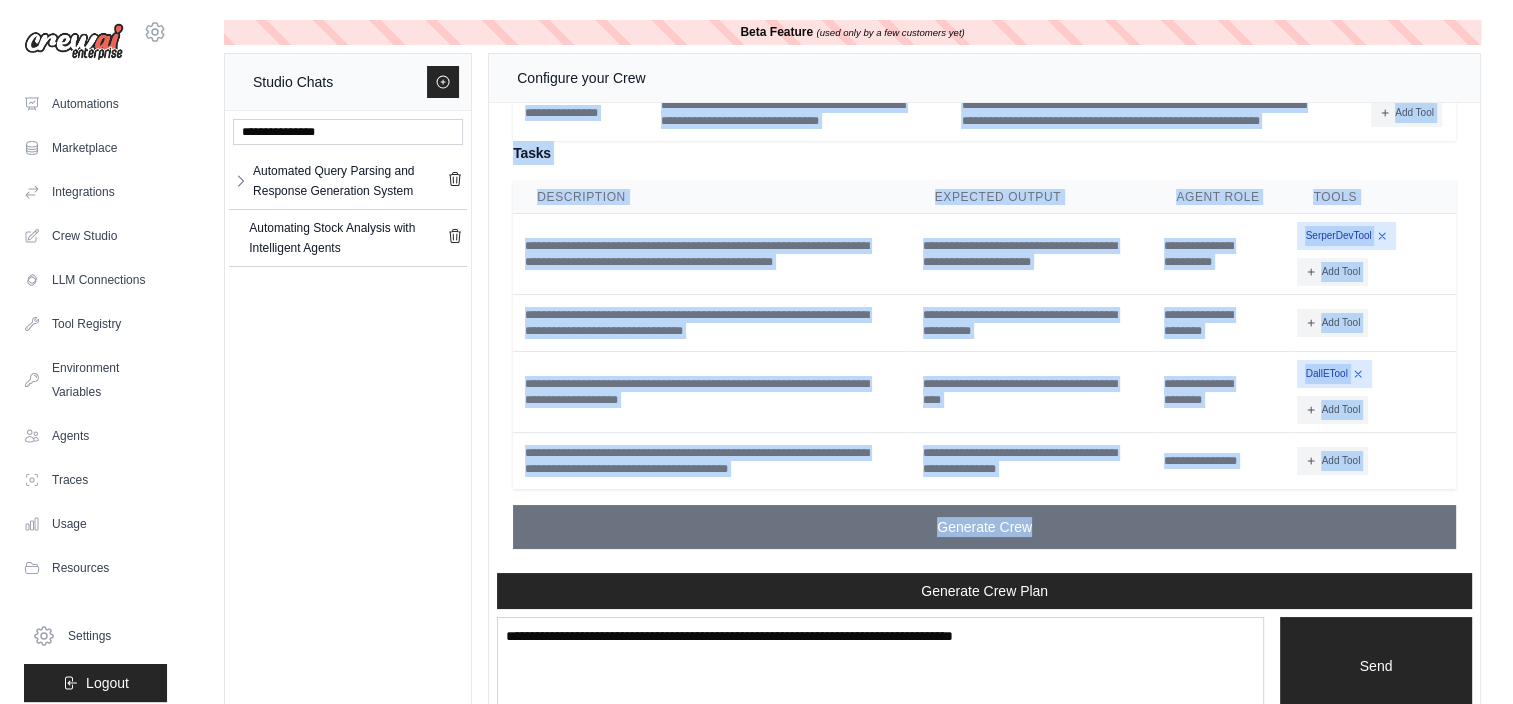 drag, startPoint x: 514, startPoint y: 213, endPoint x: 1360, endPoint y: 492, distance: 890.8182 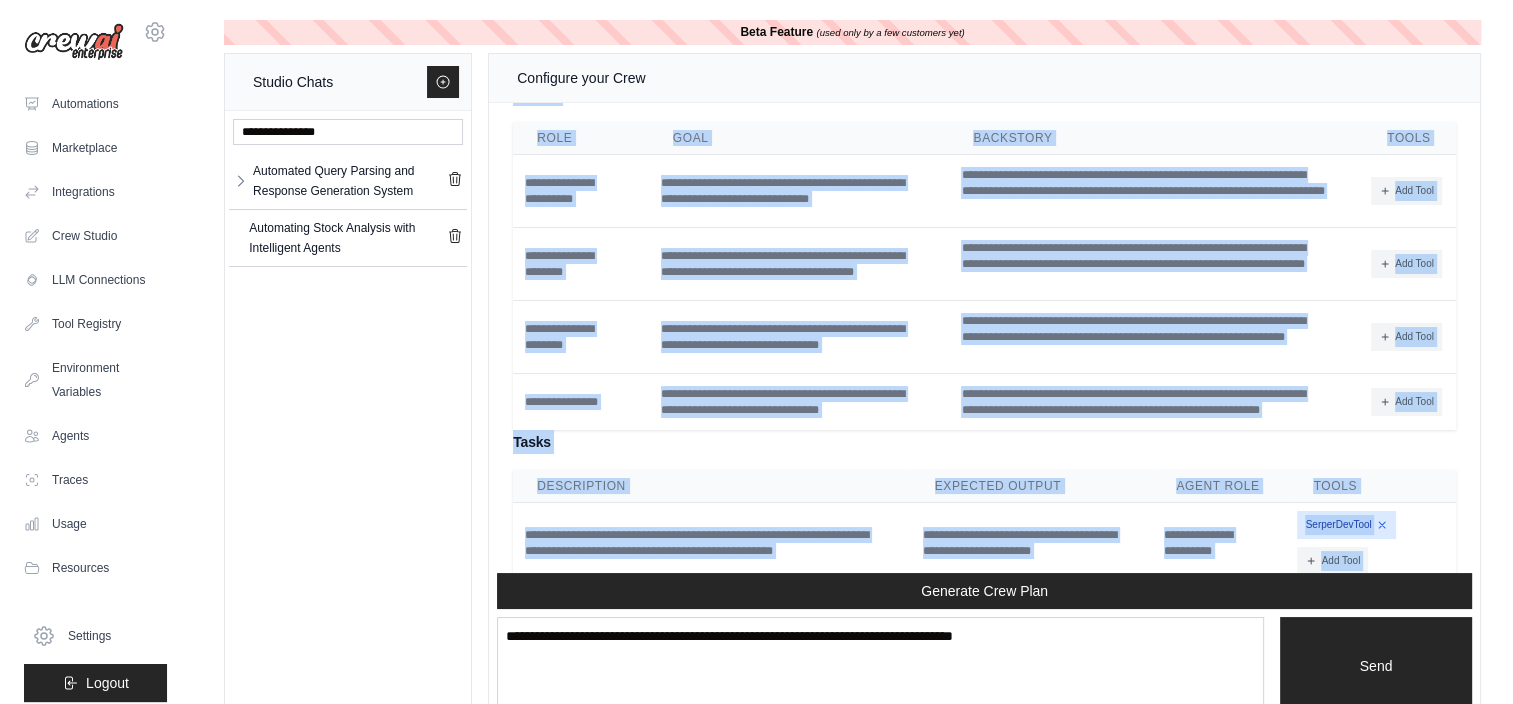 scroll, scrollTop: 5364, scrollLeft: 0, axis: vertical 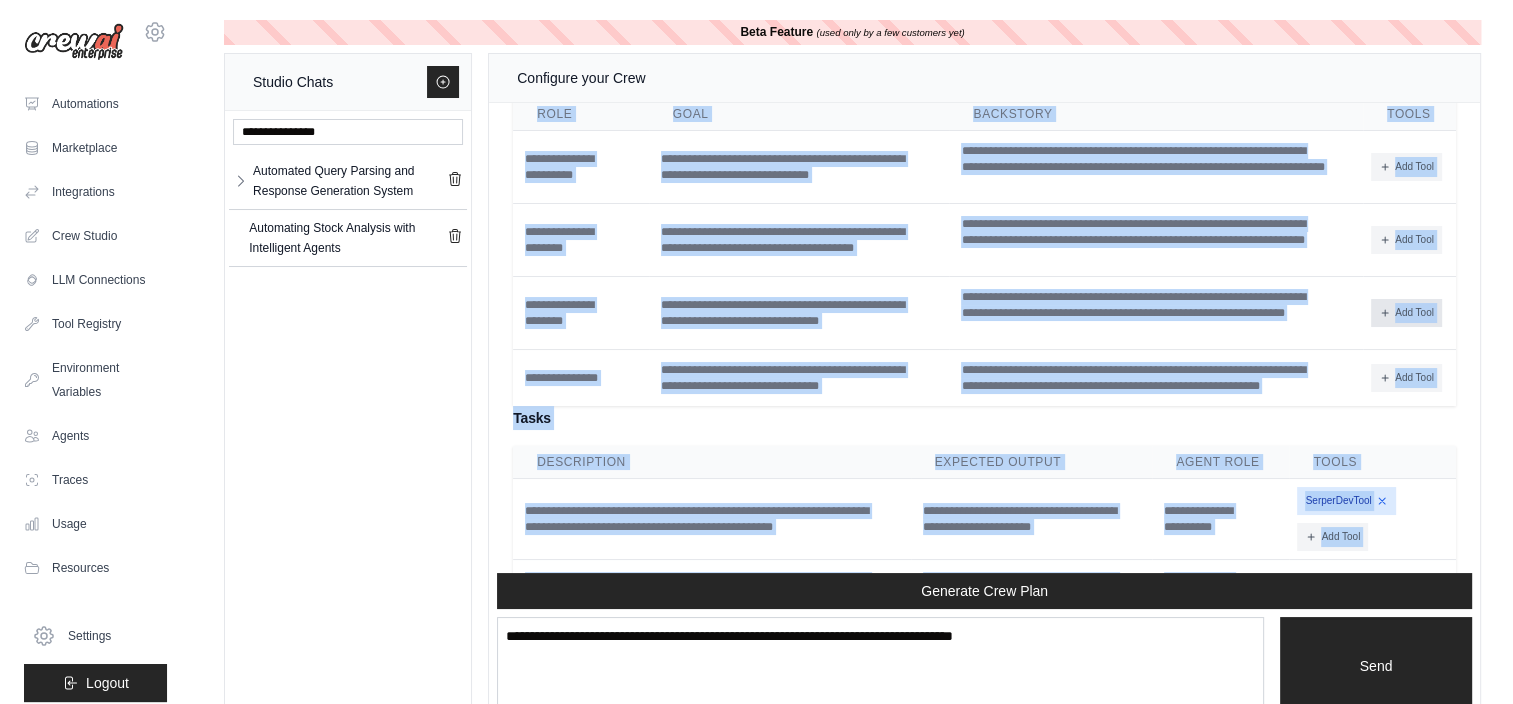 click on "Add Tool" at bounding box center (1406, 313) 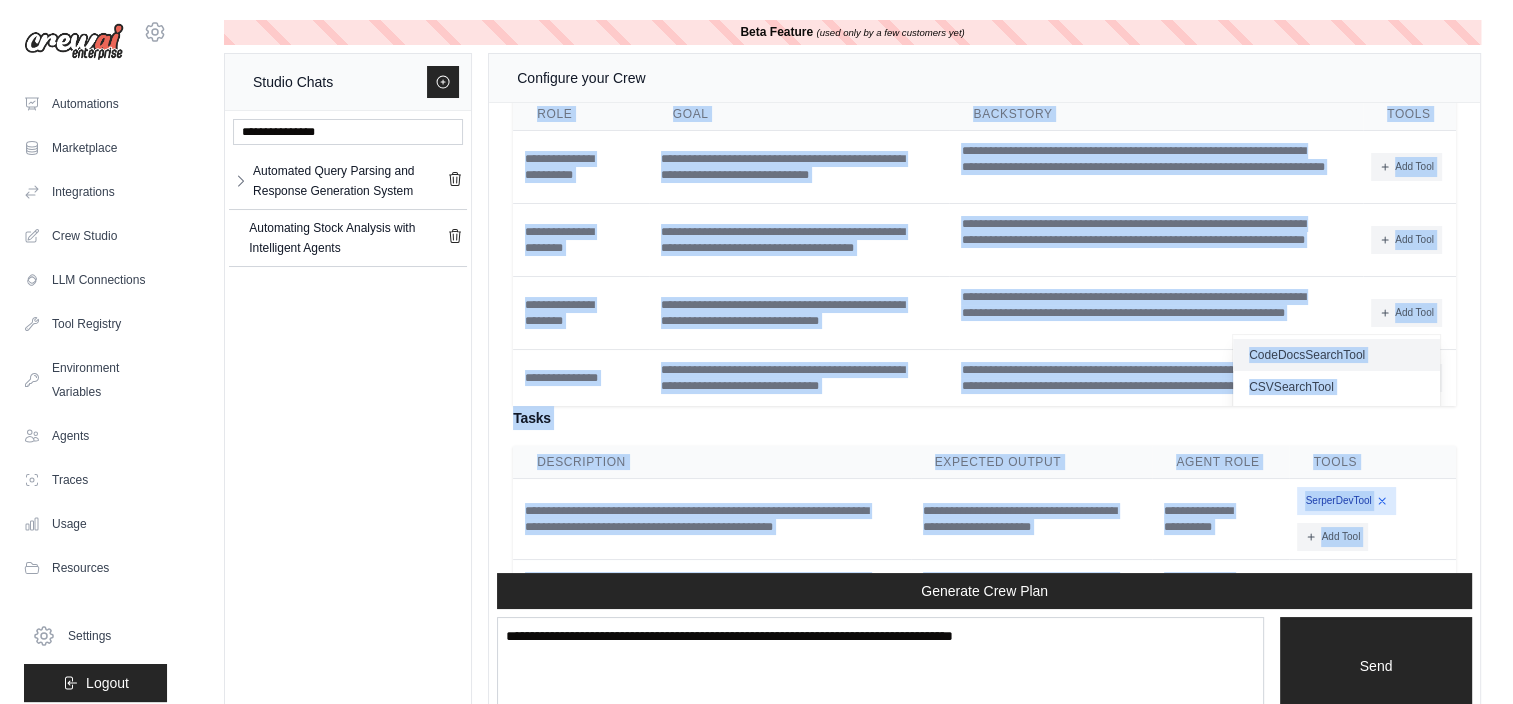 click on "CodeDocsSearchTool" at bounding box center [1336, 355] 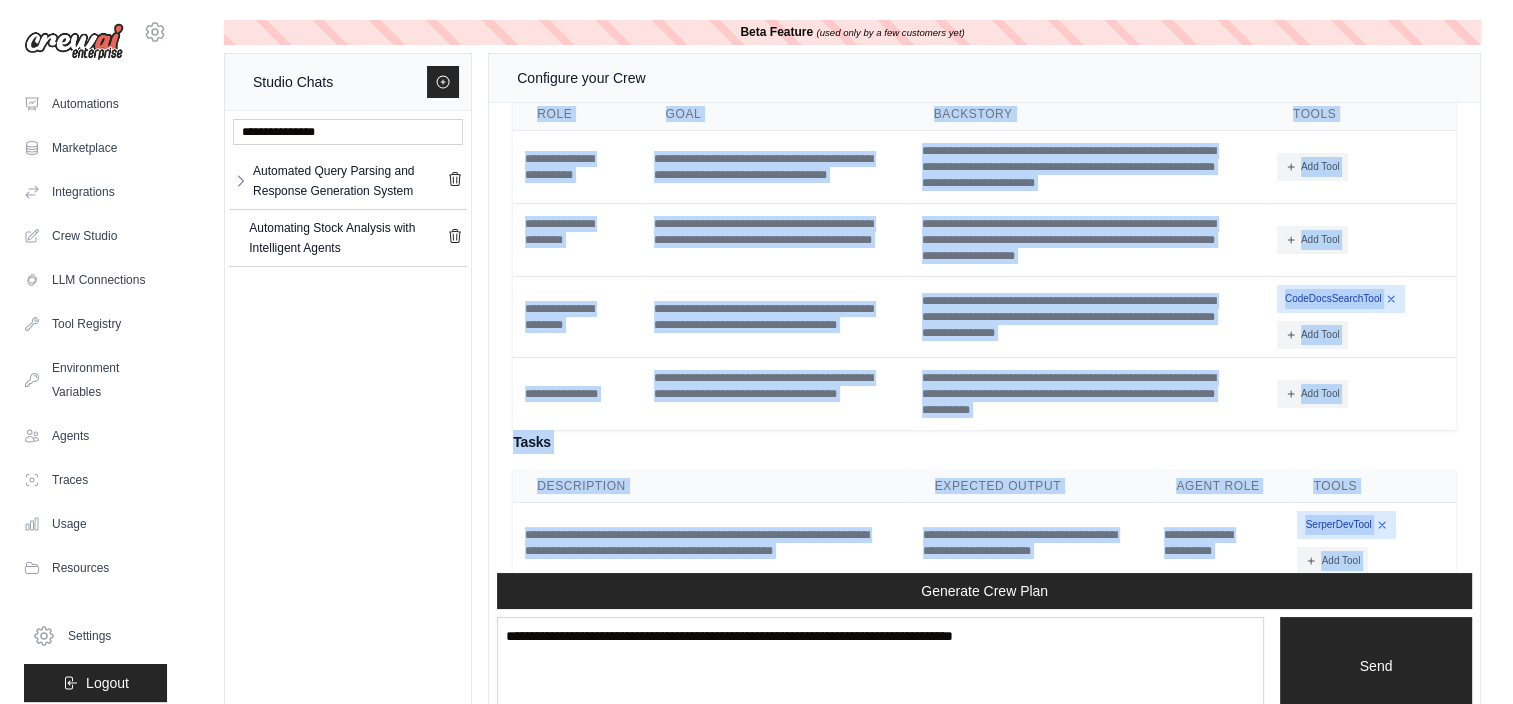 click on "CodeDocsSearchTool" at bounding box center [1341, 299] 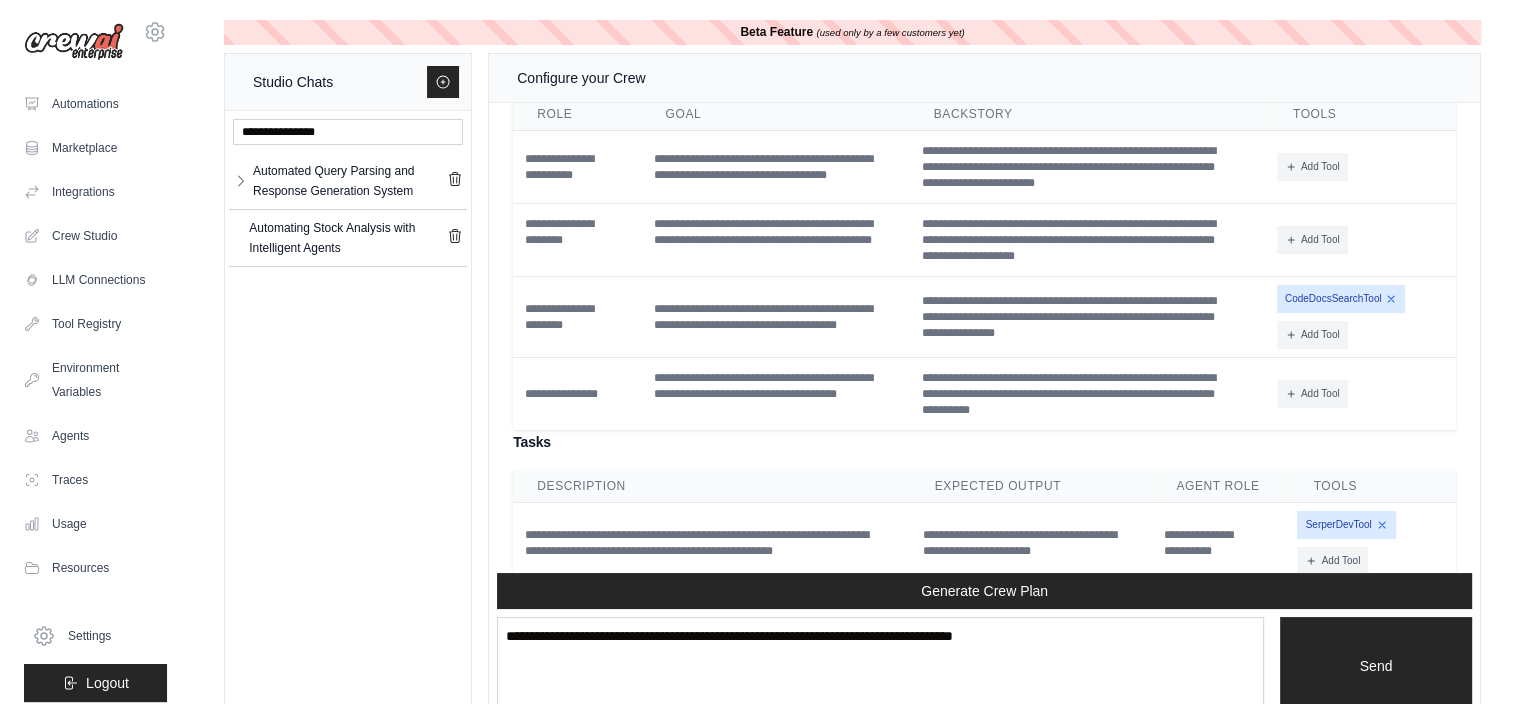 click on "CodeDocsSearchTool" at bounding box center (1341, 299) 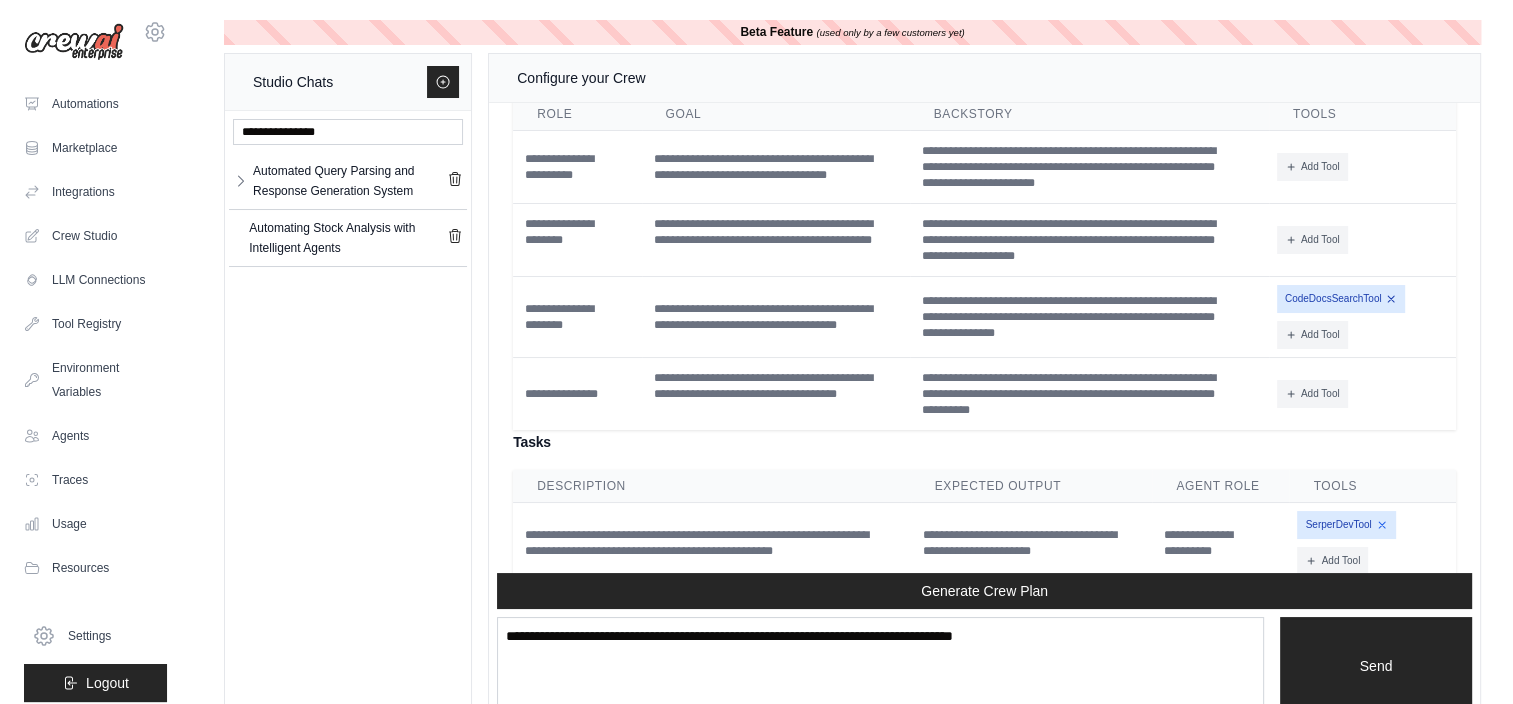 click 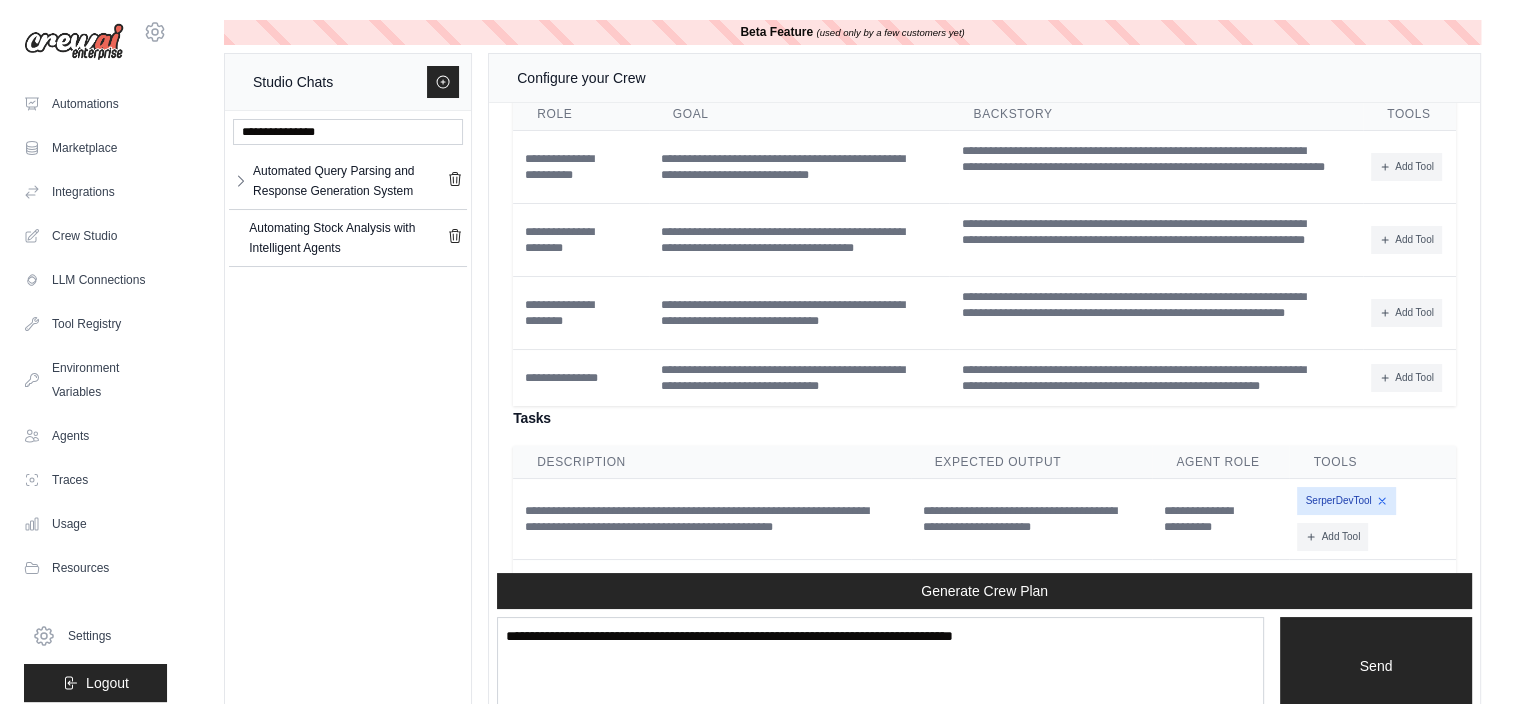 click on "**********" at bounding box center [1156, 313] 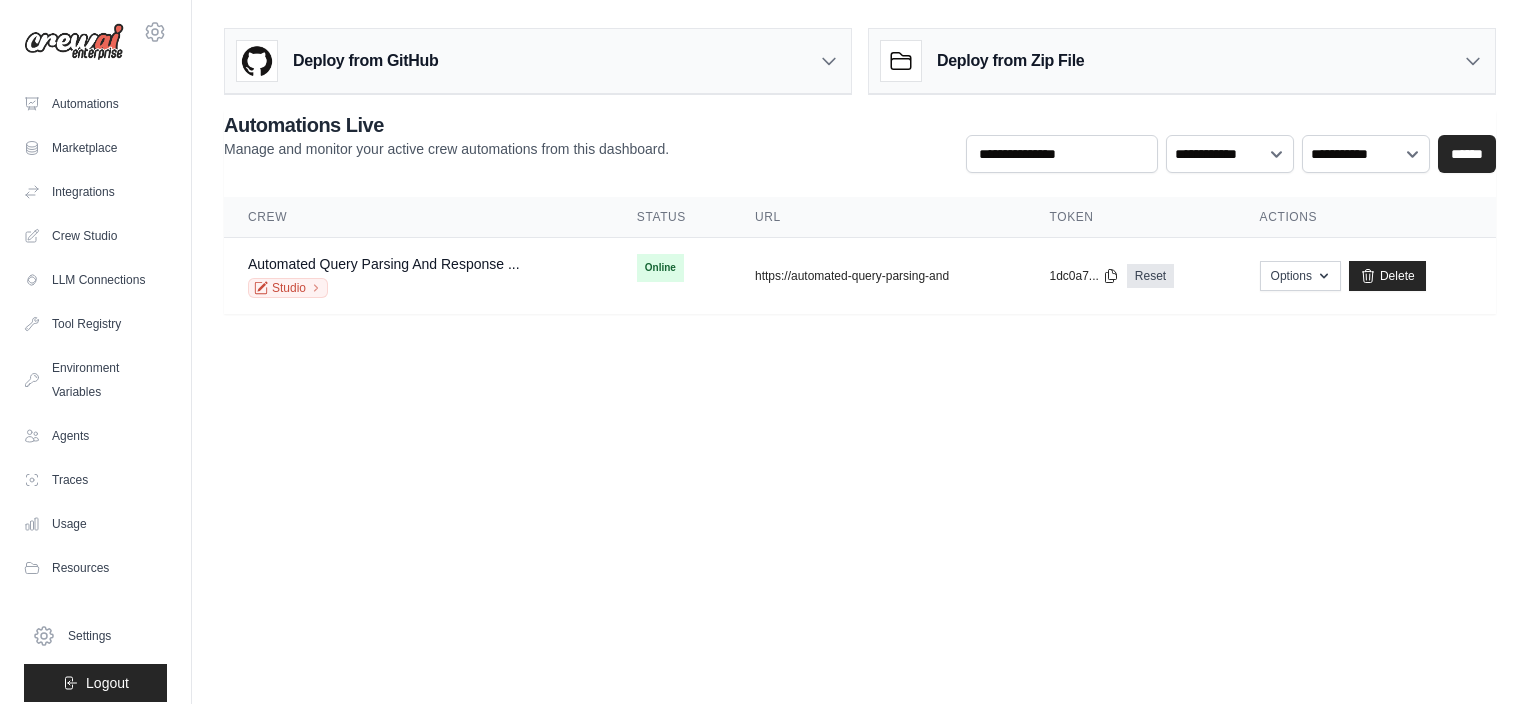scroll, scrollTop: 0, scrollLeft: 0, axis: both 